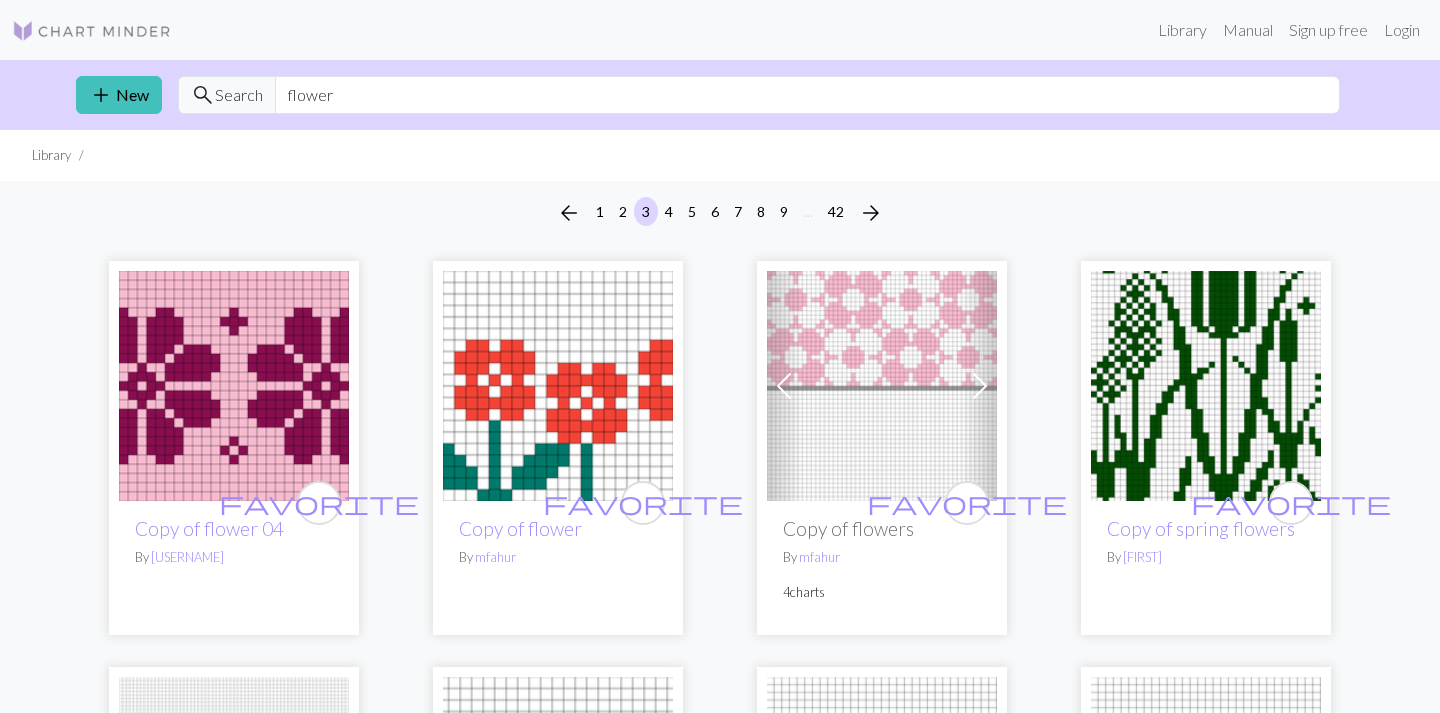 scroll, scrollTop: 423, scrollLeft: 0, axis: vertical 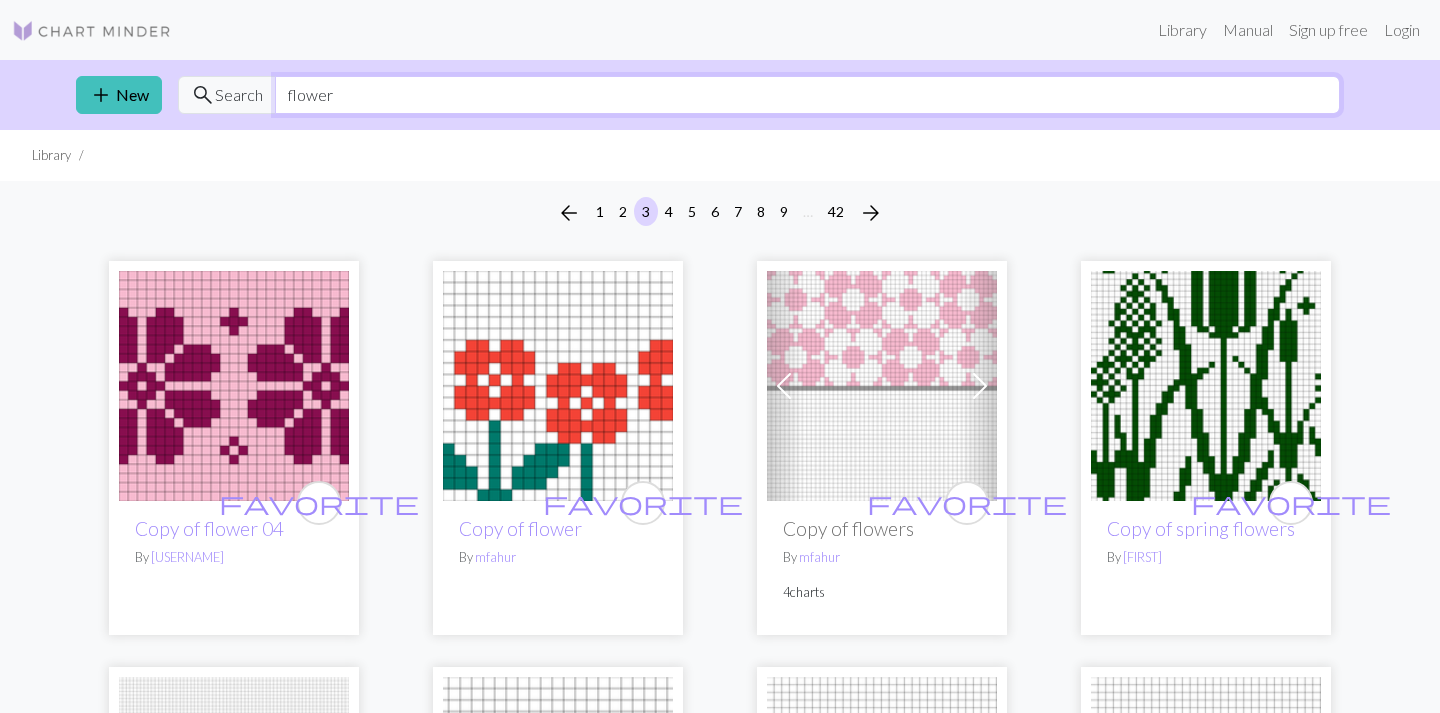 click on "flower" at bounding box center (807, 95) 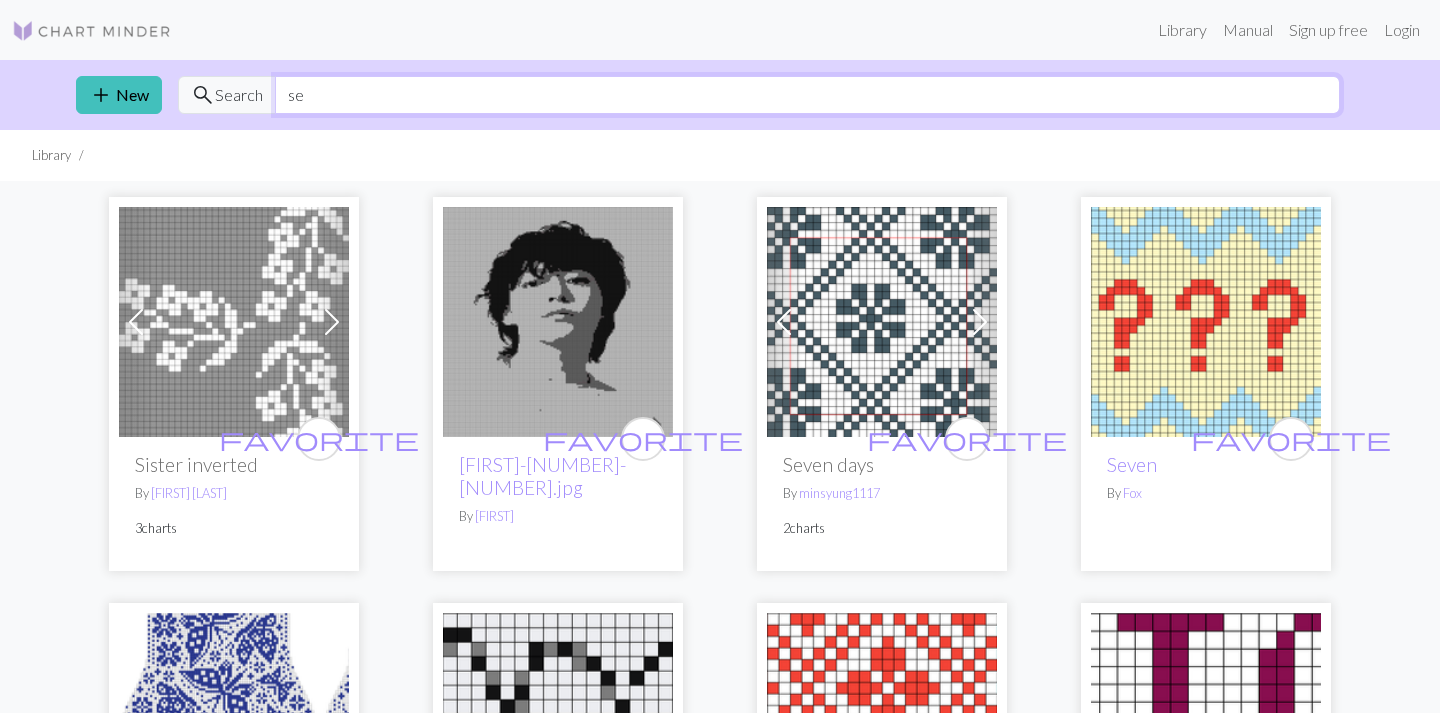 type on "s" 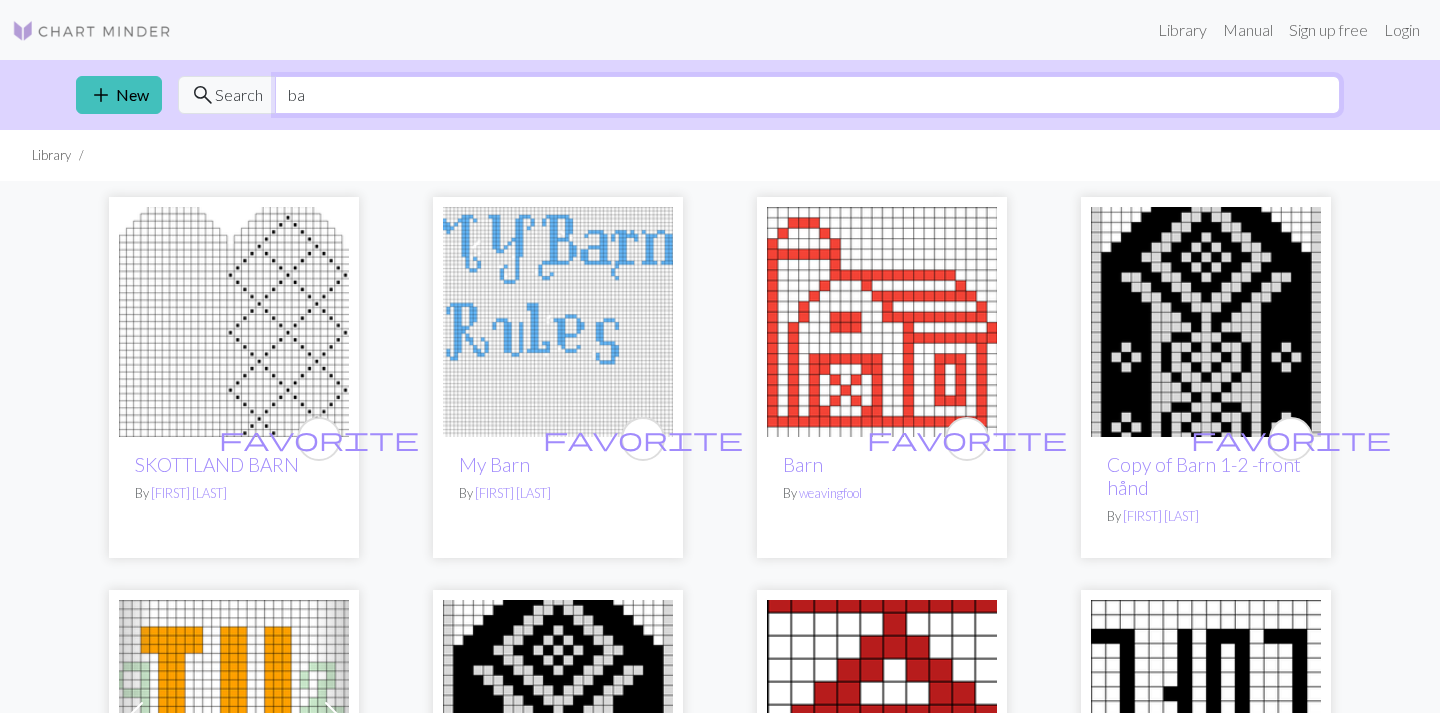 type on "b" 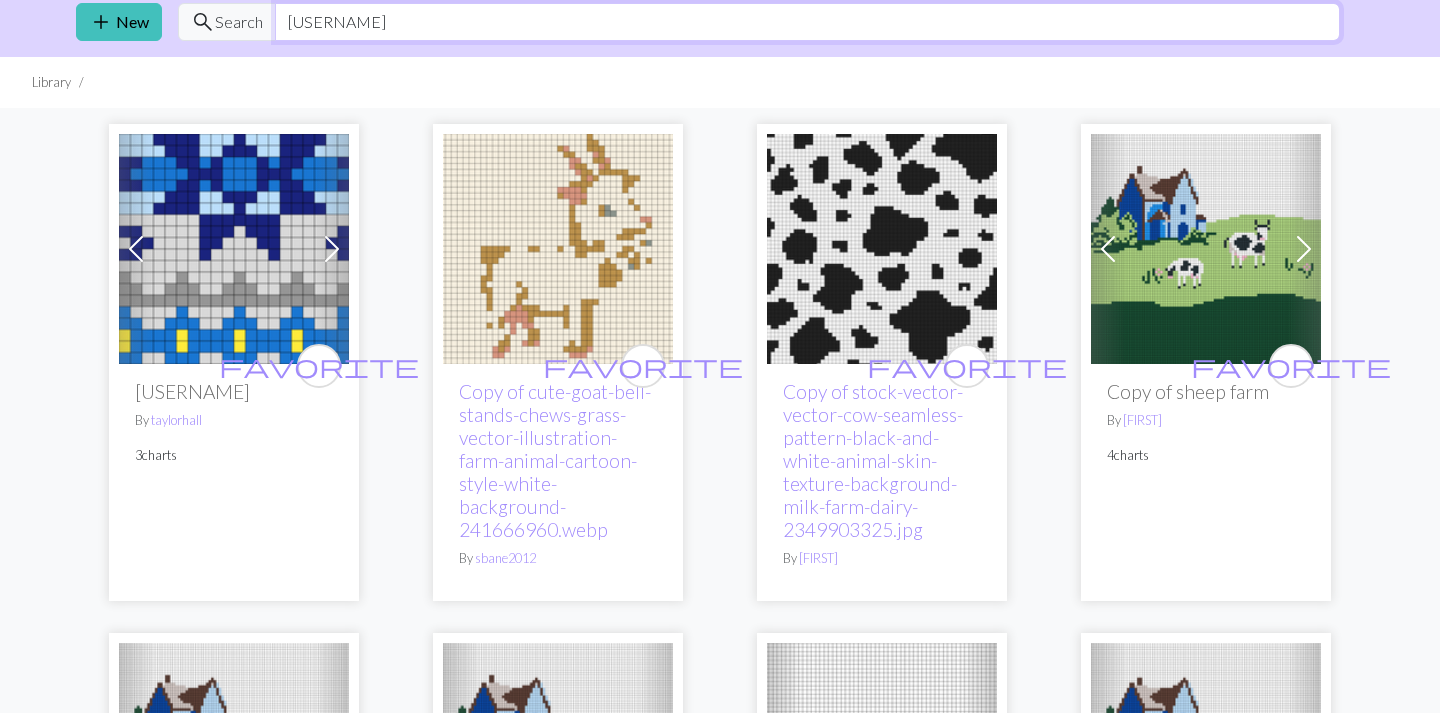 scroll, scrollTop: 74, scrollLeft: 0, axis: vertical 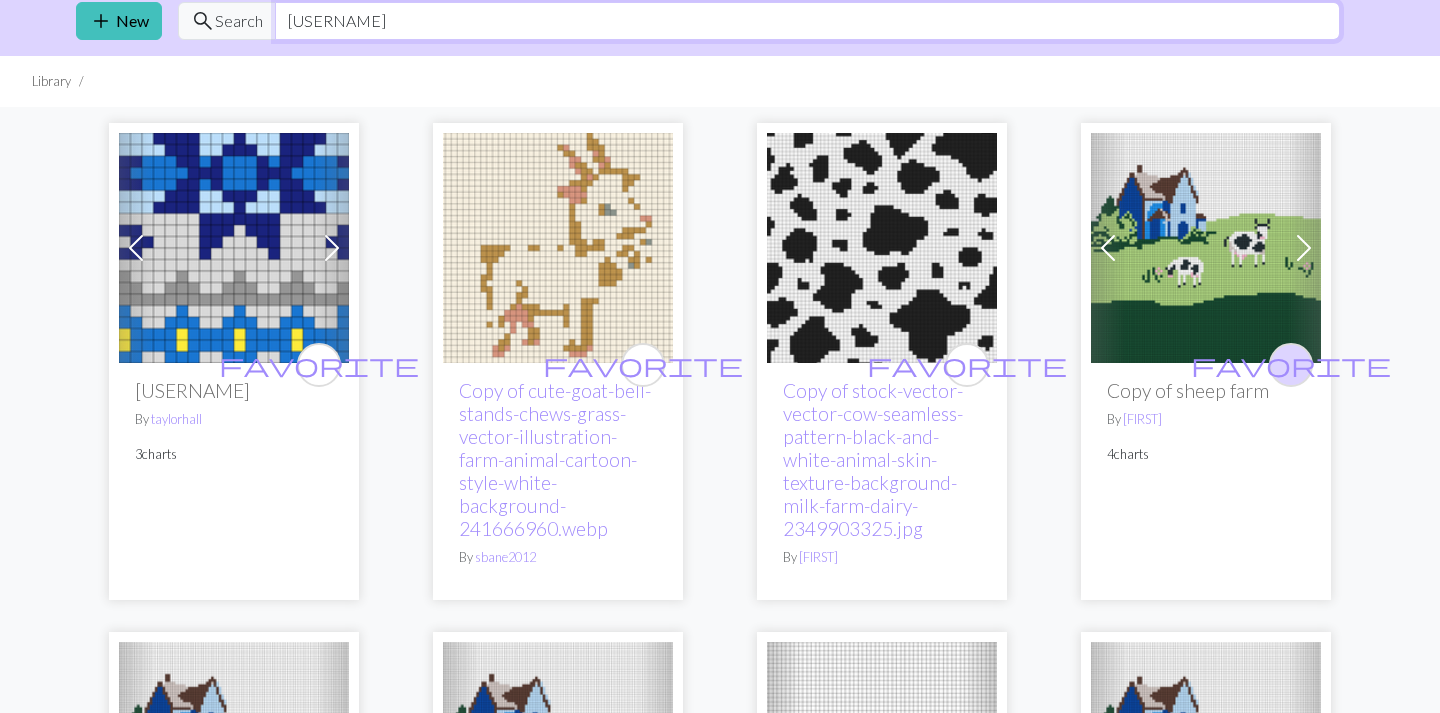 type on "[USERNAME]" 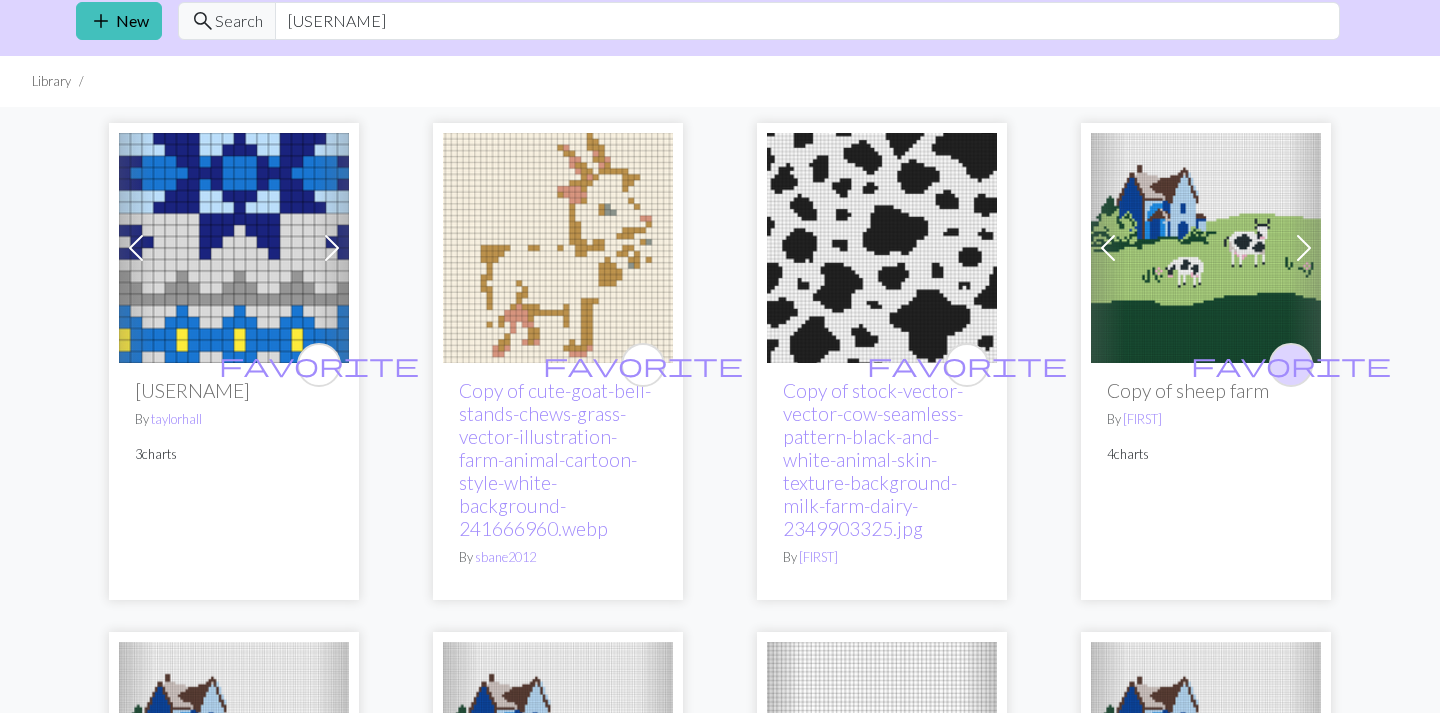 click on "favorite" at bounding box center (1291, 364) 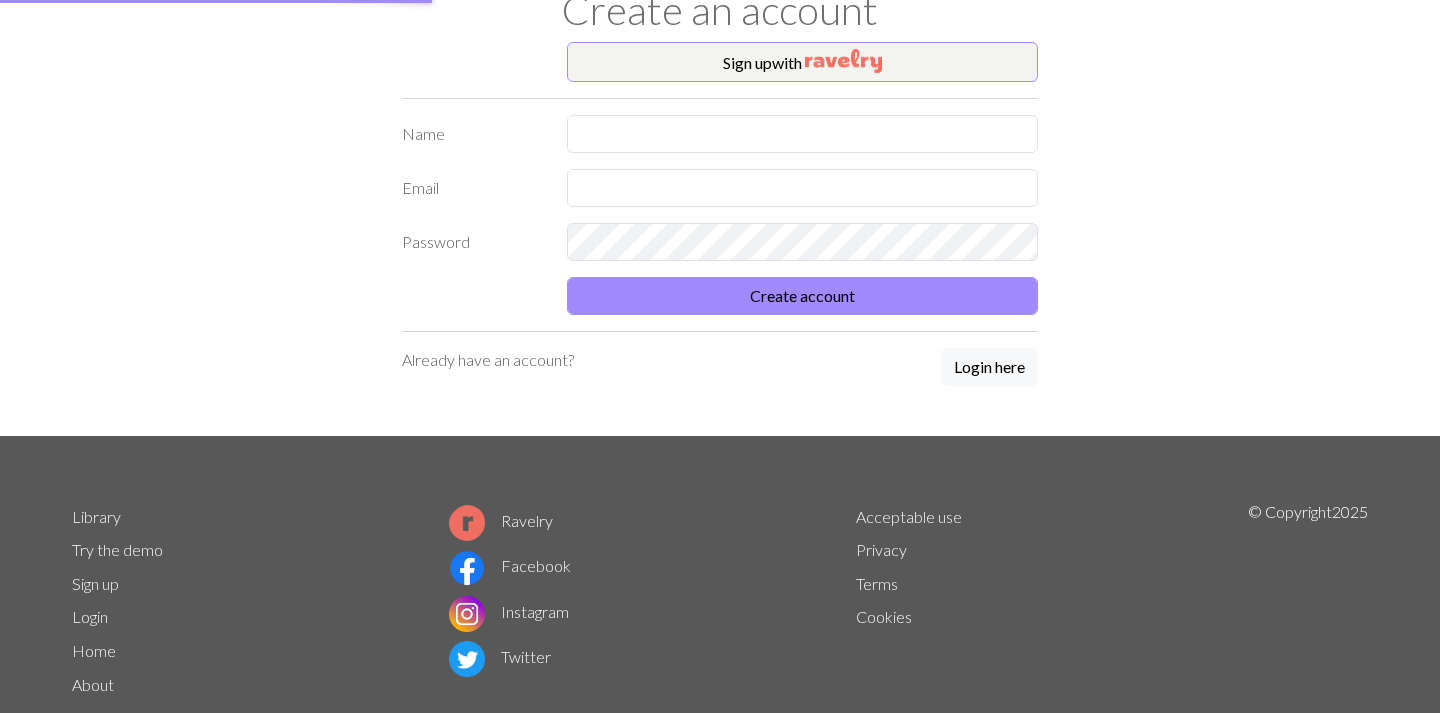scroll, scrollTop: 0, scrollLeft: 0, axis: both 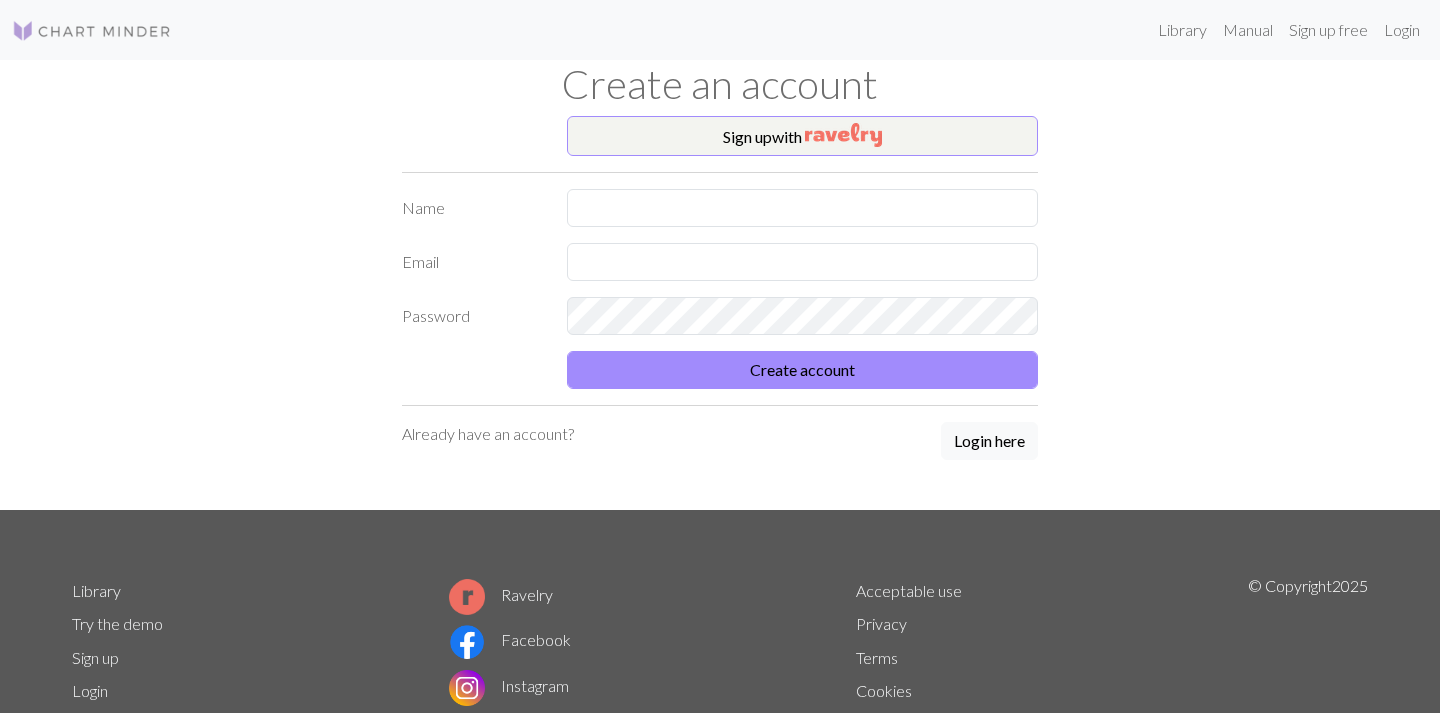 click on "Create an account" at bounding box center (720, 88) 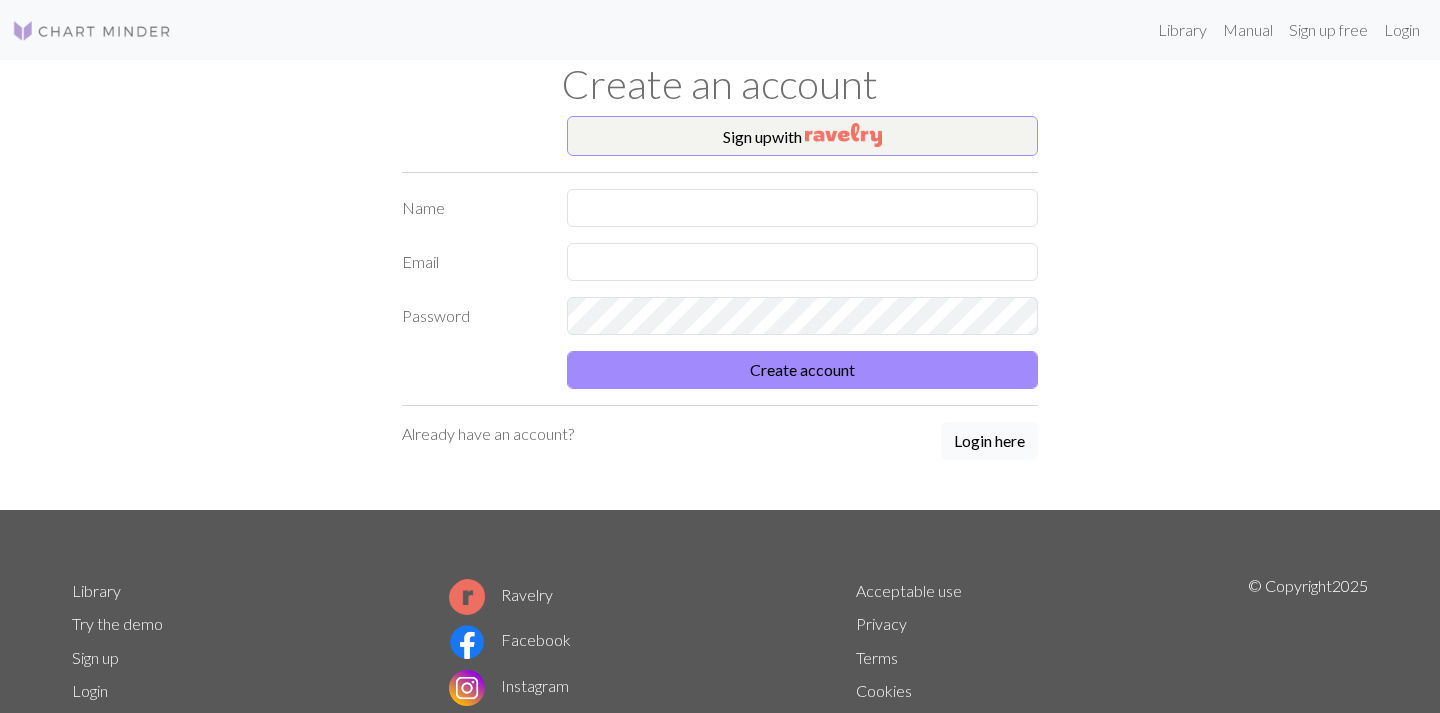 click on "Login here" at bounding box center (989, 441) 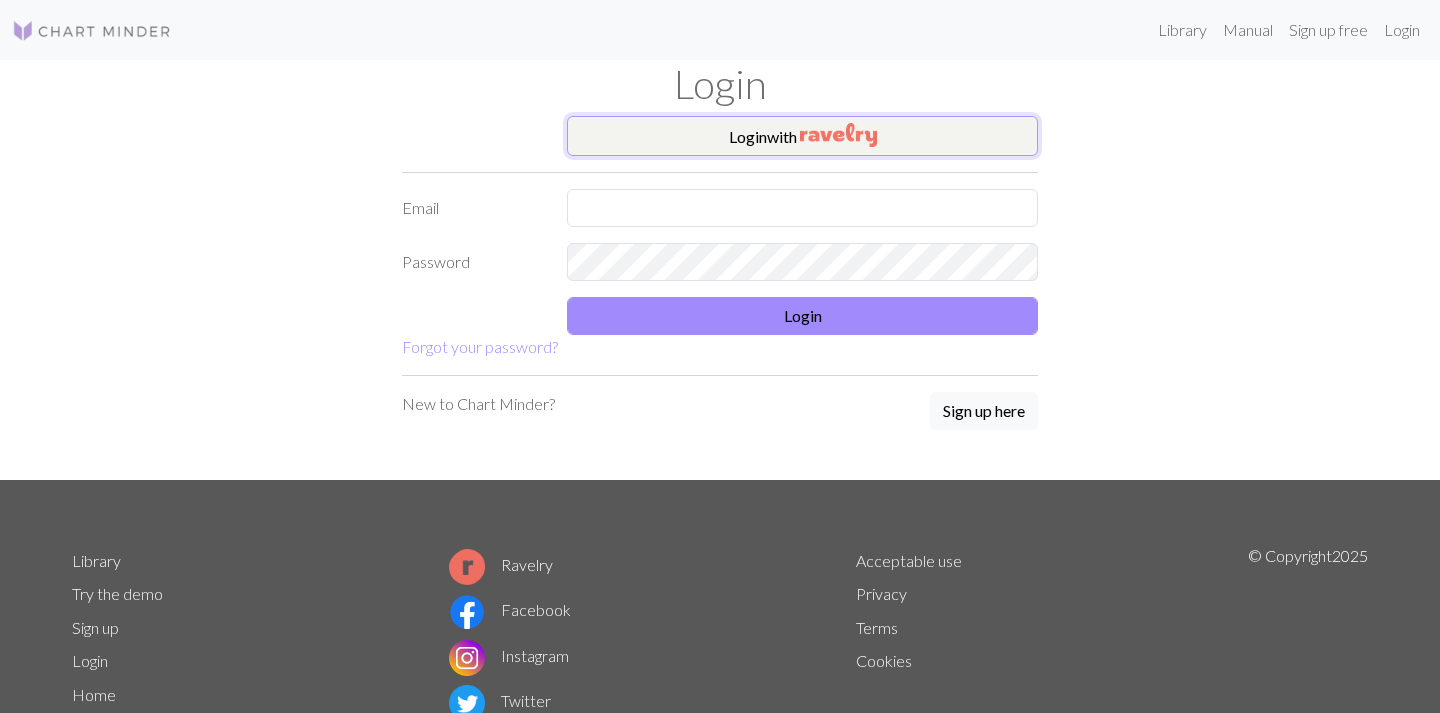 click at bounding box center [838, 135] 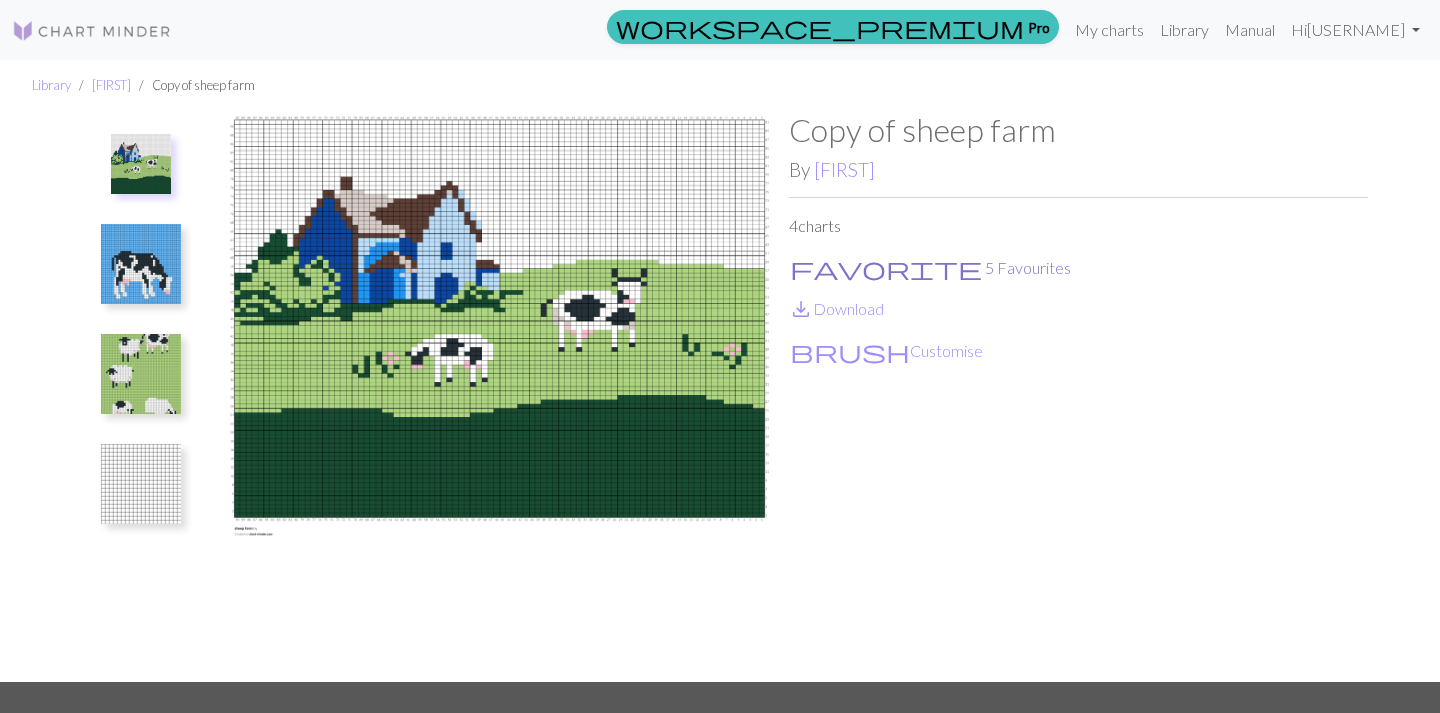 click on "favorite   5 Favourites" at bounding box center [930, 268] 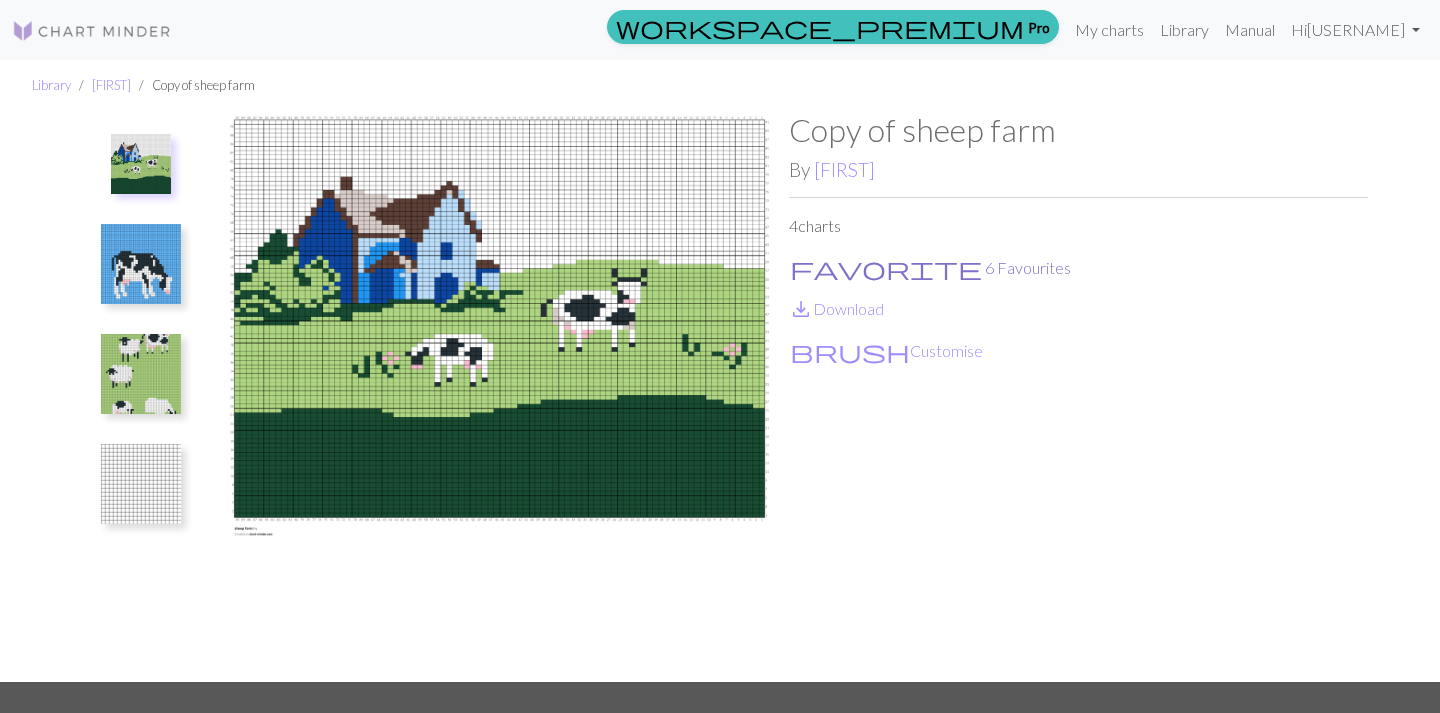 click on "favorite" at bounding box center (886, 268) 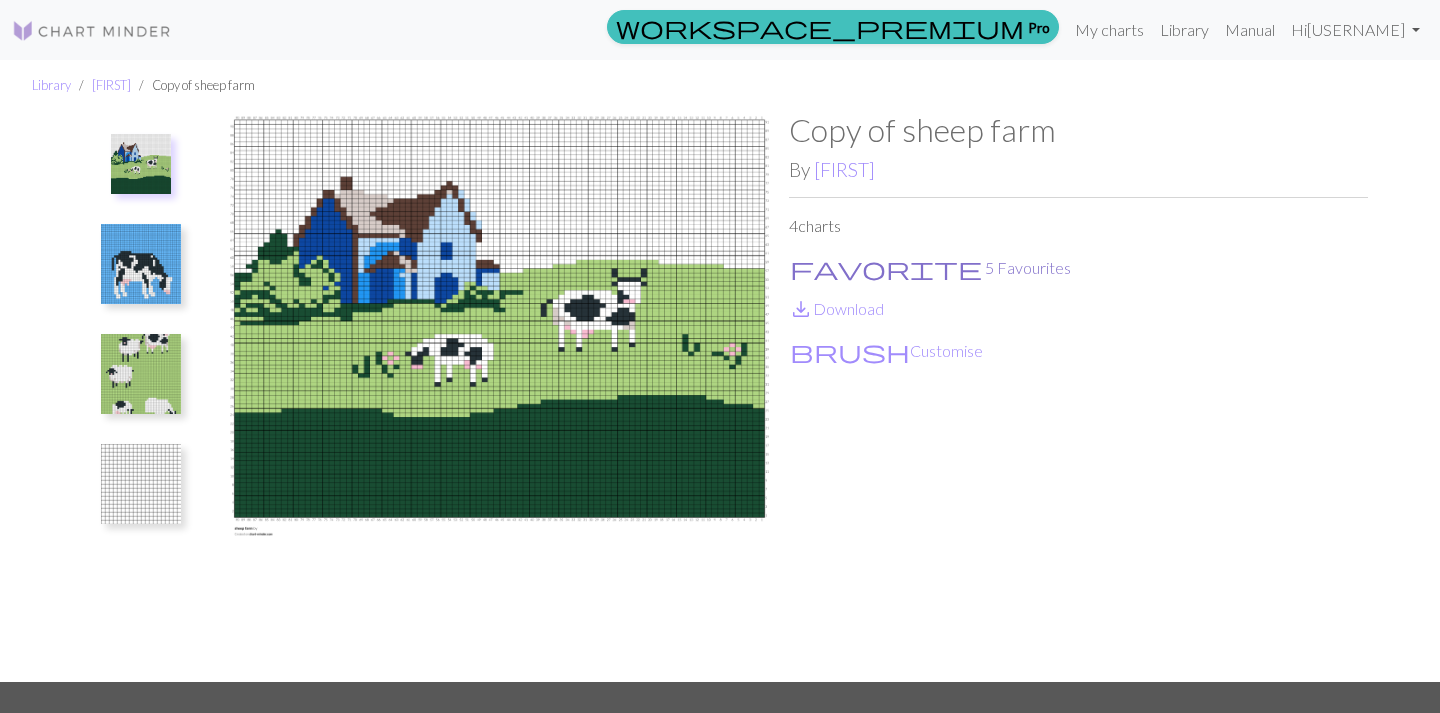 click on "favorite" at bounding box center [886, 268] 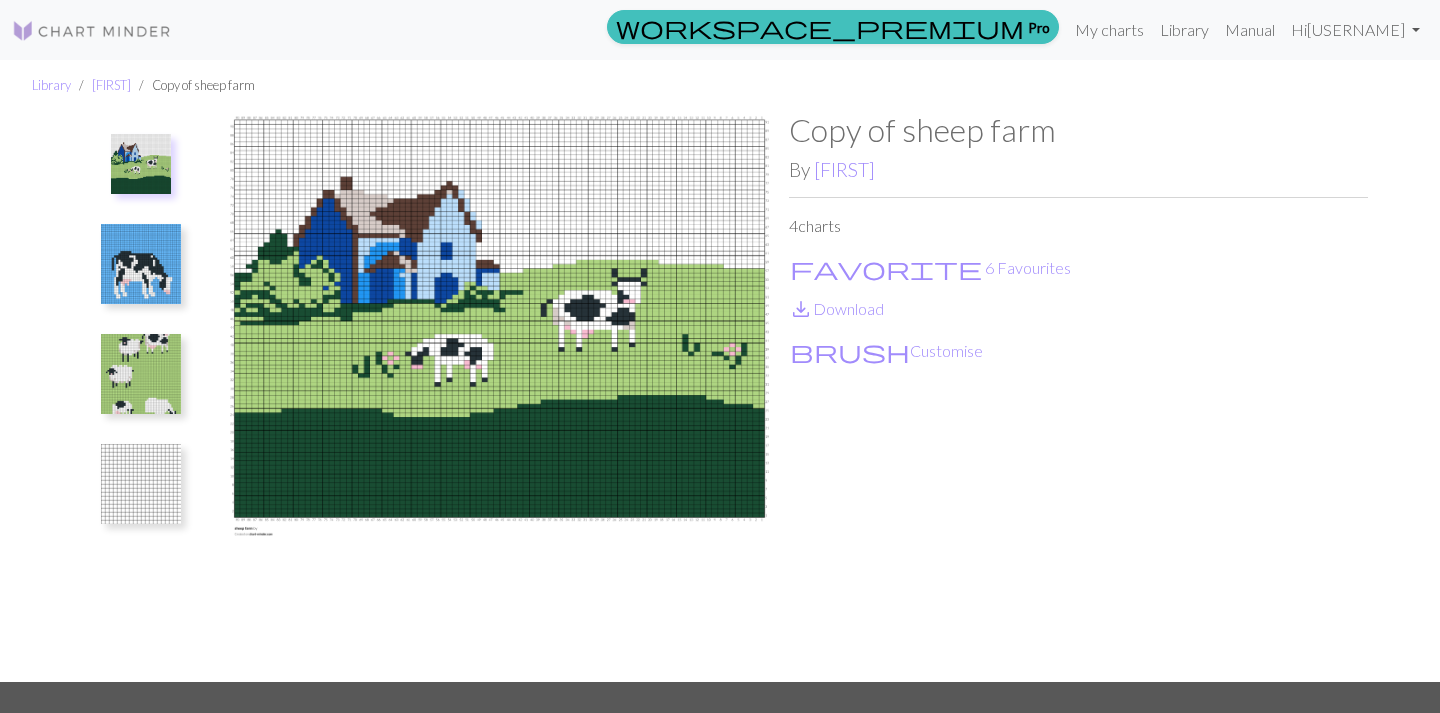 click at bounding box center [141, 264] 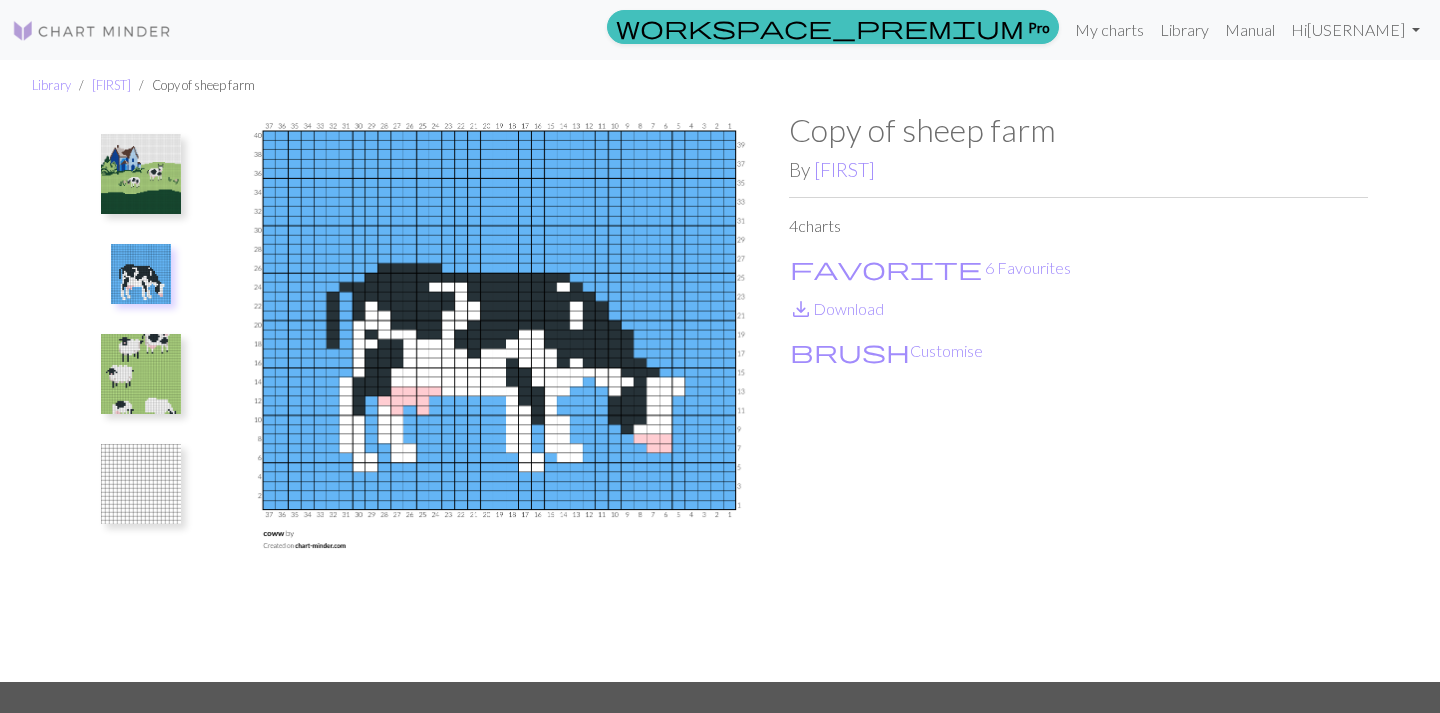 click at bounding box center (141, 374) 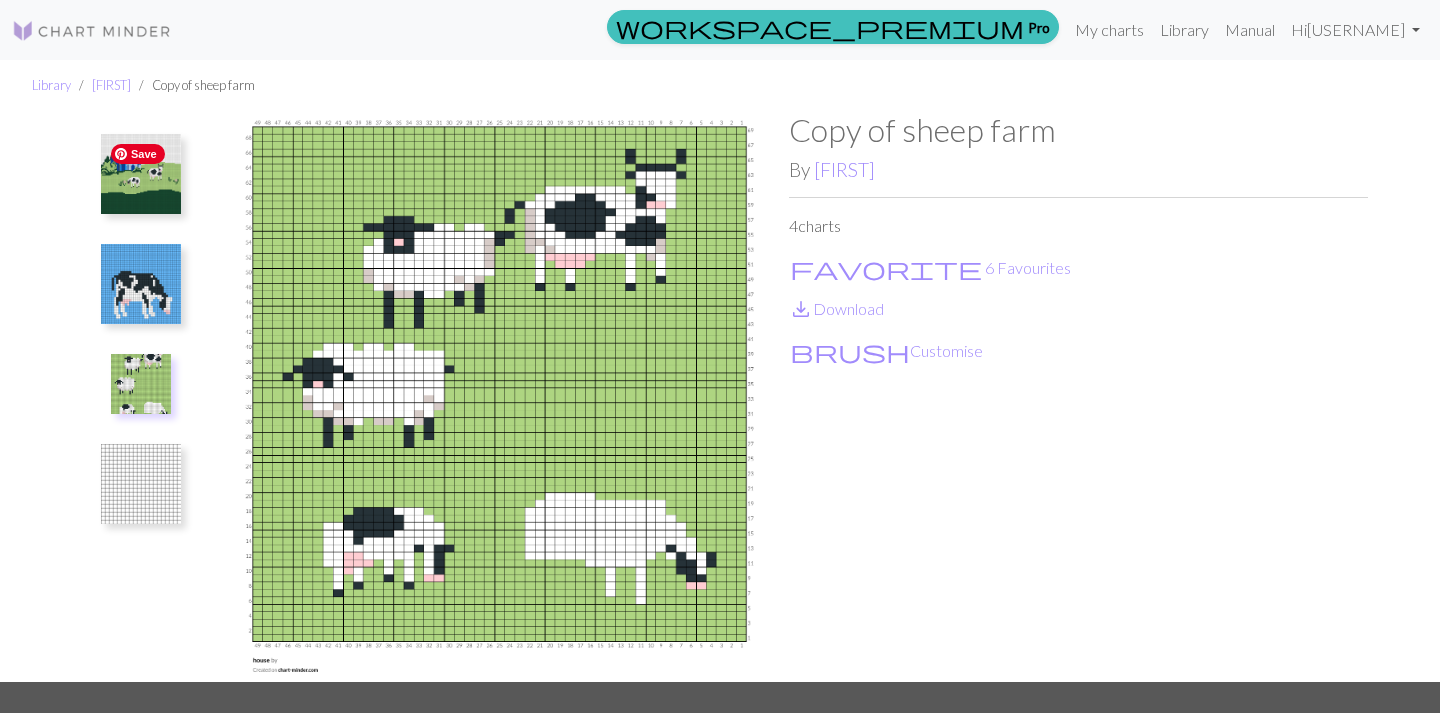 click at bounding box center (141, 174) 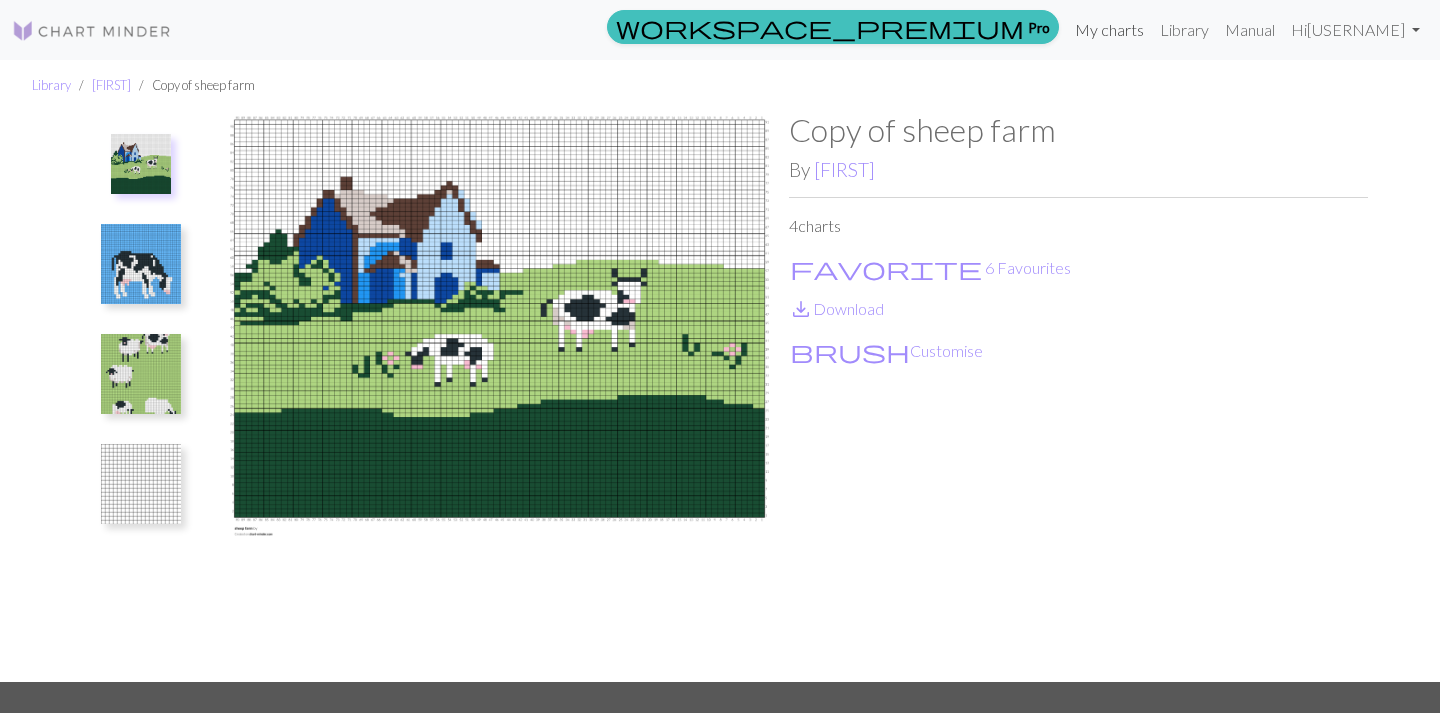click on "My charts" at bounding box center (1109, 30) 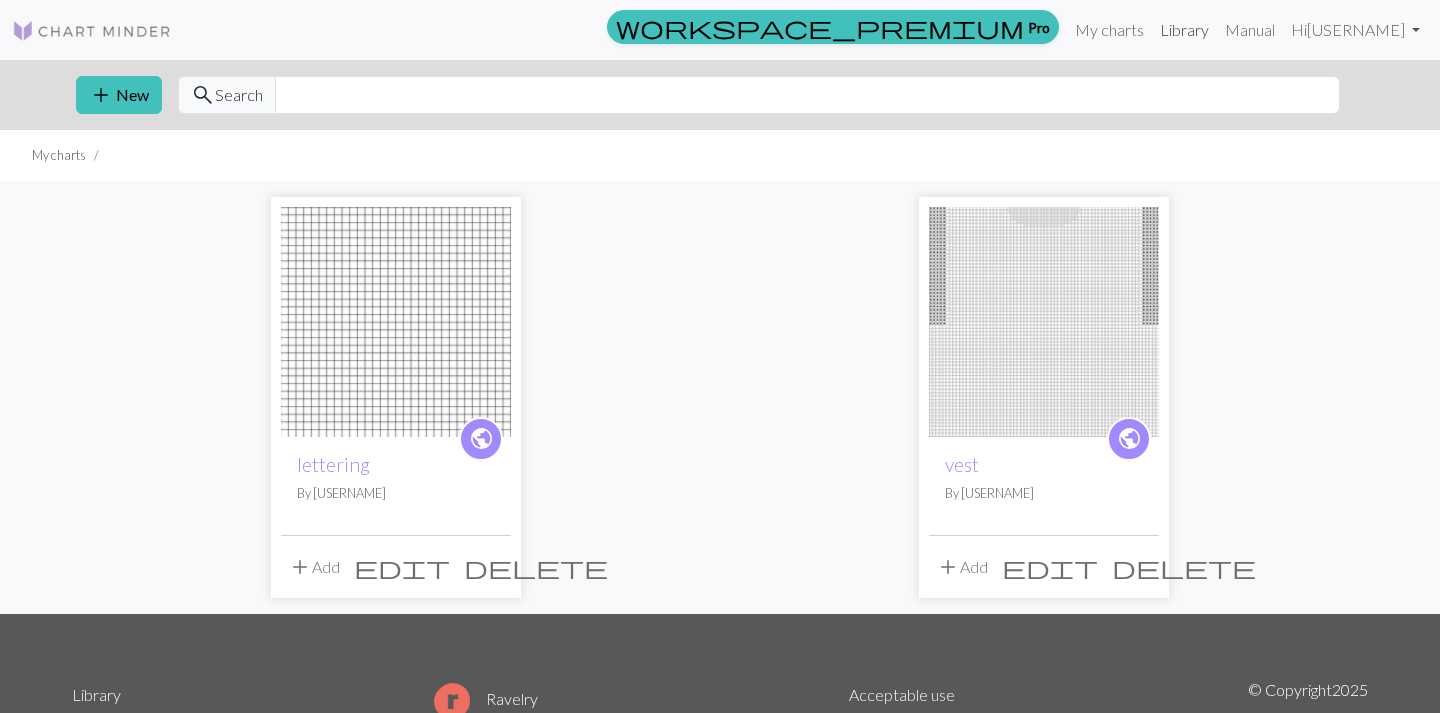 click on "Library" at bounding box center [1184, 30] 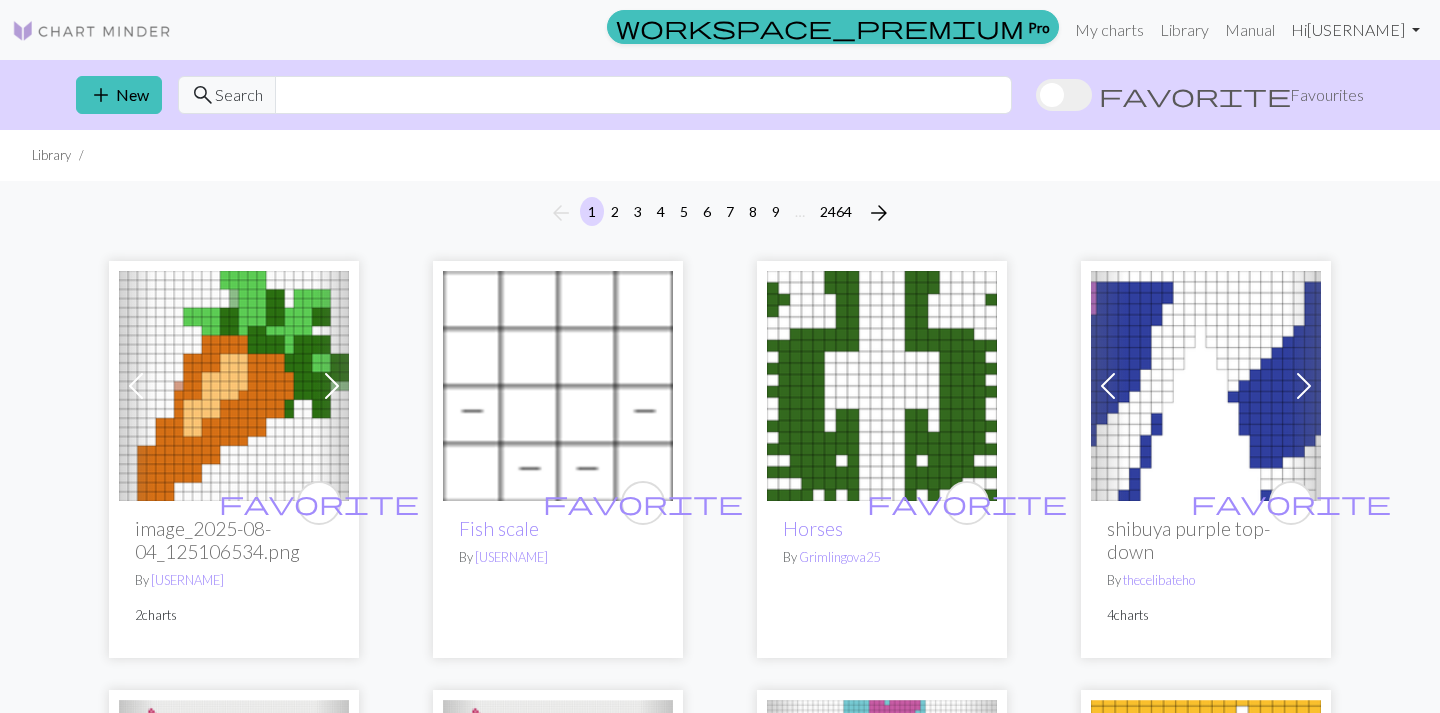 click on "[FIRST] [USERNAME]" at bounding box center [1355, 30] 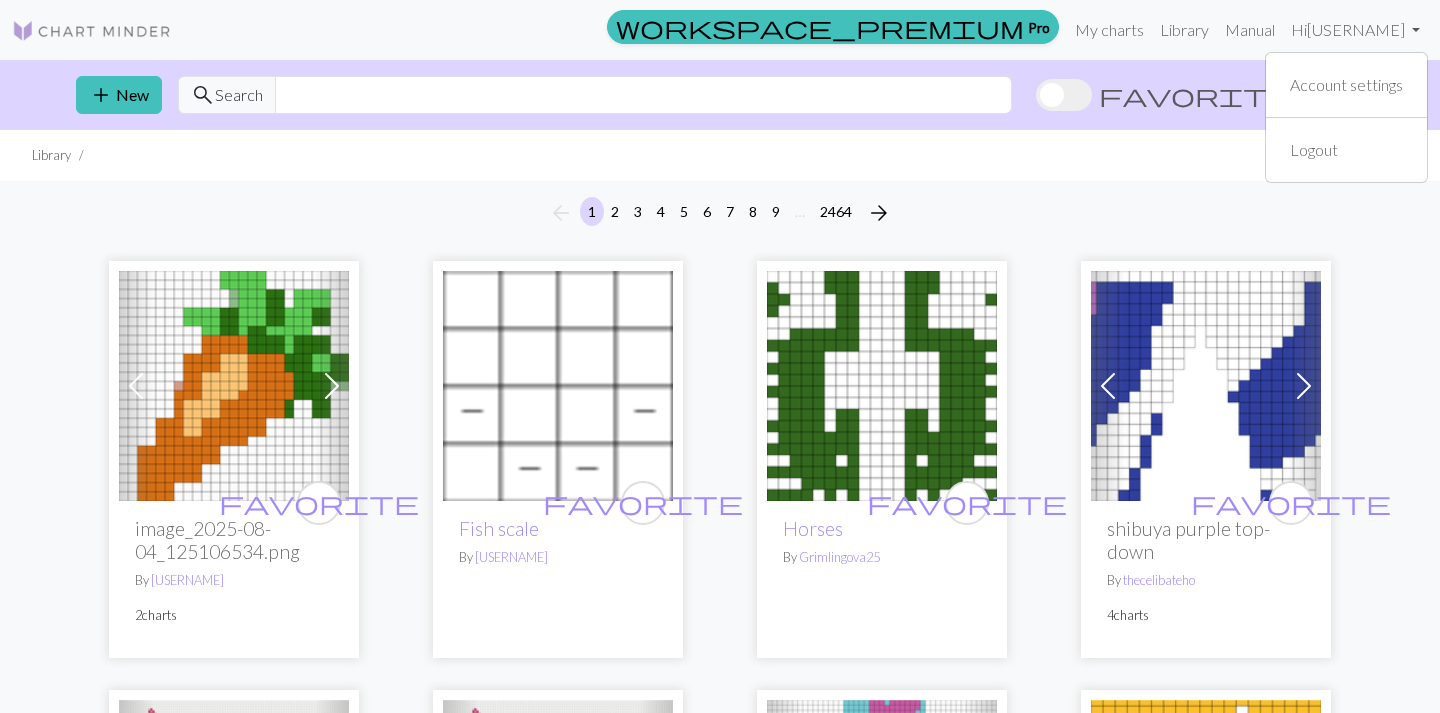 click on "arrow_back 1 2 3 4 5 6 7 8 9 … 2464 arrow_forward" at bounding box center (720, 213) 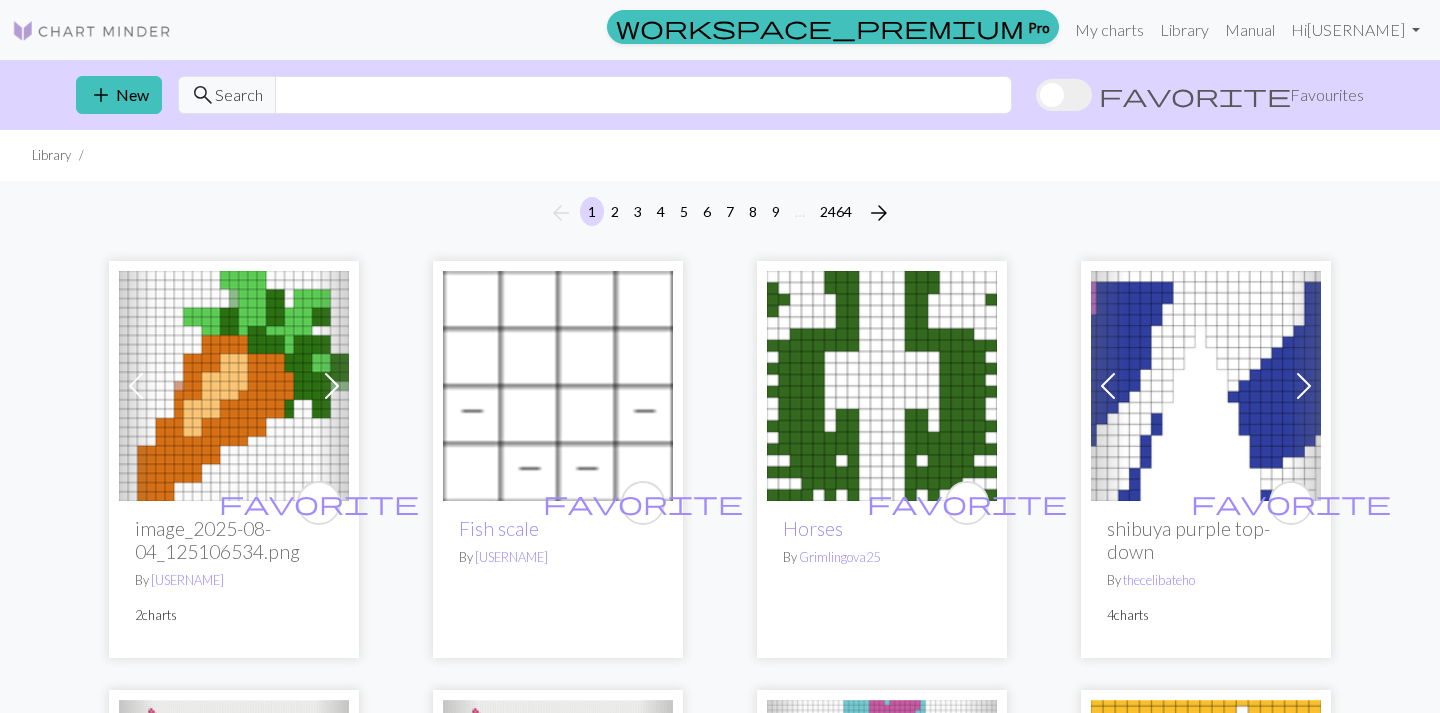 click on "Favourites" at bounding box center (1327, 95) 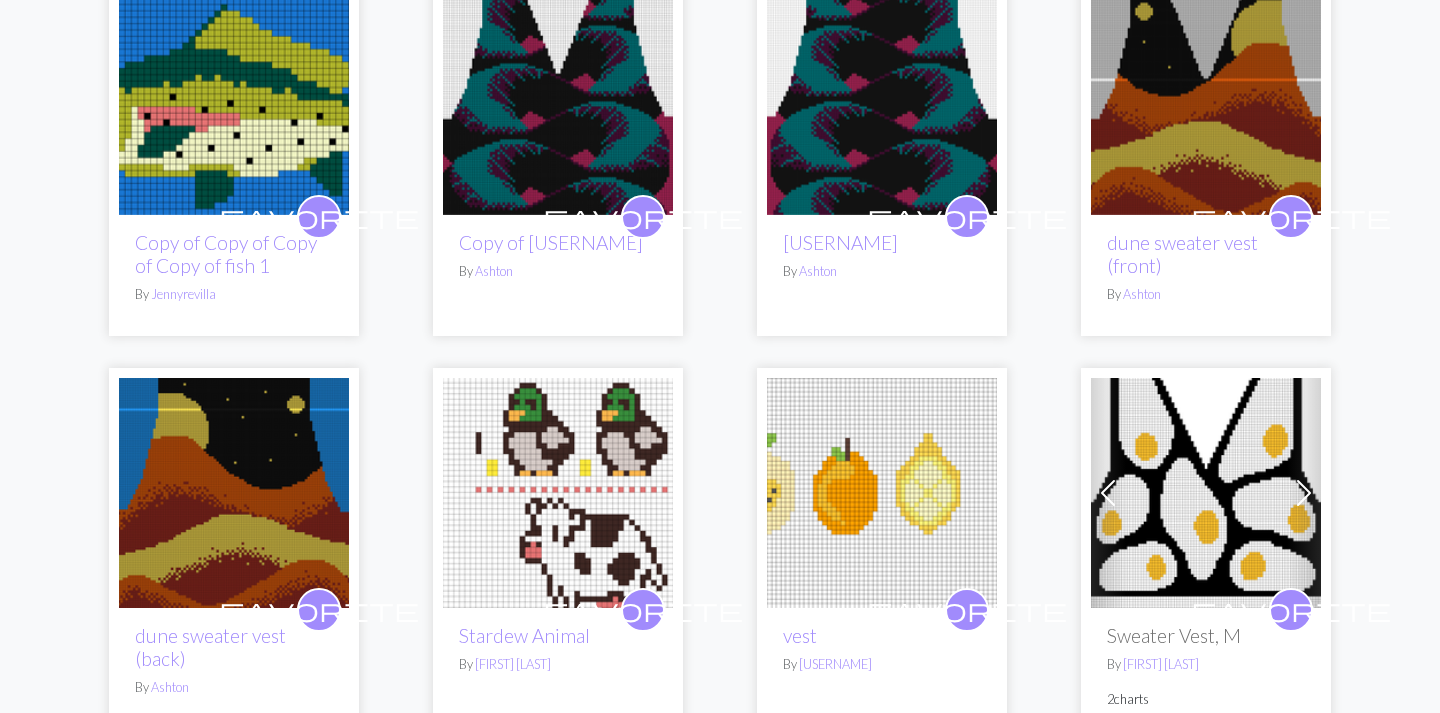 scroll, scrollTop: 0, scrollLeft: 0, axis: both 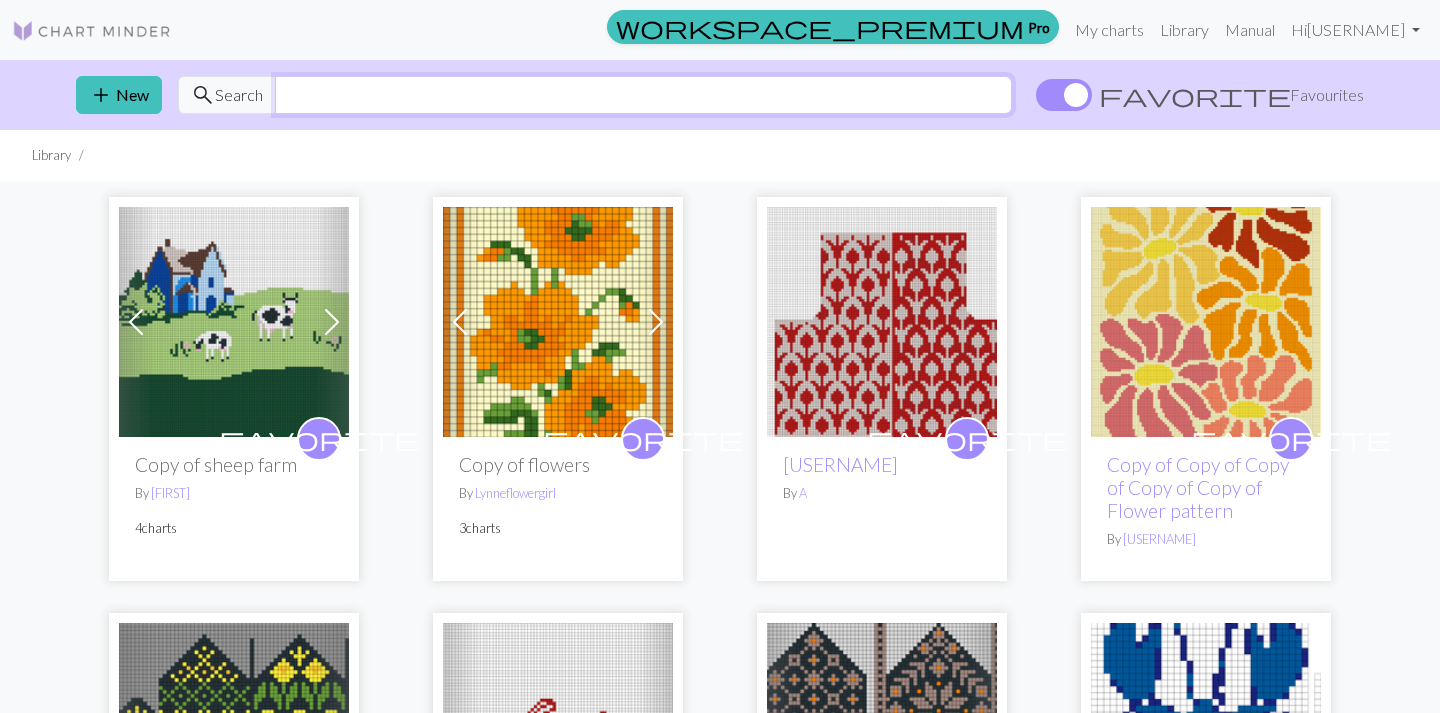 click at bounding box center (643, 95) 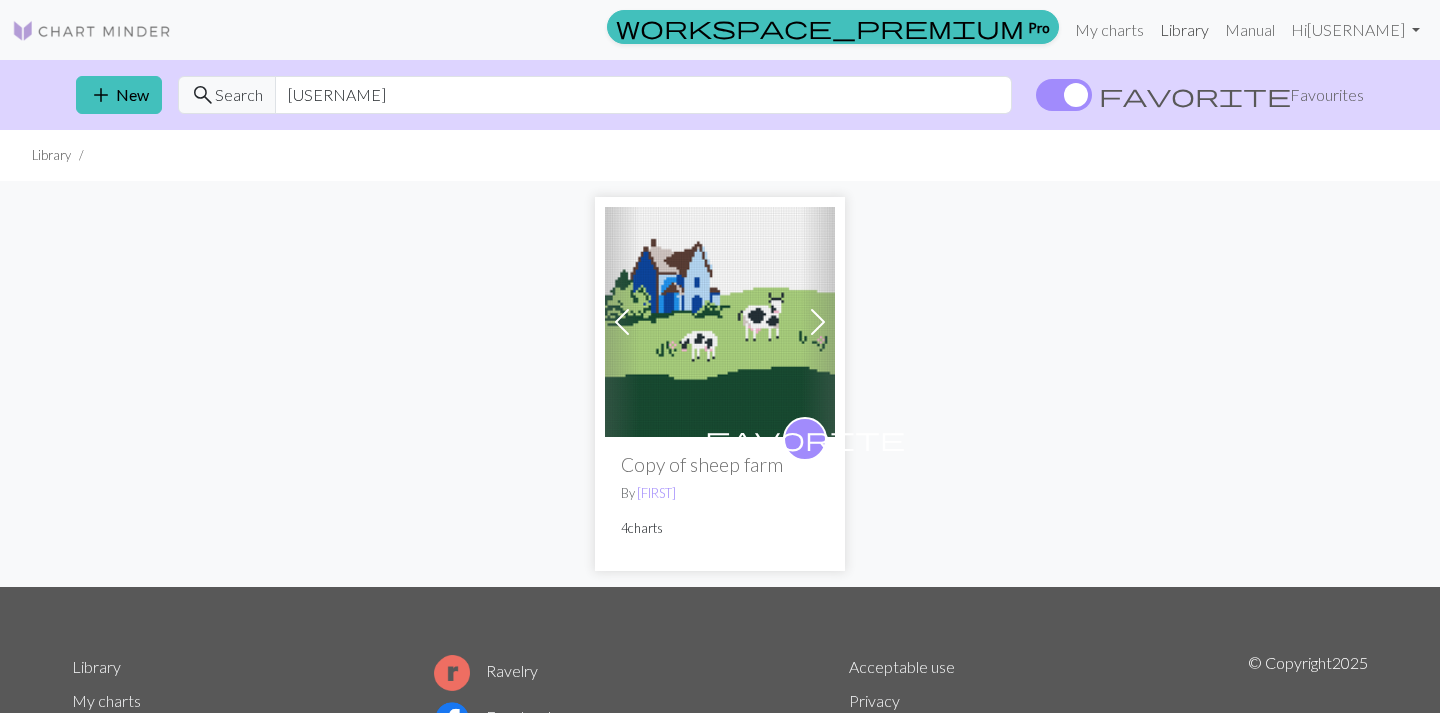 click on "Library" at bounding box center [1184, 30] 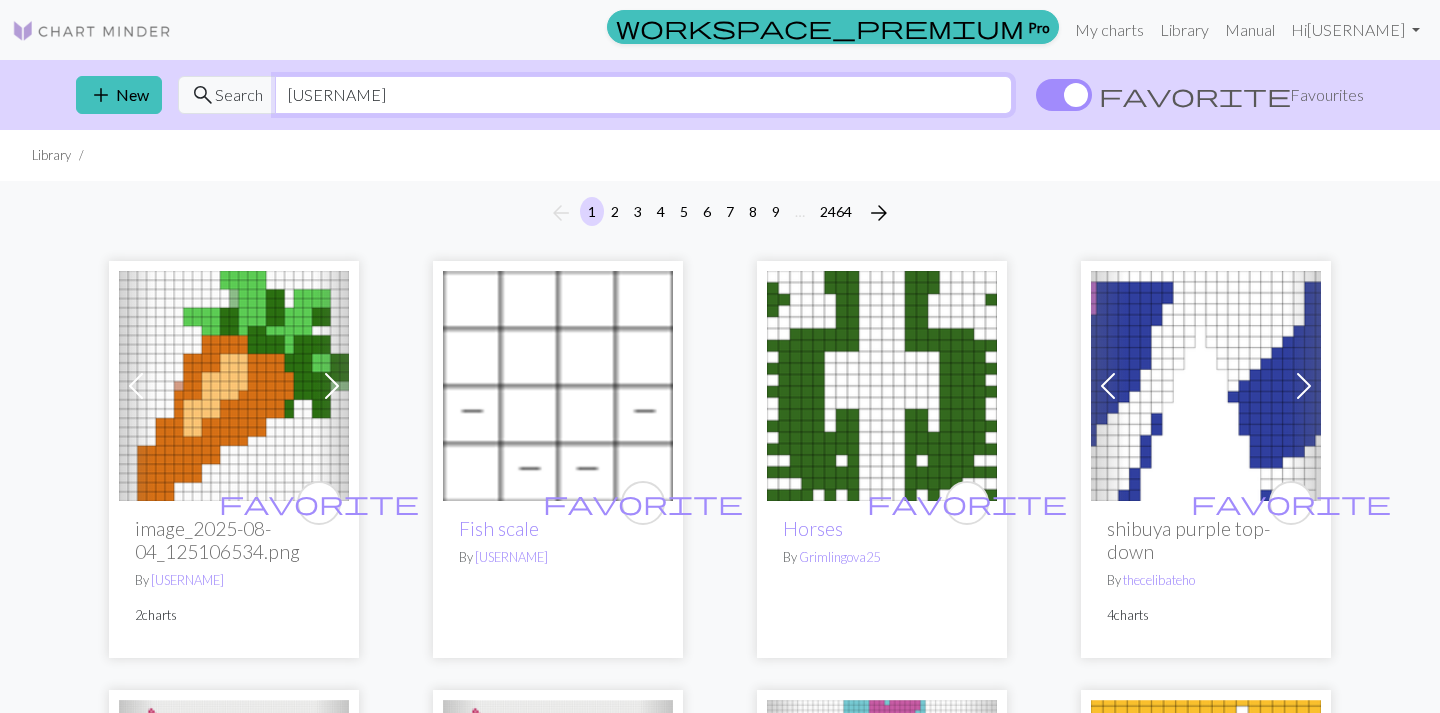 click on "[USERNAME]" at bounding box center [643, 95] 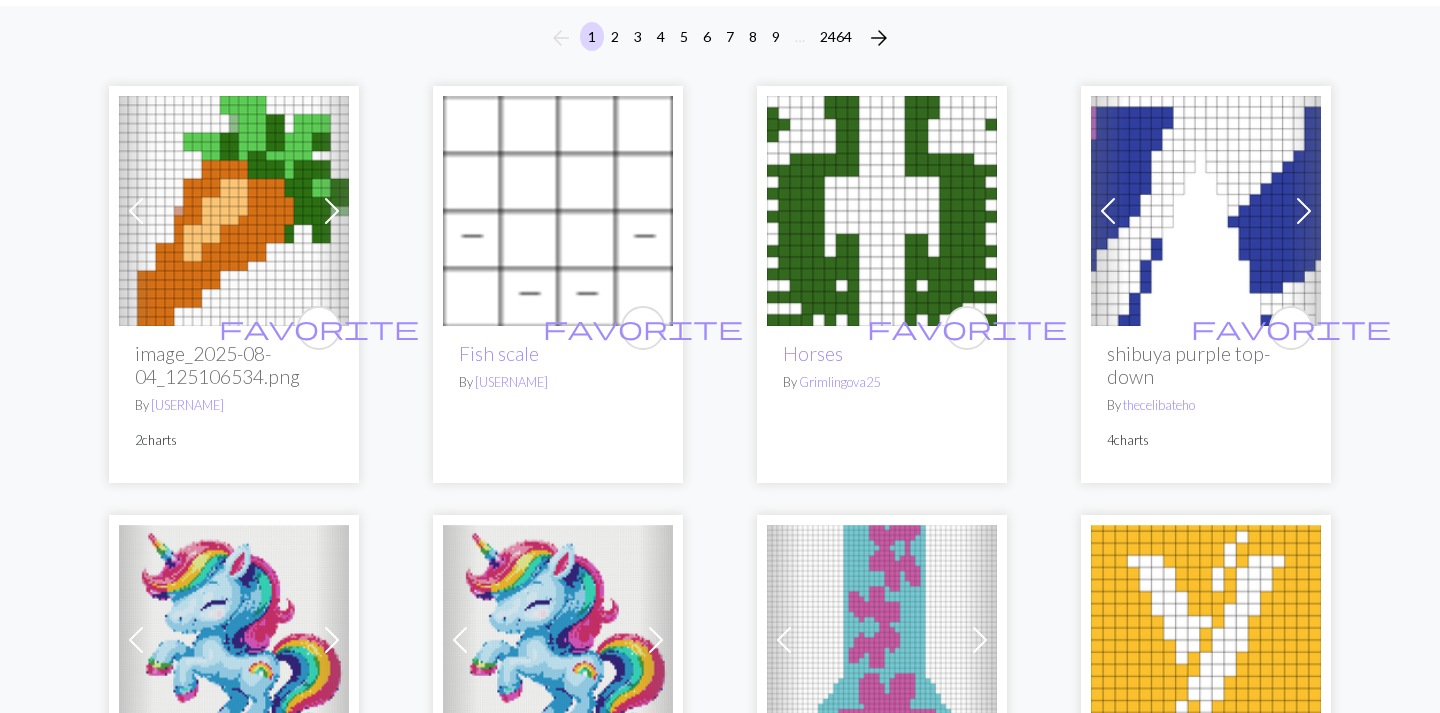 scroll, scrollTop: 0, scrollLeft: 0, axis: both 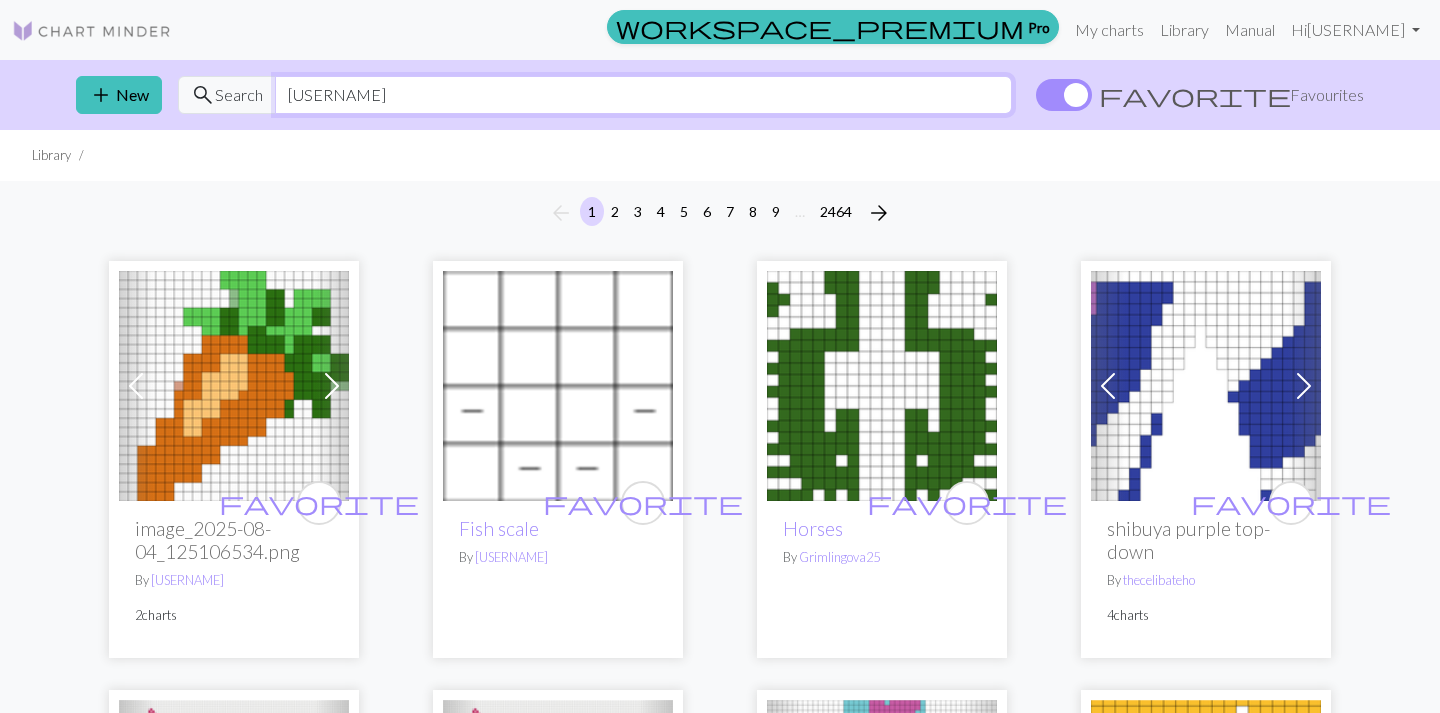 click on "[USERNAME]" at bounding box center [643, 95] 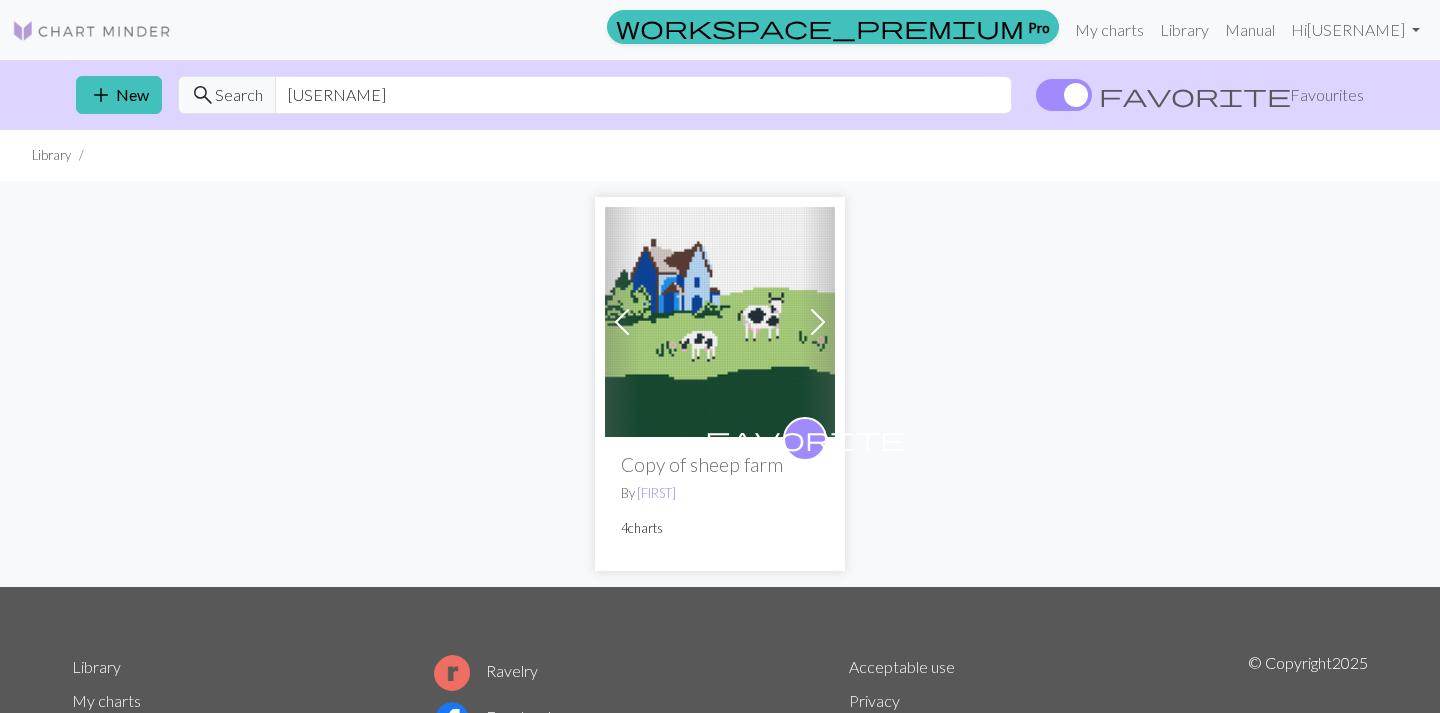 click on "Search" at bounding box center [239, 95] 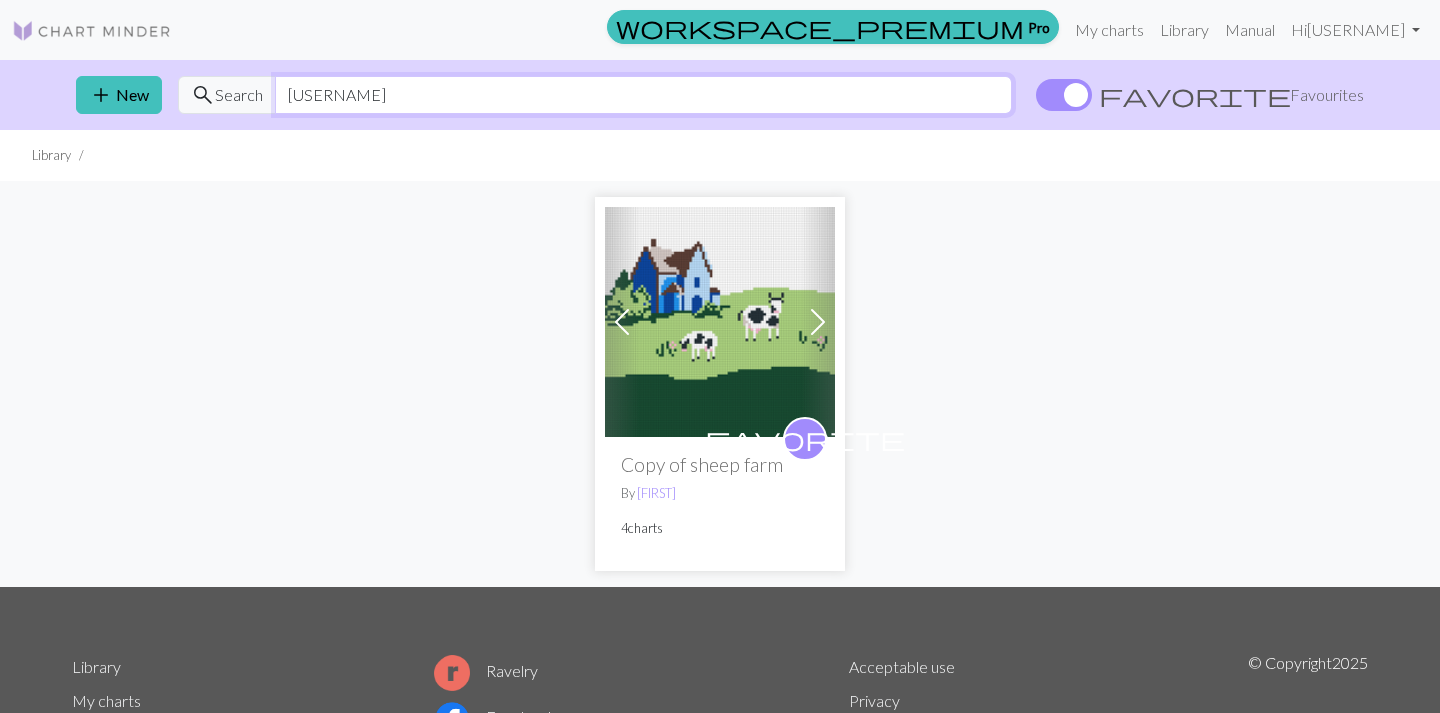 click on "[USERNAME]" at bounding box center (643, 95) 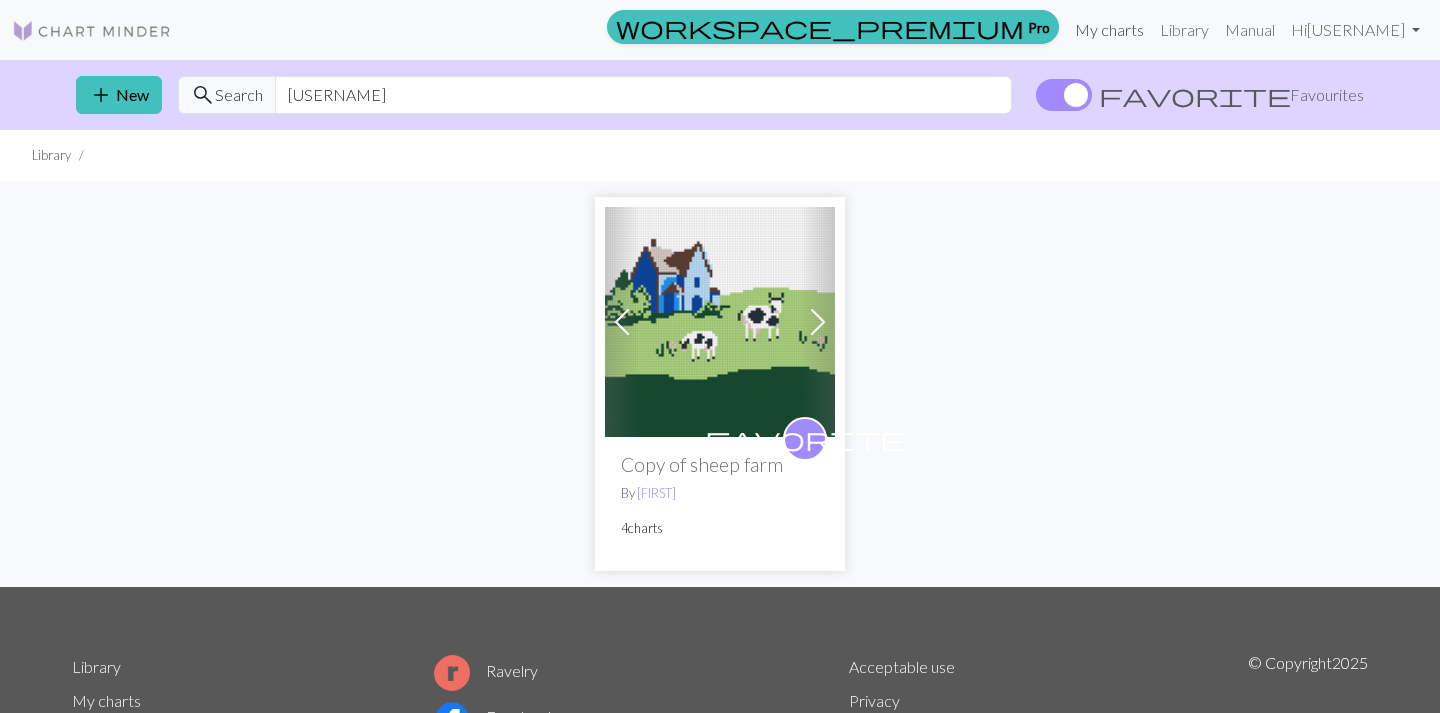click on "My charts" at bounding box center (1109, 30) 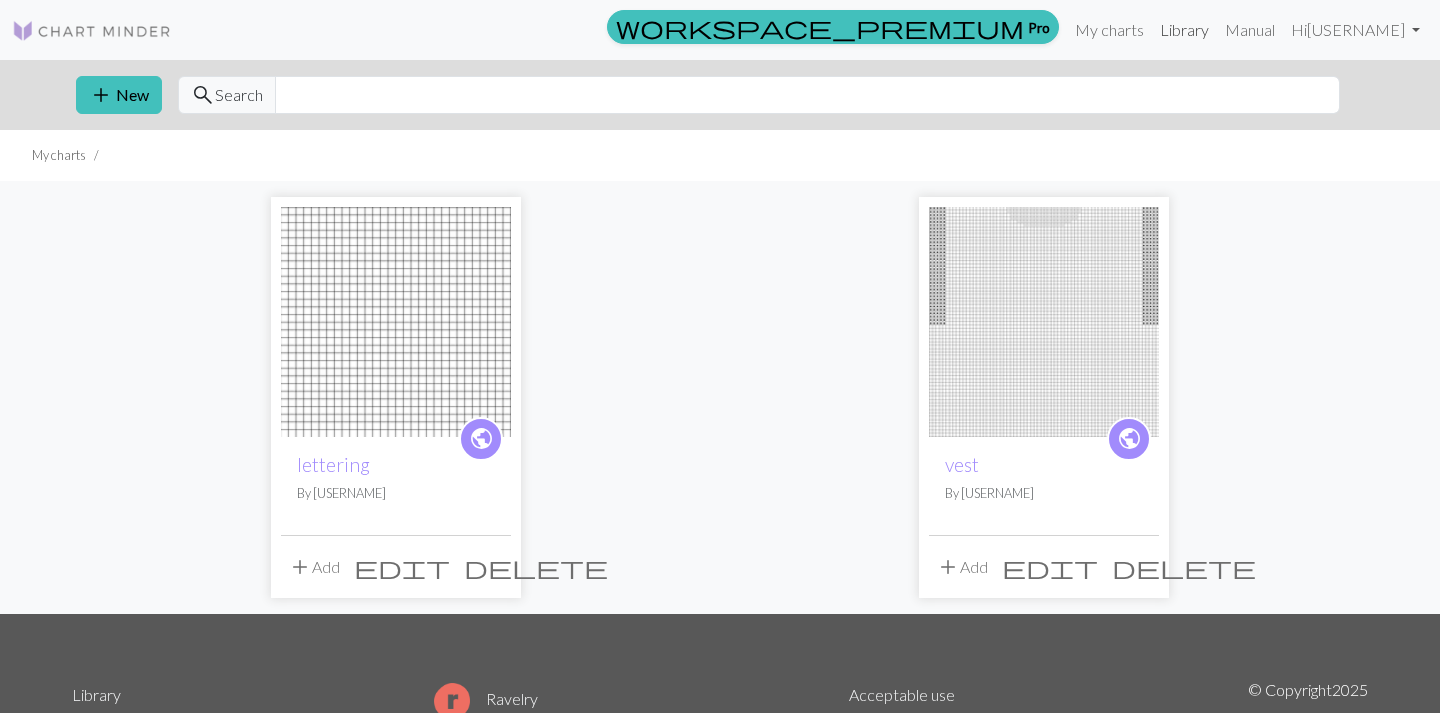 click on "Library" at bounding box center [1184, 30] 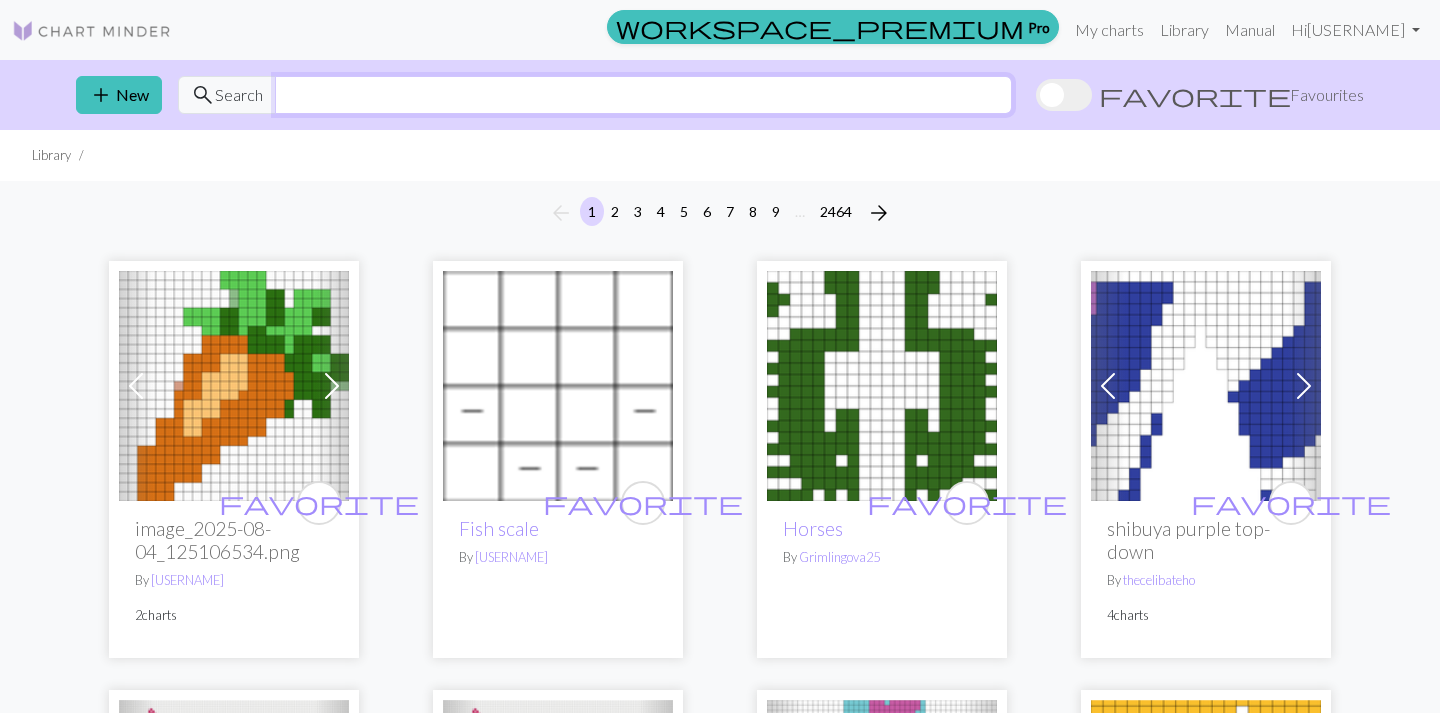 click at bounding box center (643, 95) 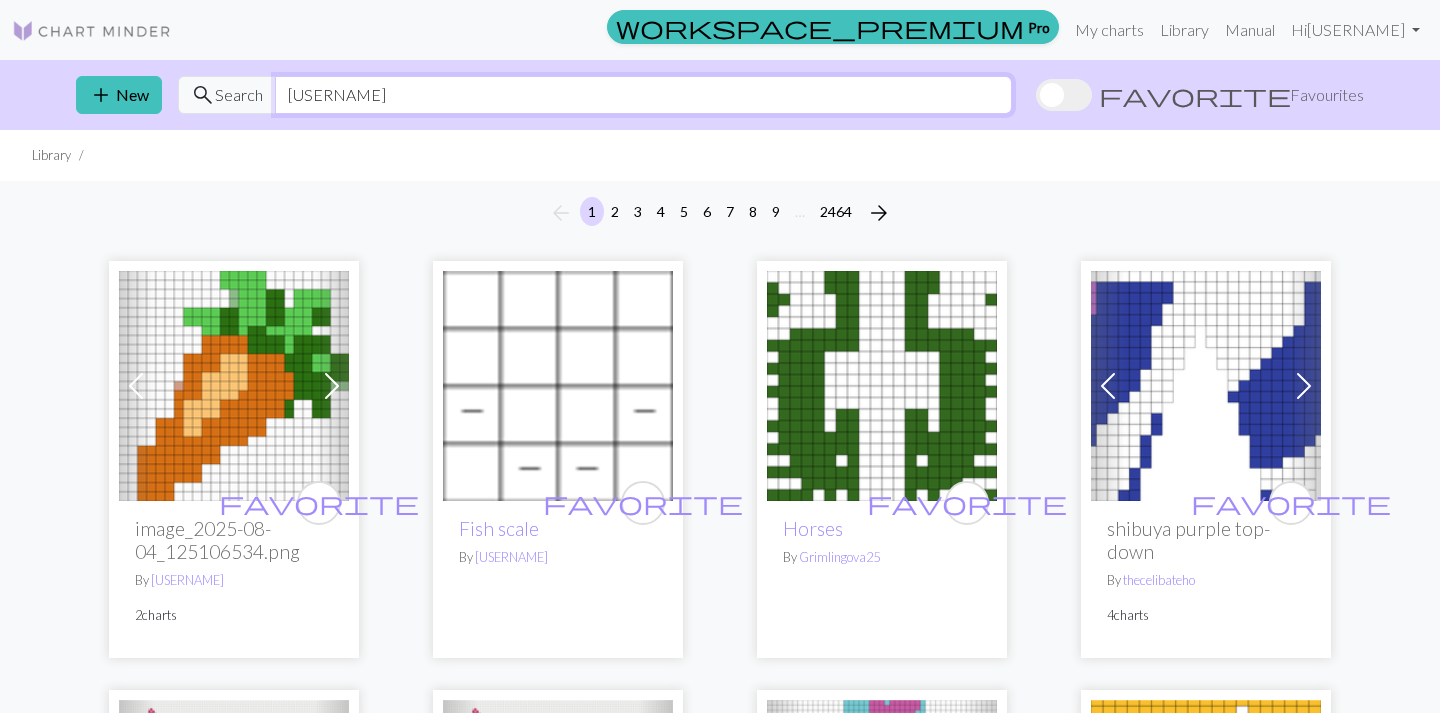 type on "[USERNAME]" 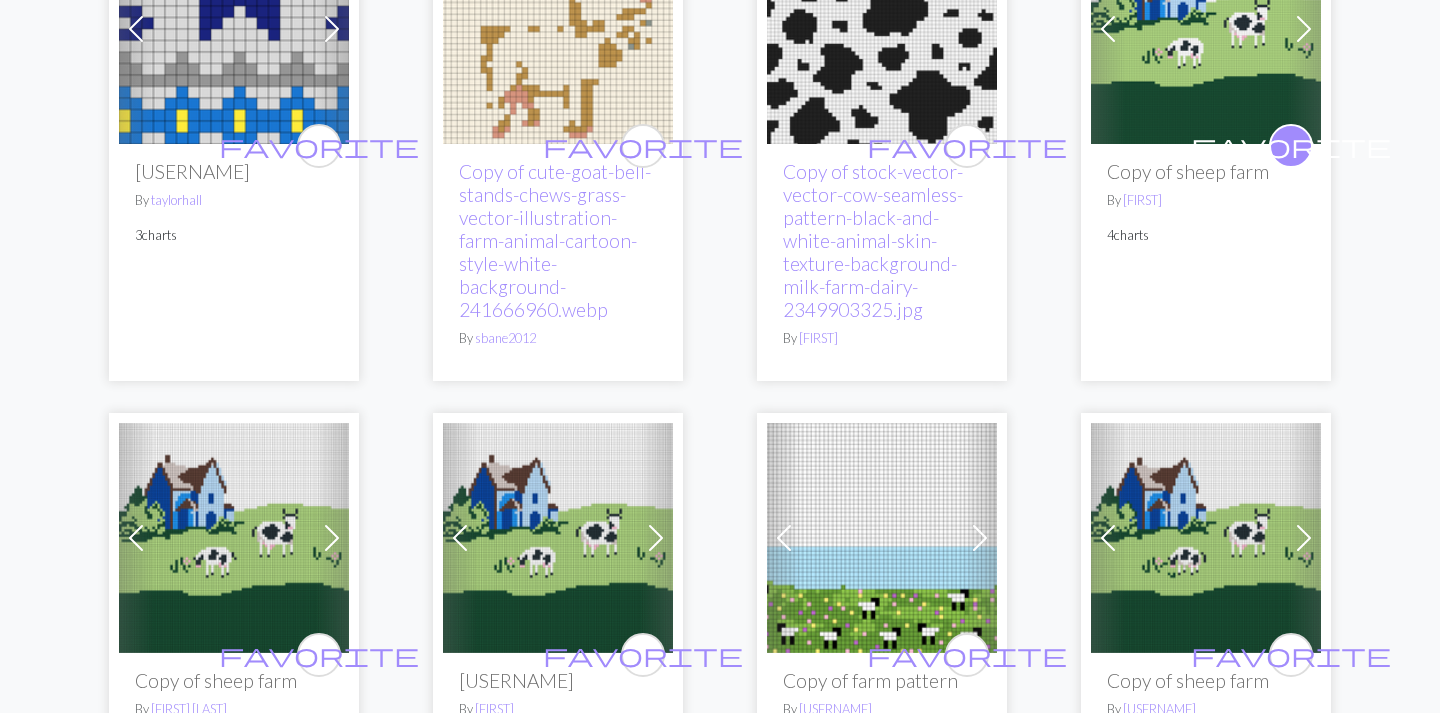 scroll, scrollTop: 0, scrollLeft: 0, axis: both 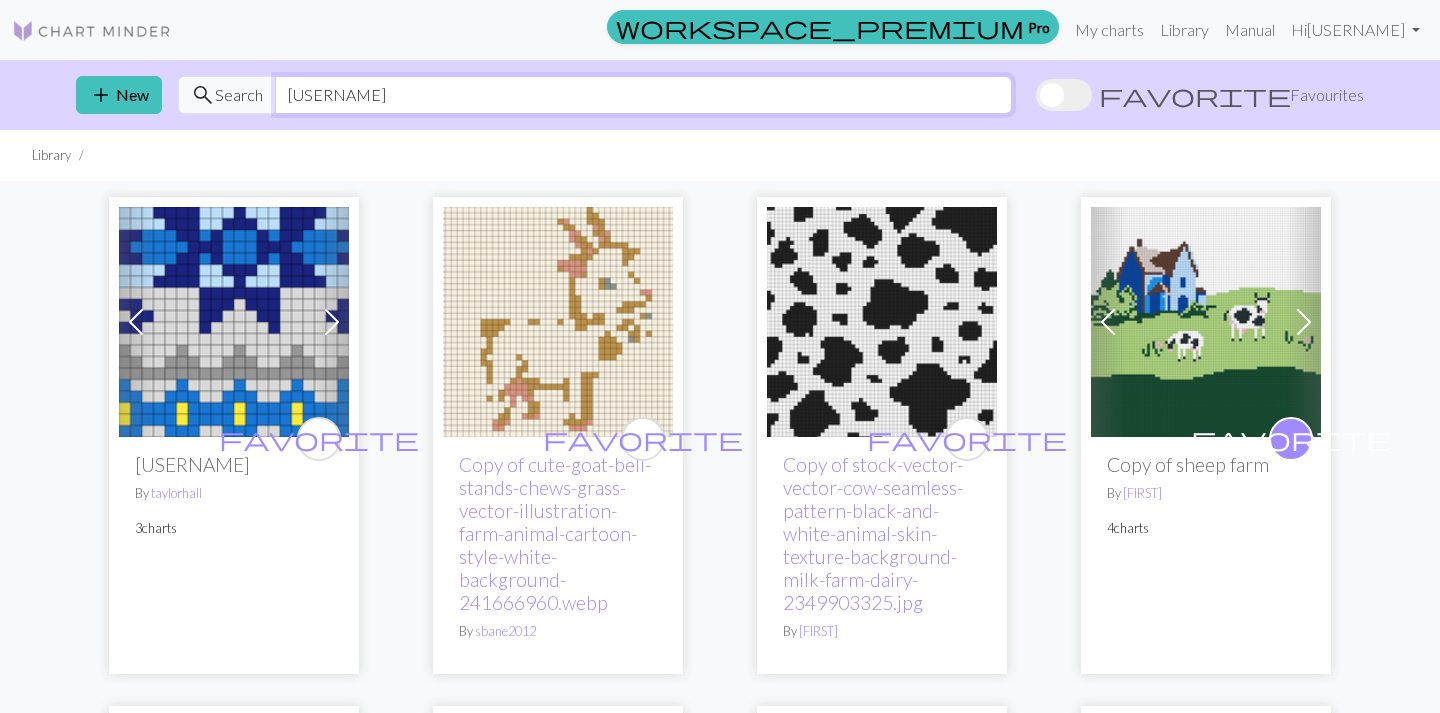click on "[USERNAME]" at bounding box center (643, 95) 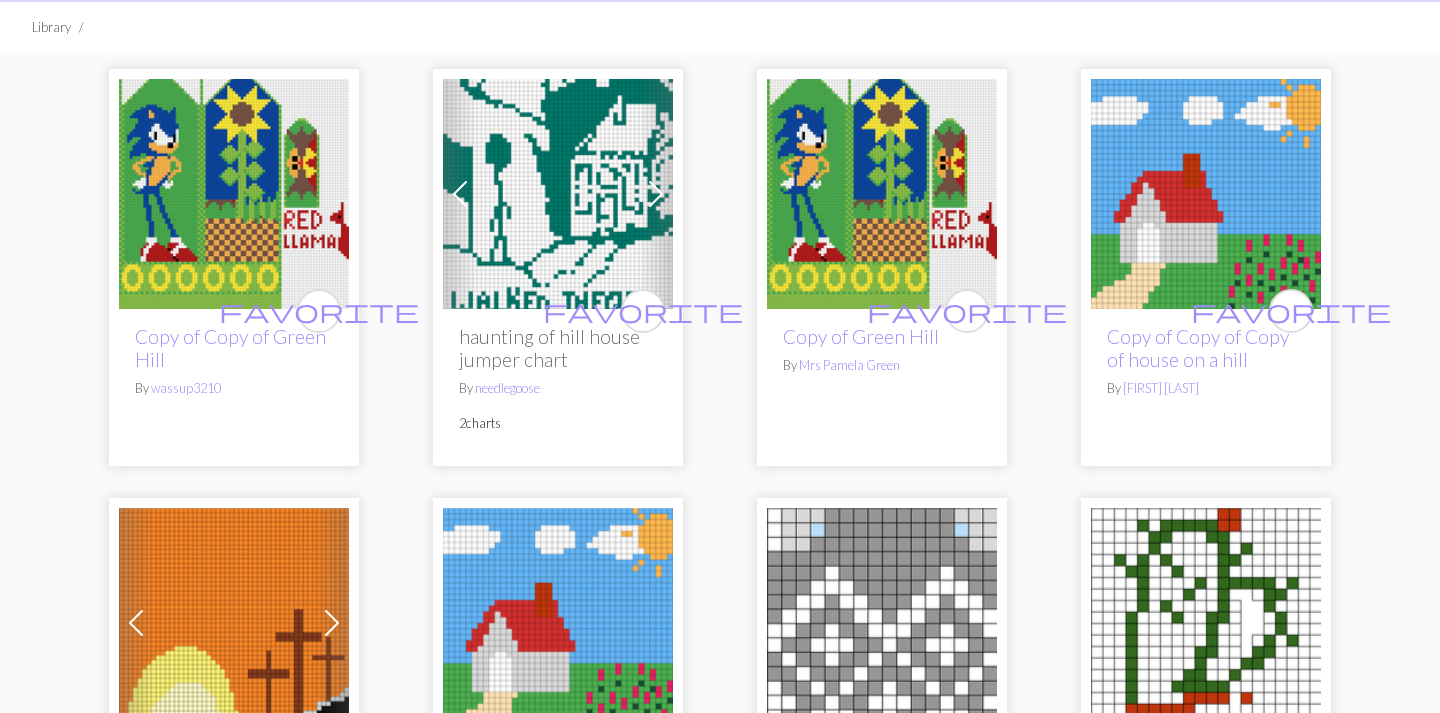 scroll, scrollTop: 0, scrollLeft: 0, axis: both 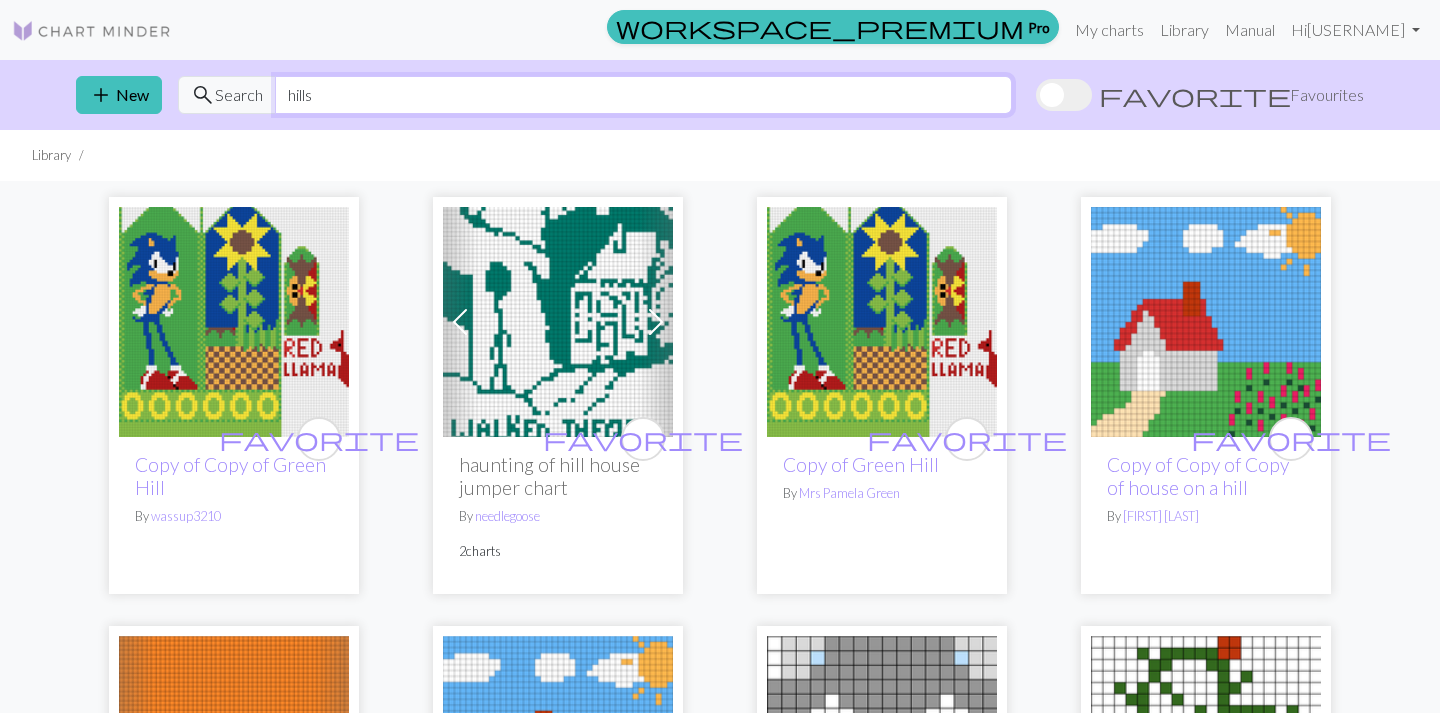 click on "hills" at bounding box center [643, 95] 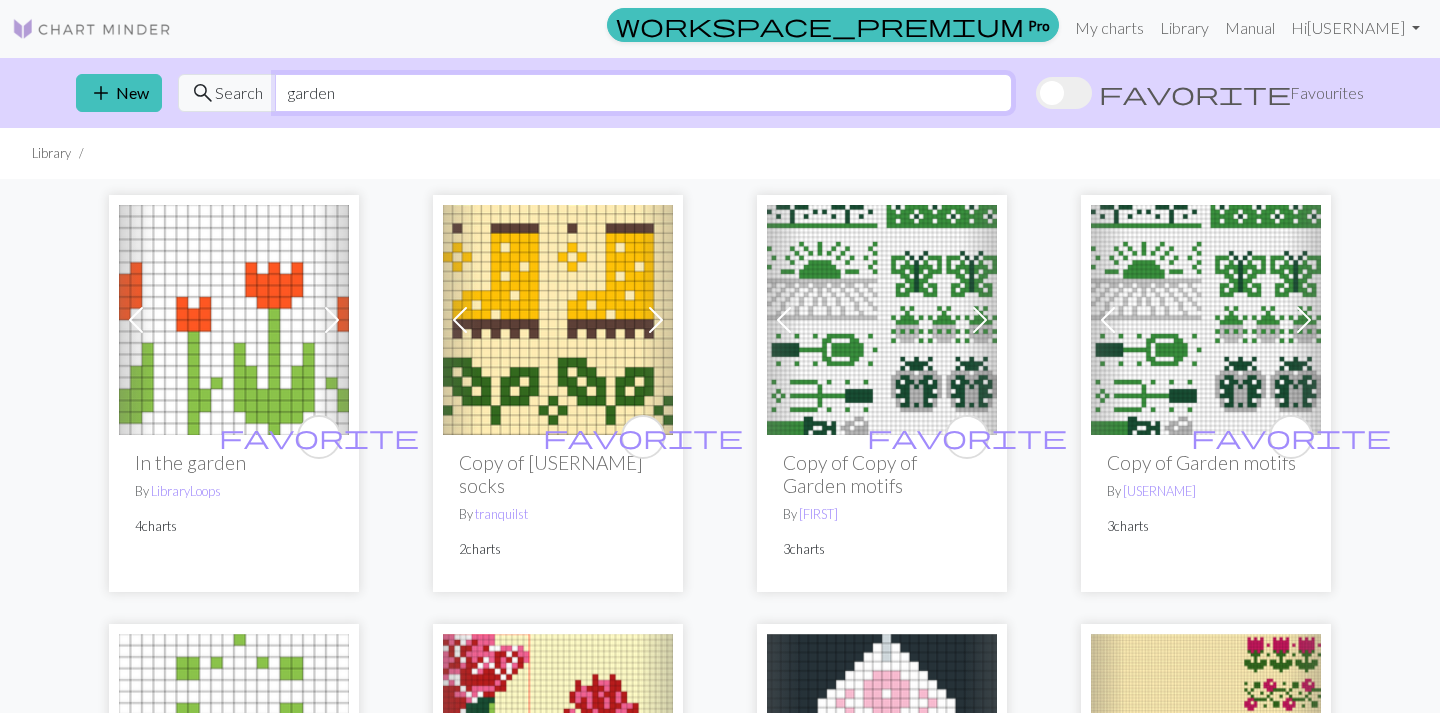scroll, scrollTop: 0, scrollLeft: 0, axis: both 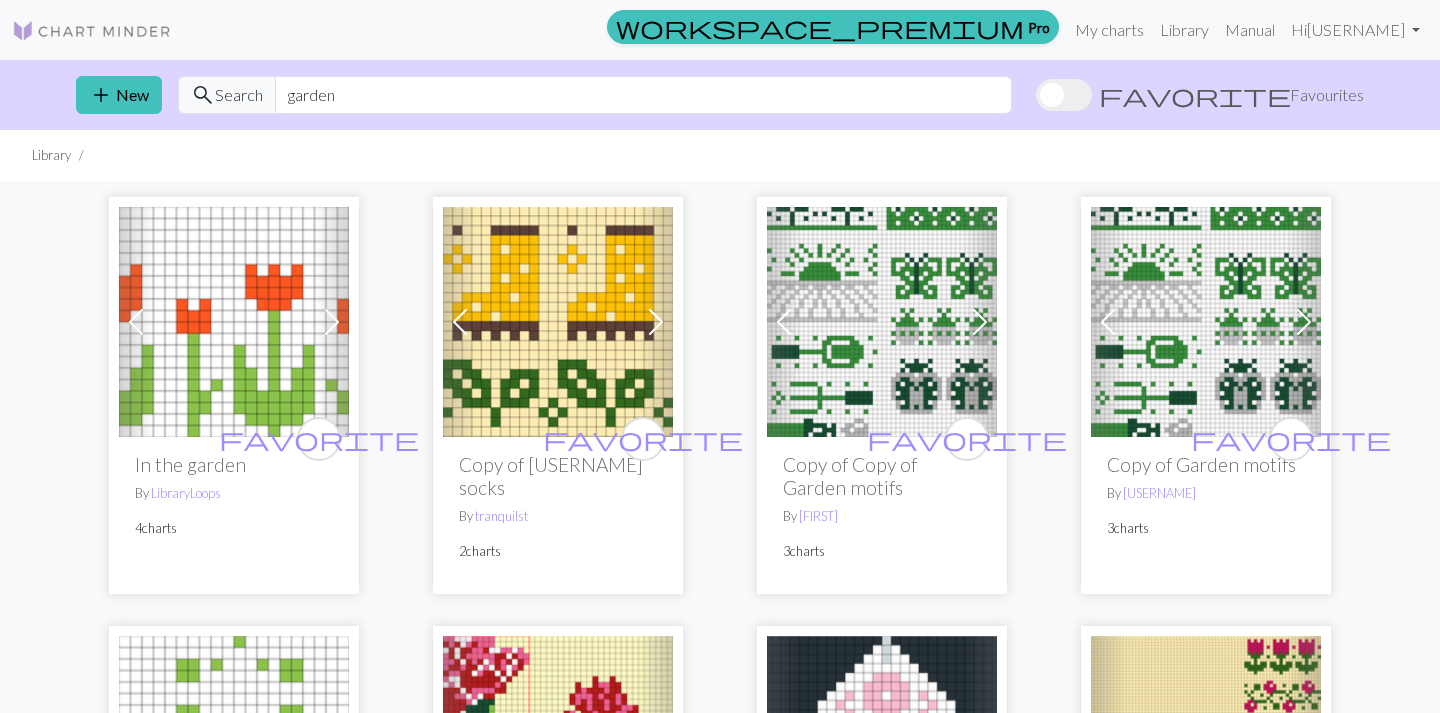 click on "add   New search   Search garden favorite  Favourites" at bounding box center [720, 95] 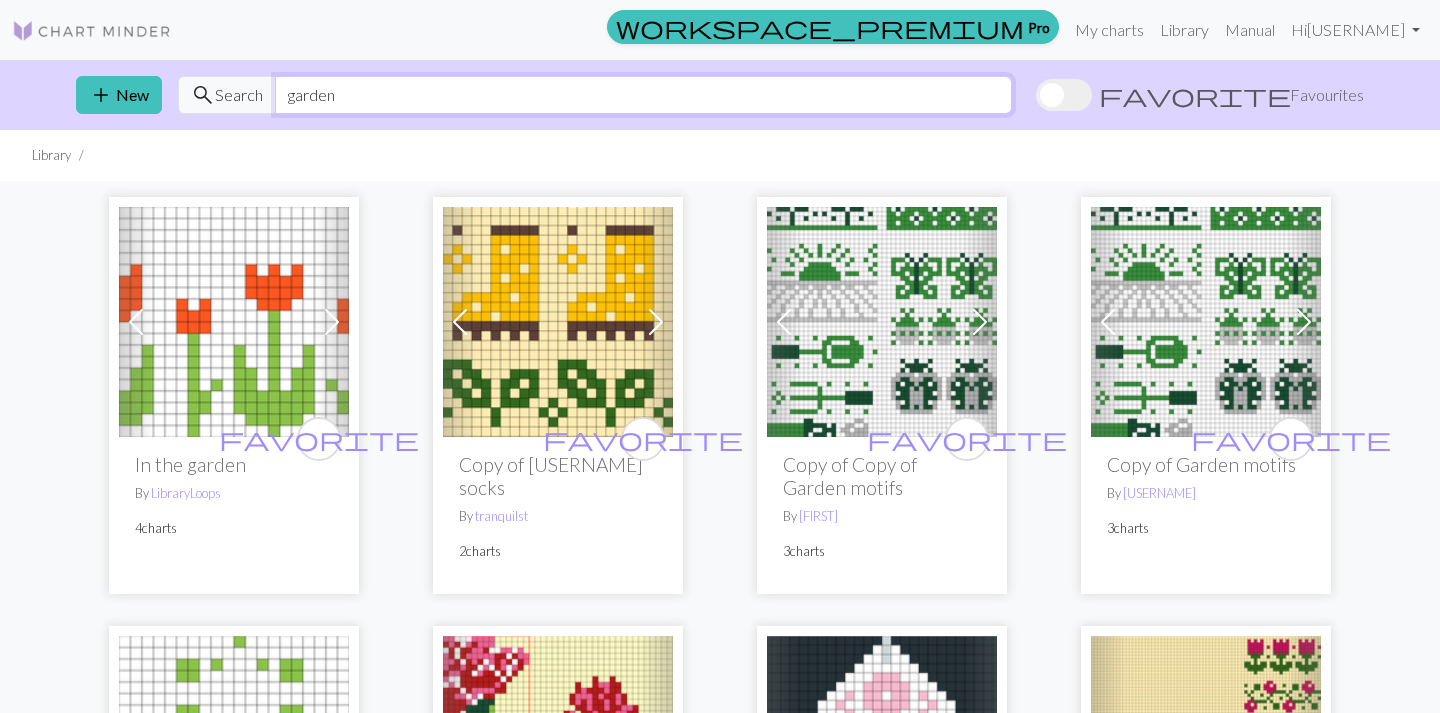 click on "garden" at bounding box center [643, 95] 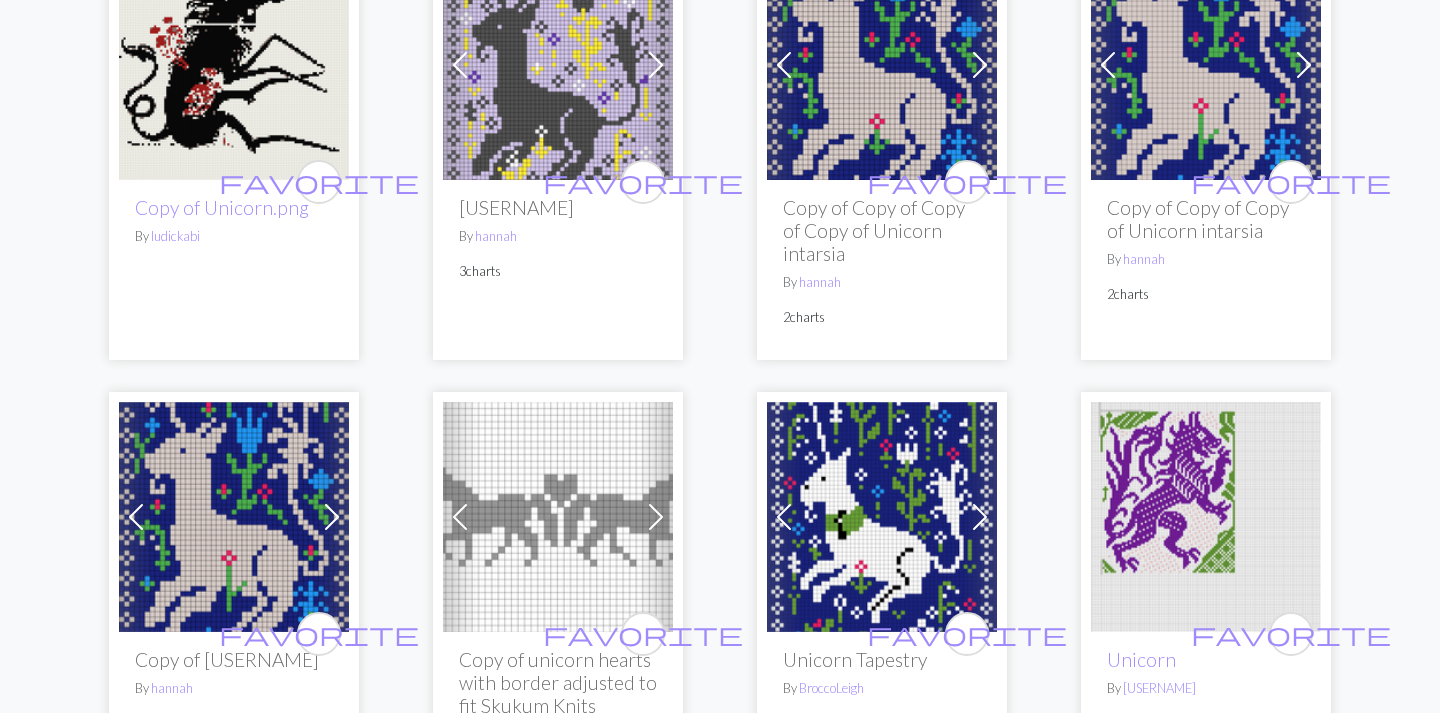 scroll, scrollTop: 0, scrollLeft: 0, axis: both 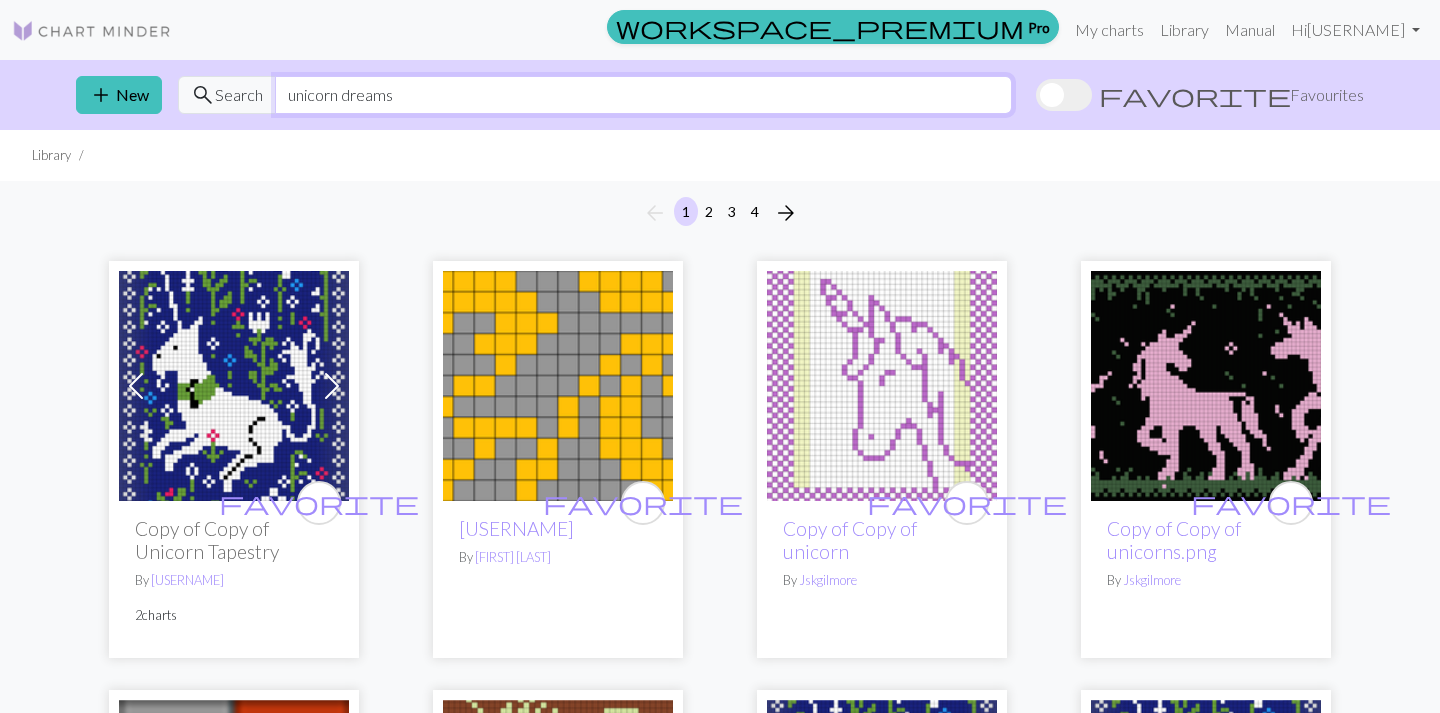 click on "unicorn dreams" at bounding box center [643, 95] 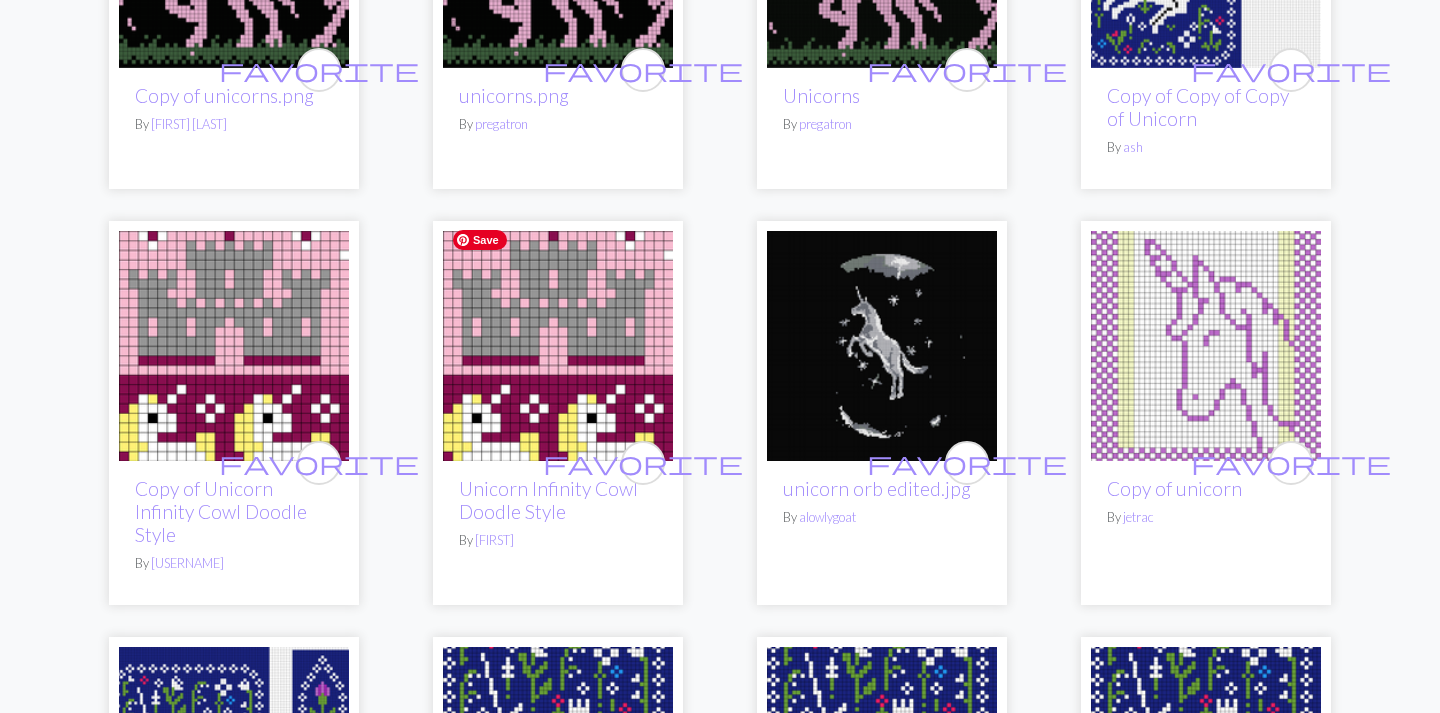 scroll, scrollTop: 3064, scrollLeft: 0, axis: vertical 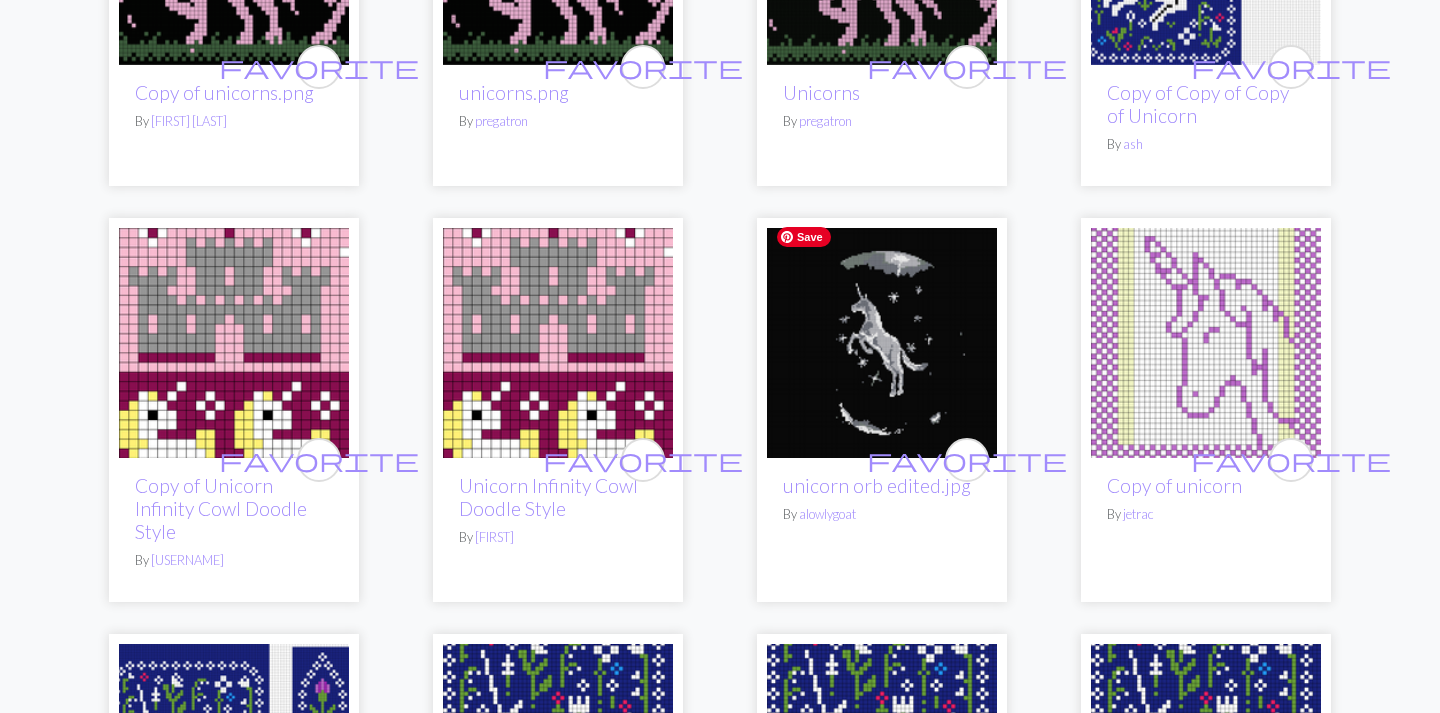 click at bounding box center (882, 343) 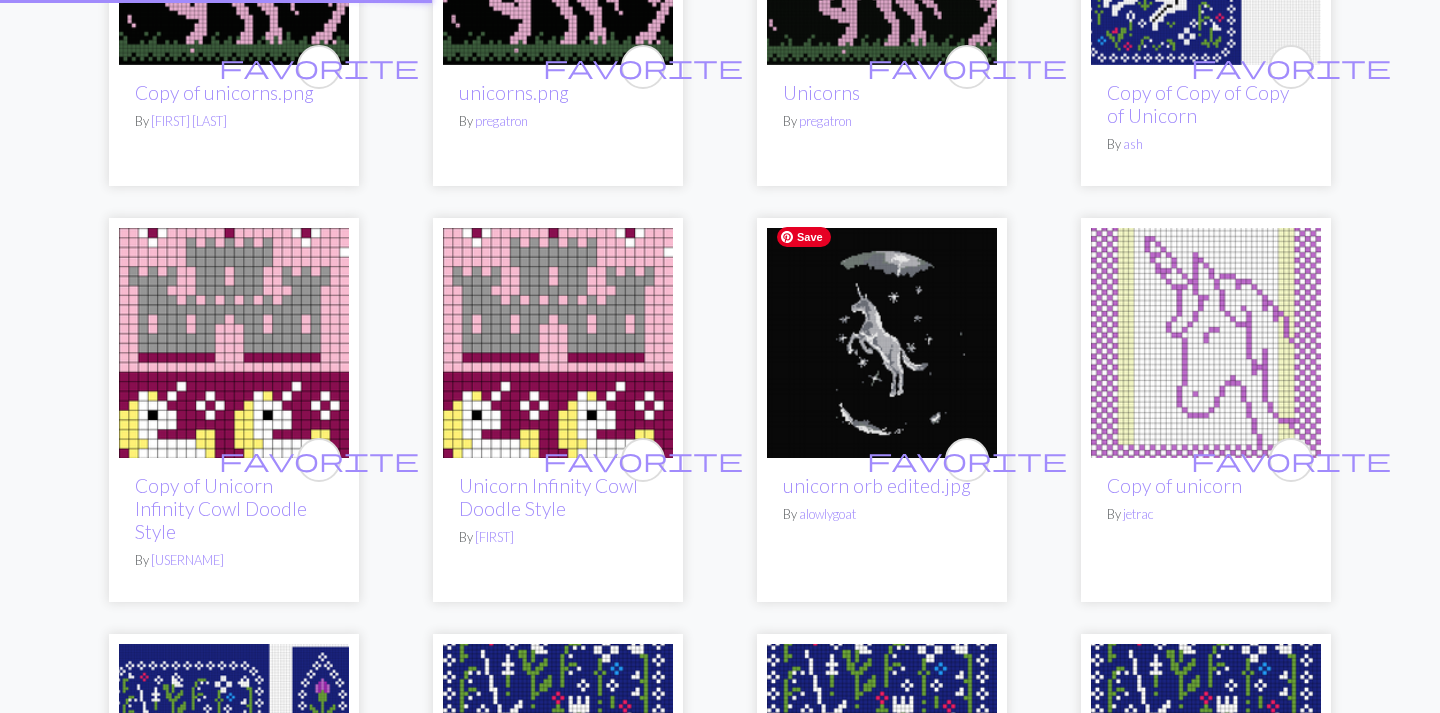 scroll, scrollTop: 0, scrollLeft: 0, axis: both 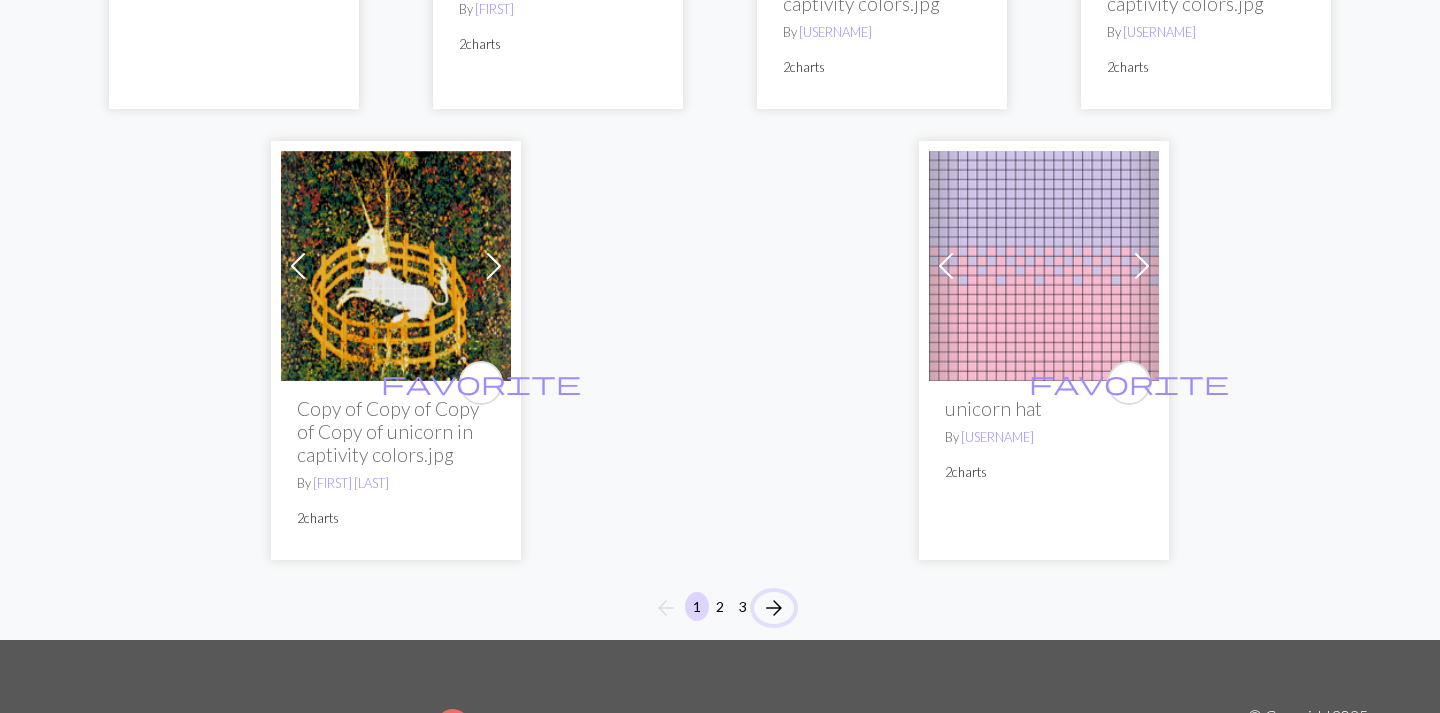 click on "arrow_forward" at bounding box center [774, 608] 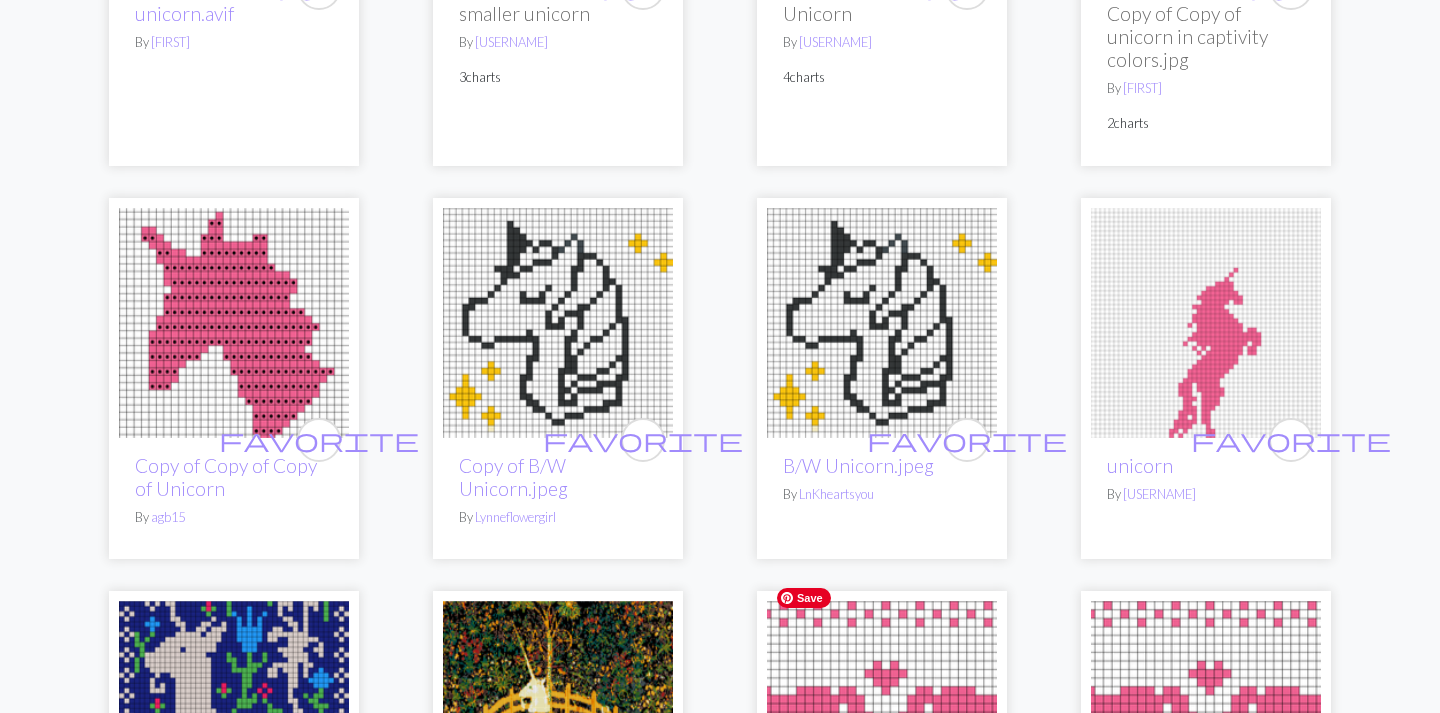 scroll, scrollTop: 0, scrollLeft: 0, axis: both 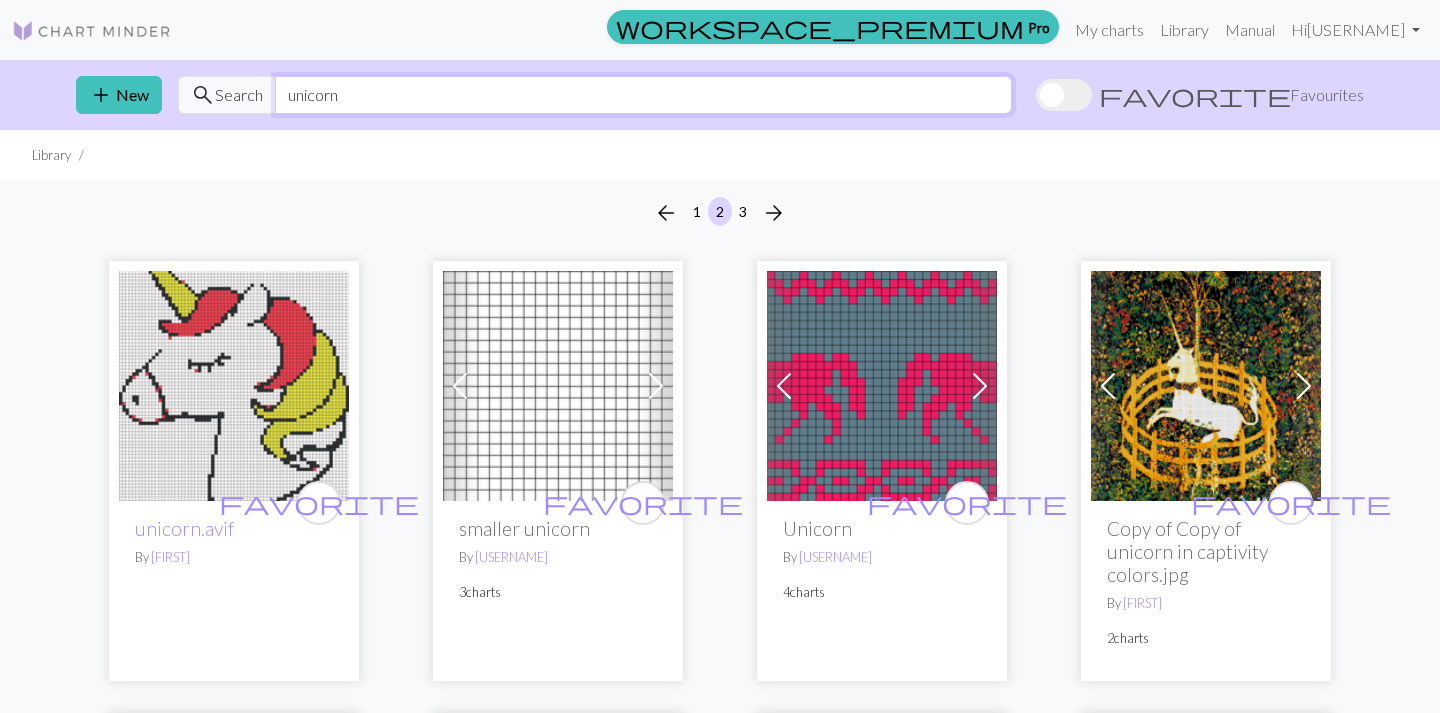 click on "unicorn" at bounding box center (643, 95) 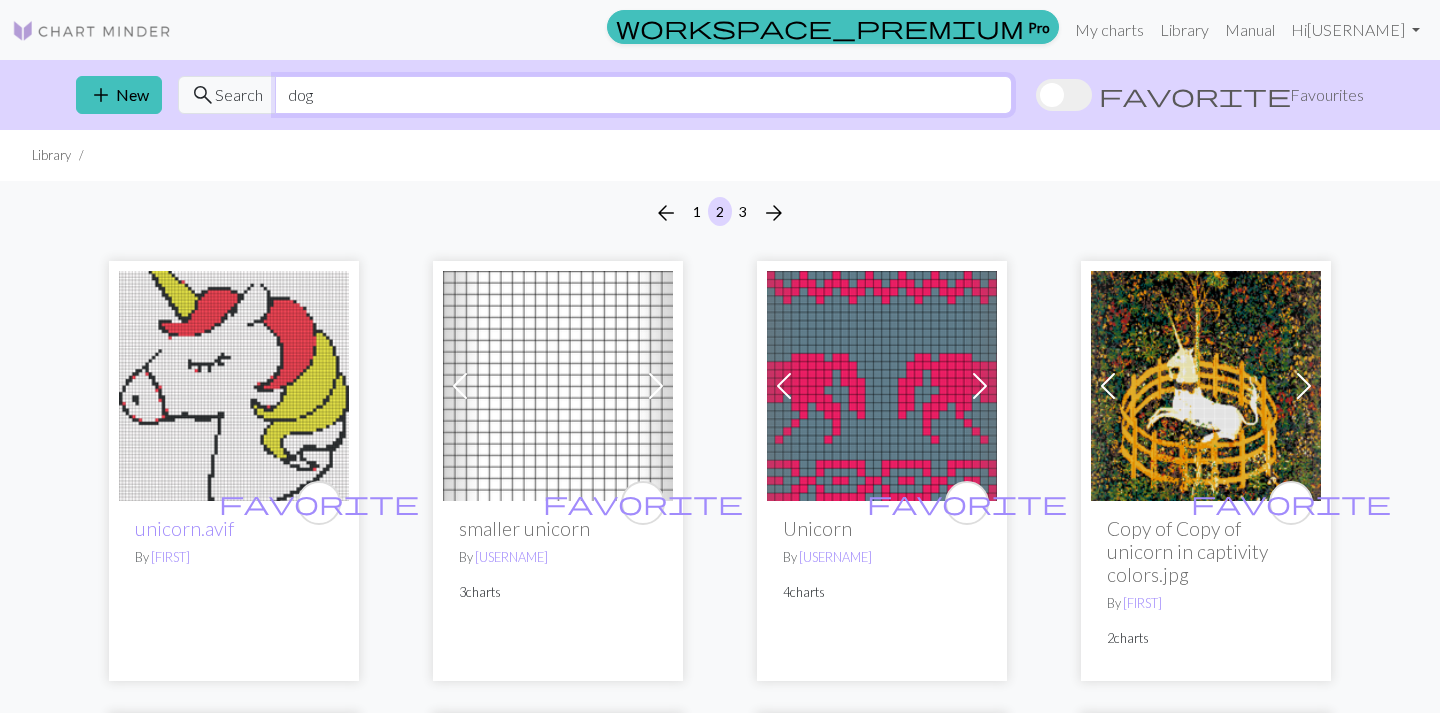 type on "dog" 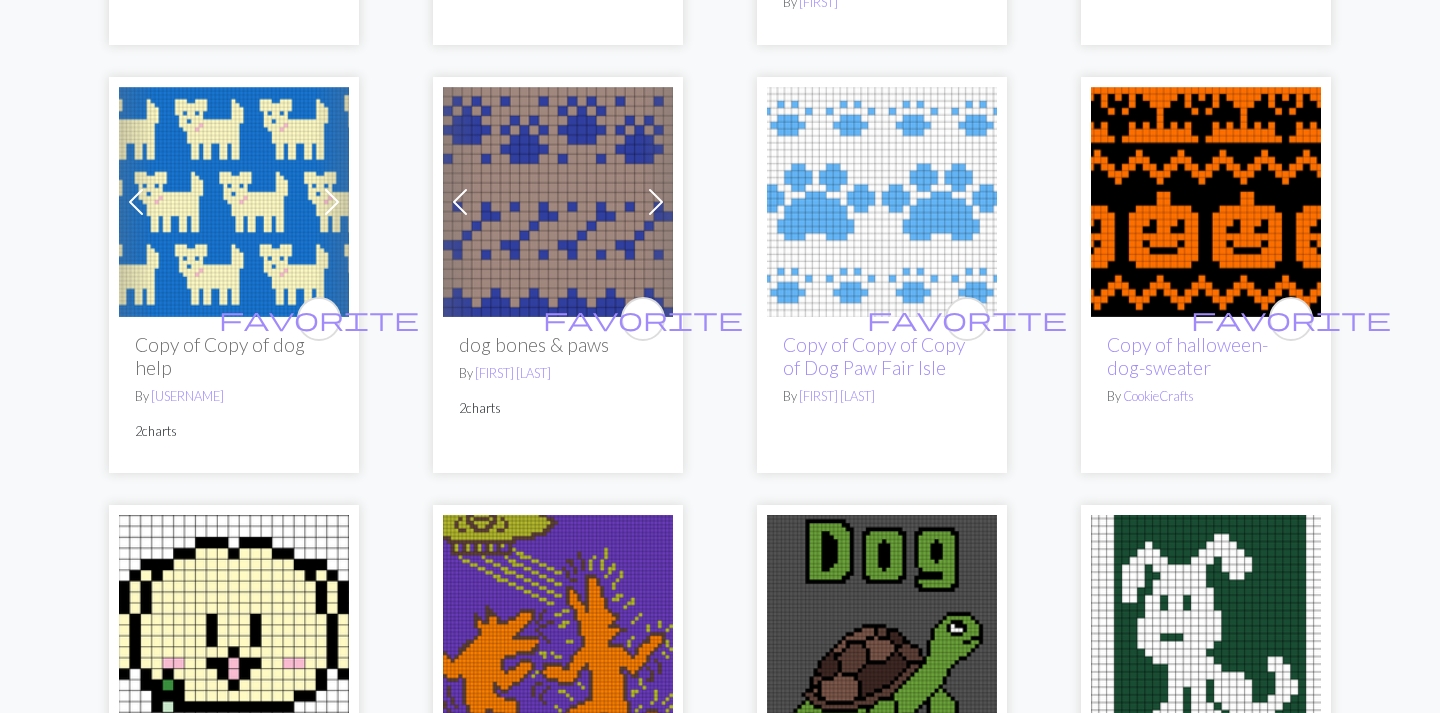 scroll, scrollTop: 2901, scrollLeft: 0, axis: vertical 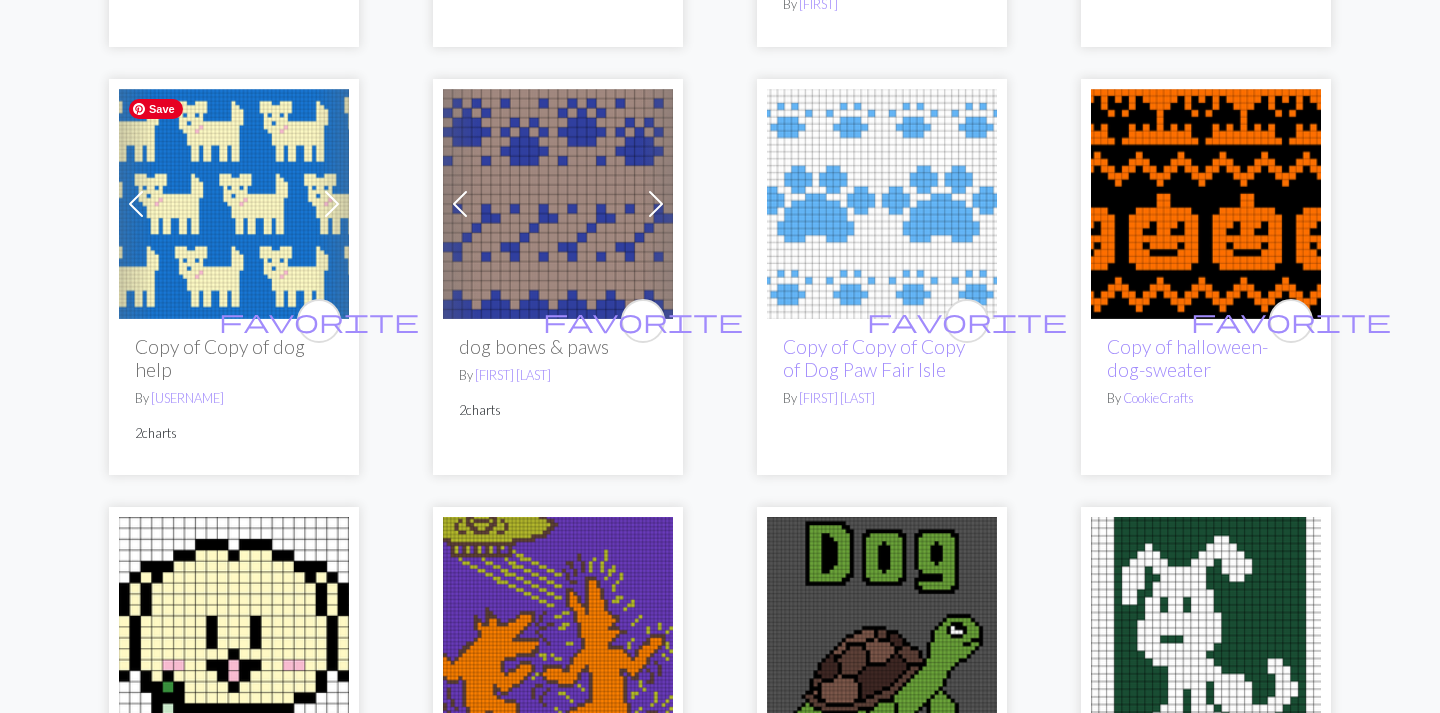 click at bounding box center [234, 204] 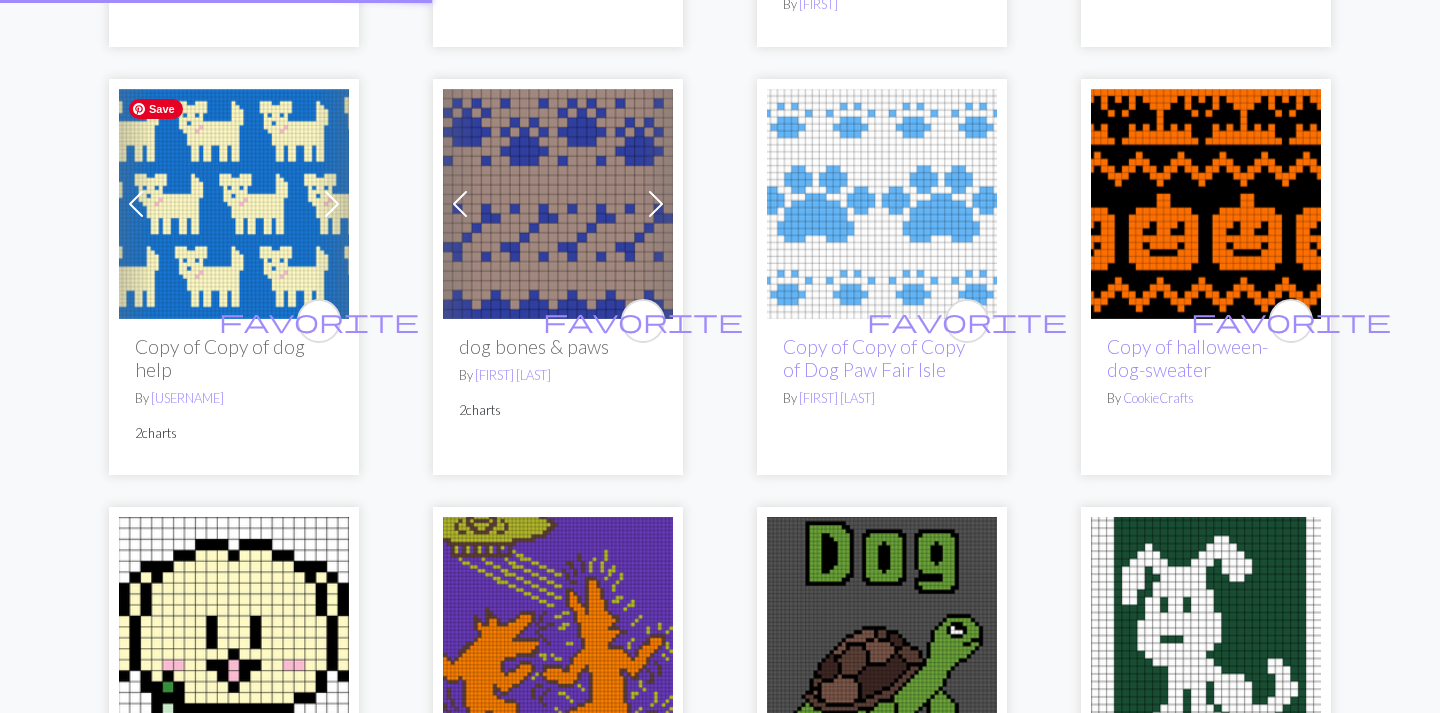 scroll, scrollTop: 0, scrollLeft: 0, axis: both 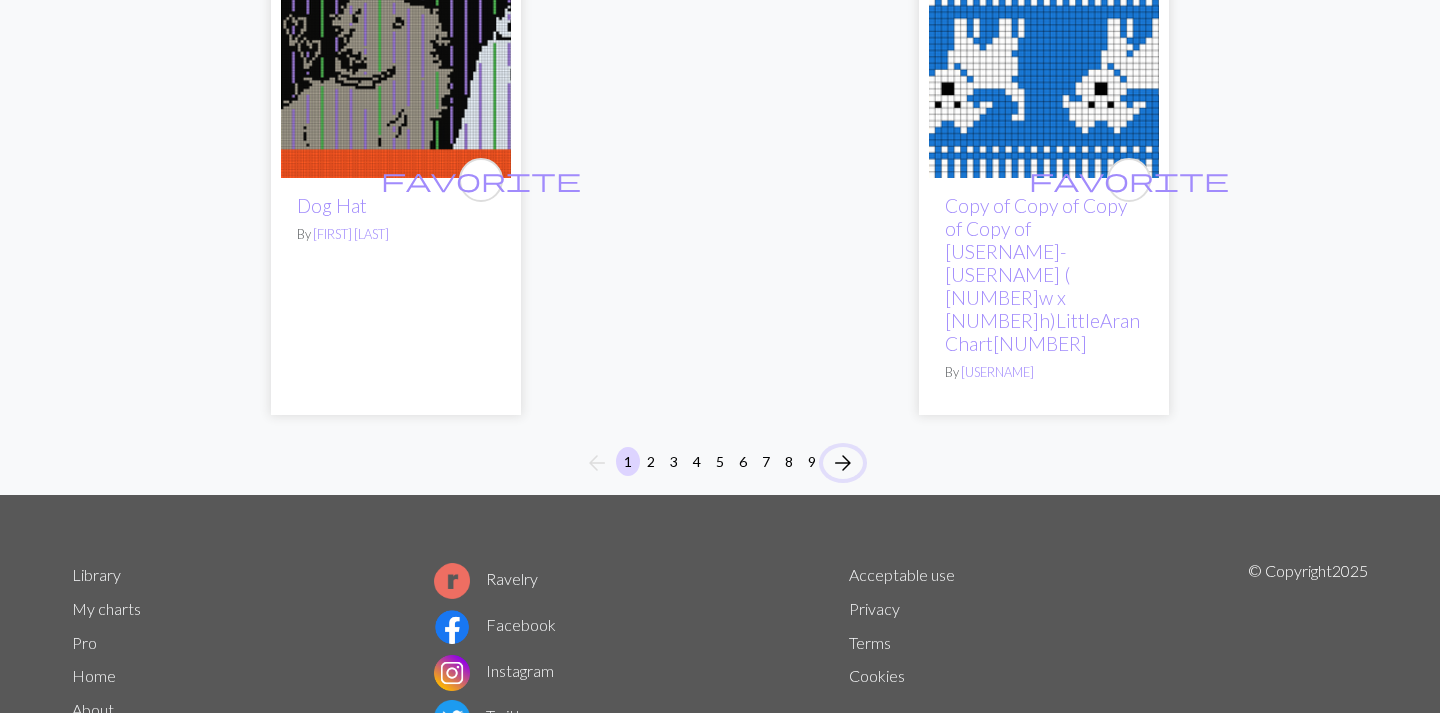 click on "arrow_forward" at bounding box center (843, 463) 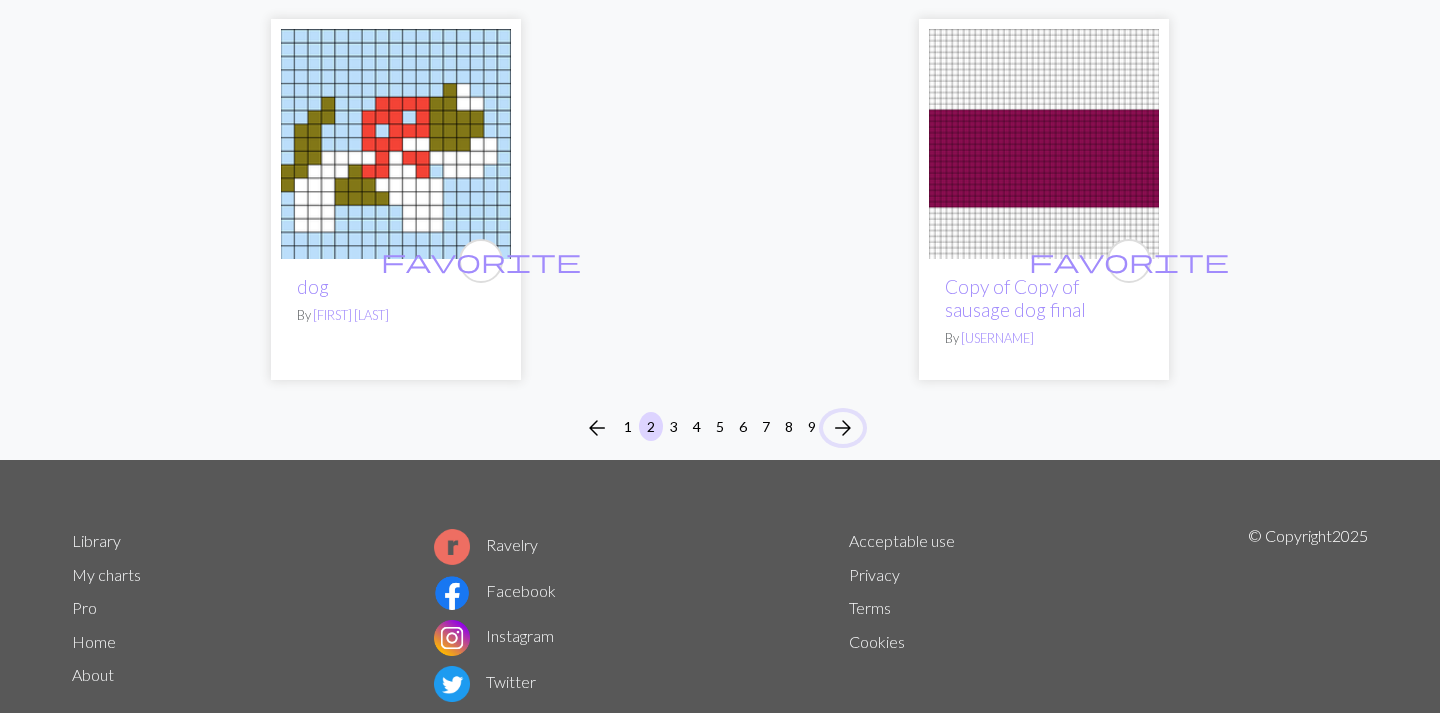 scroll, scrollTop: 5415, scrollLeft: 0, axis: vertical 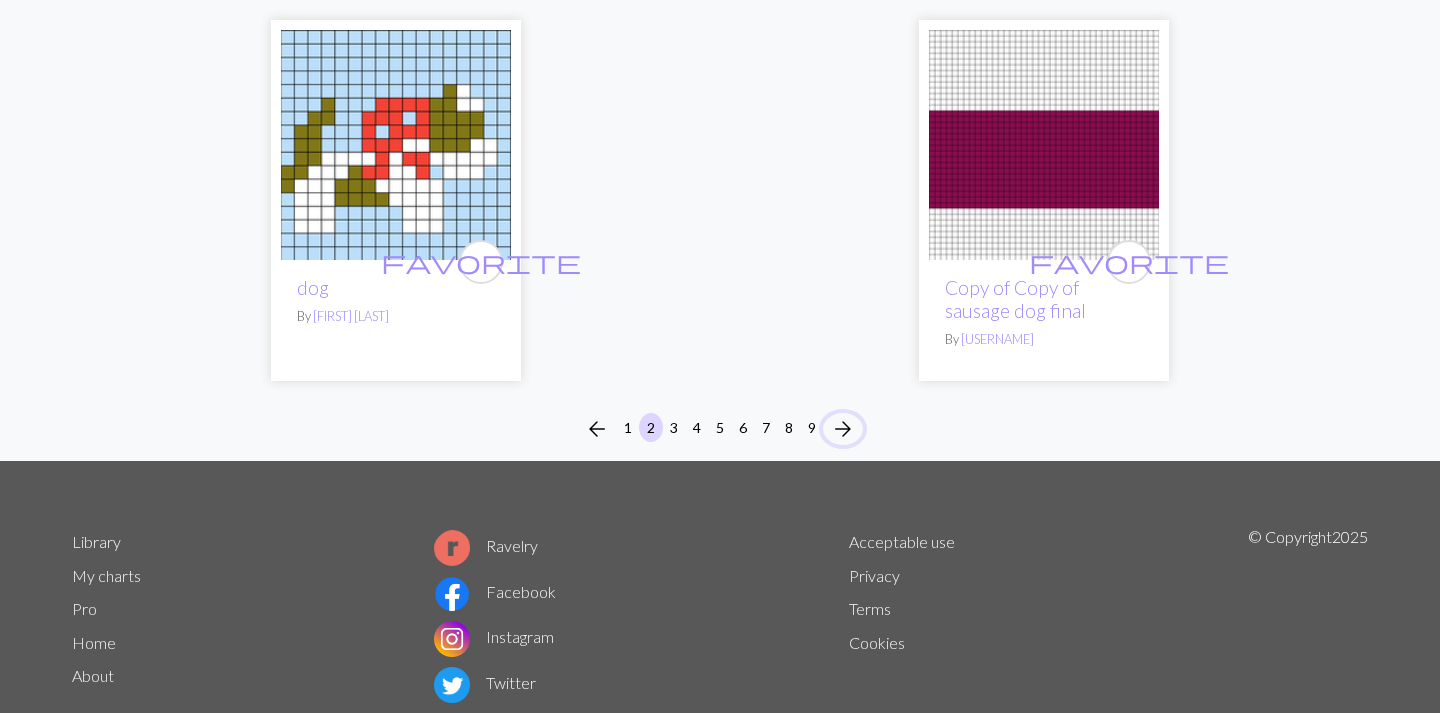 click on "arrow_forward" at bounding box center [843, 429] 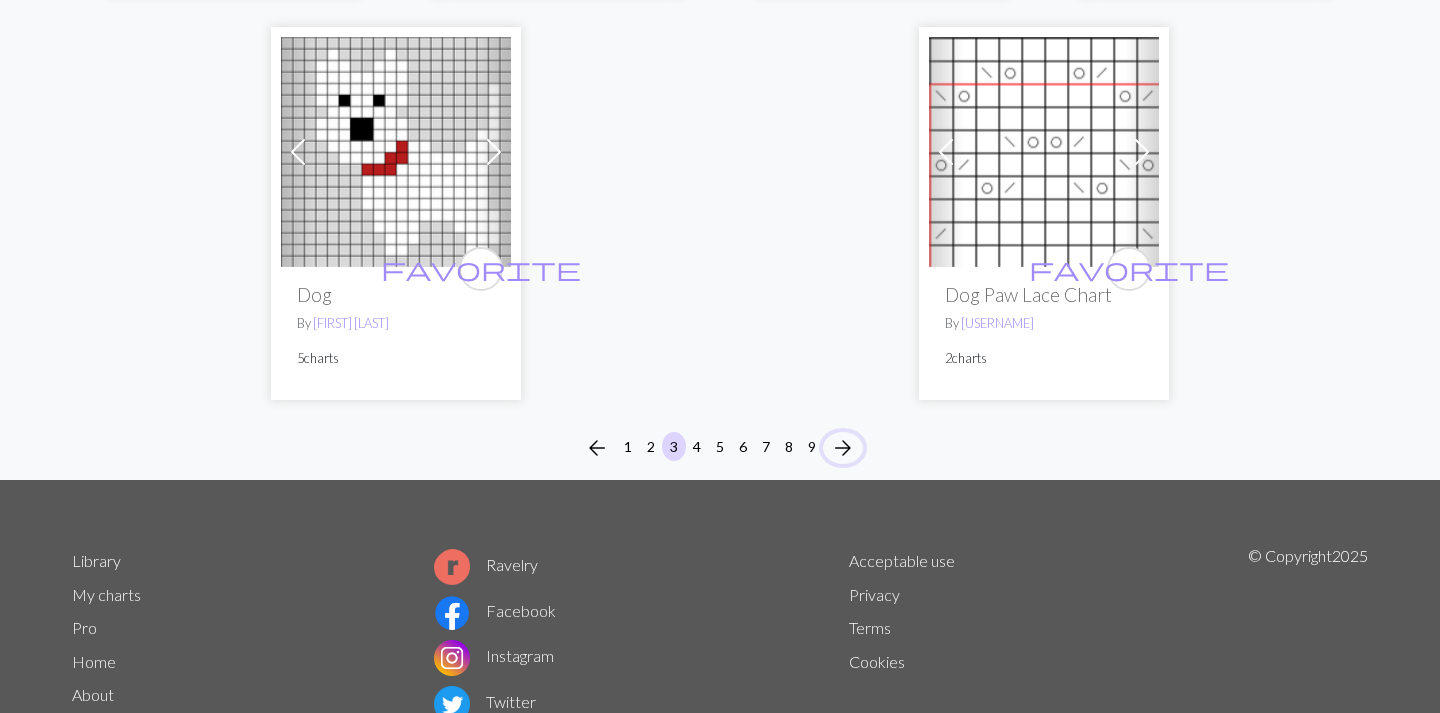 scroll, scrollTop: 5347, scrollLeft: 0, axis: vertical 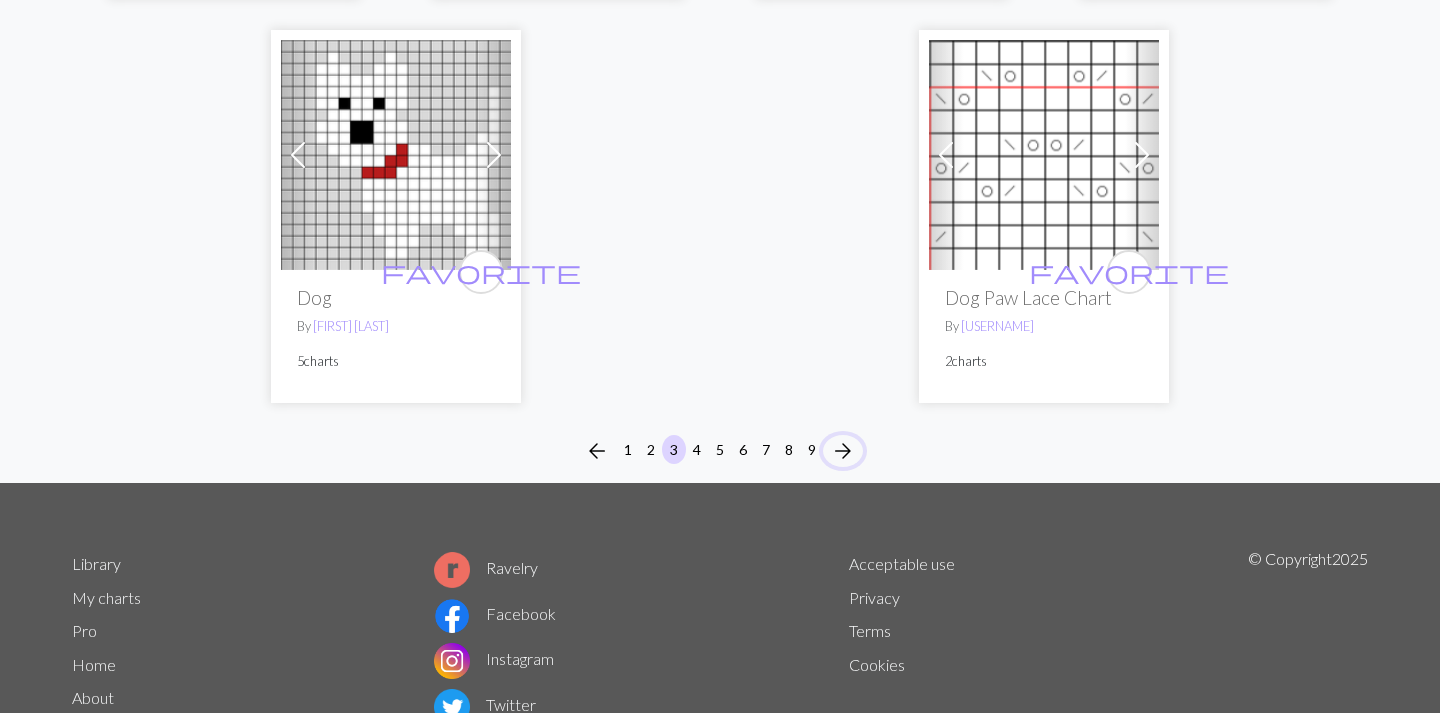 click on "arrow_forward" at bounding box center (843, 451) 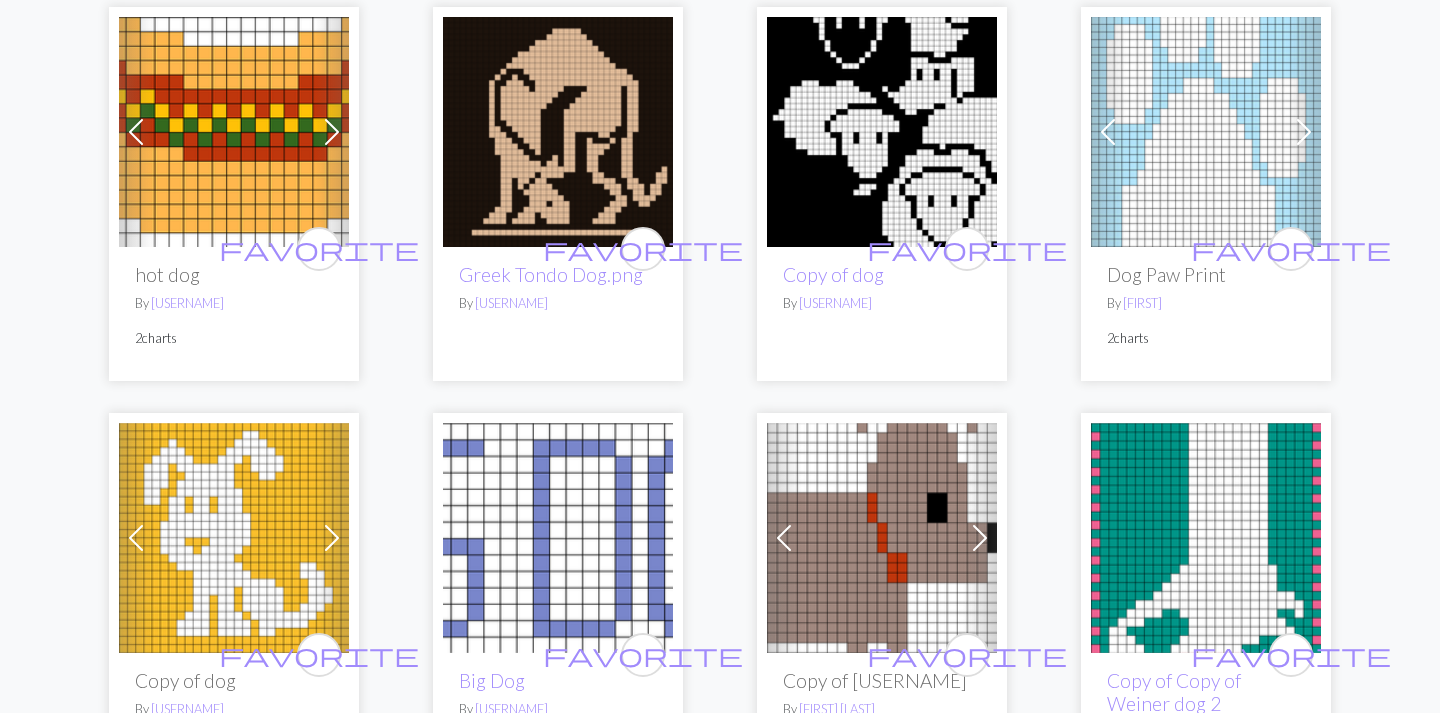 scroll, scrollTop: 0, scrollLeft: 0, axis: both 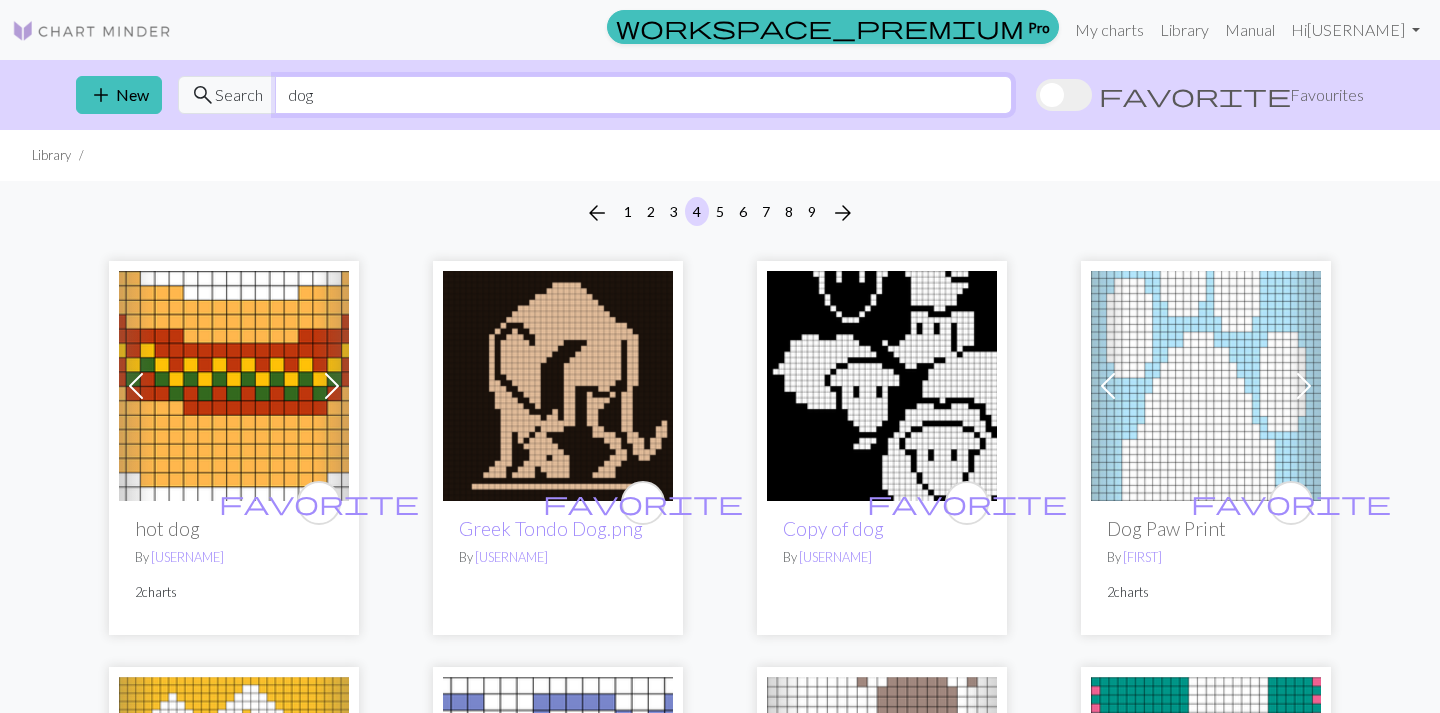 click on "dog" at bounding box center (643, 95) 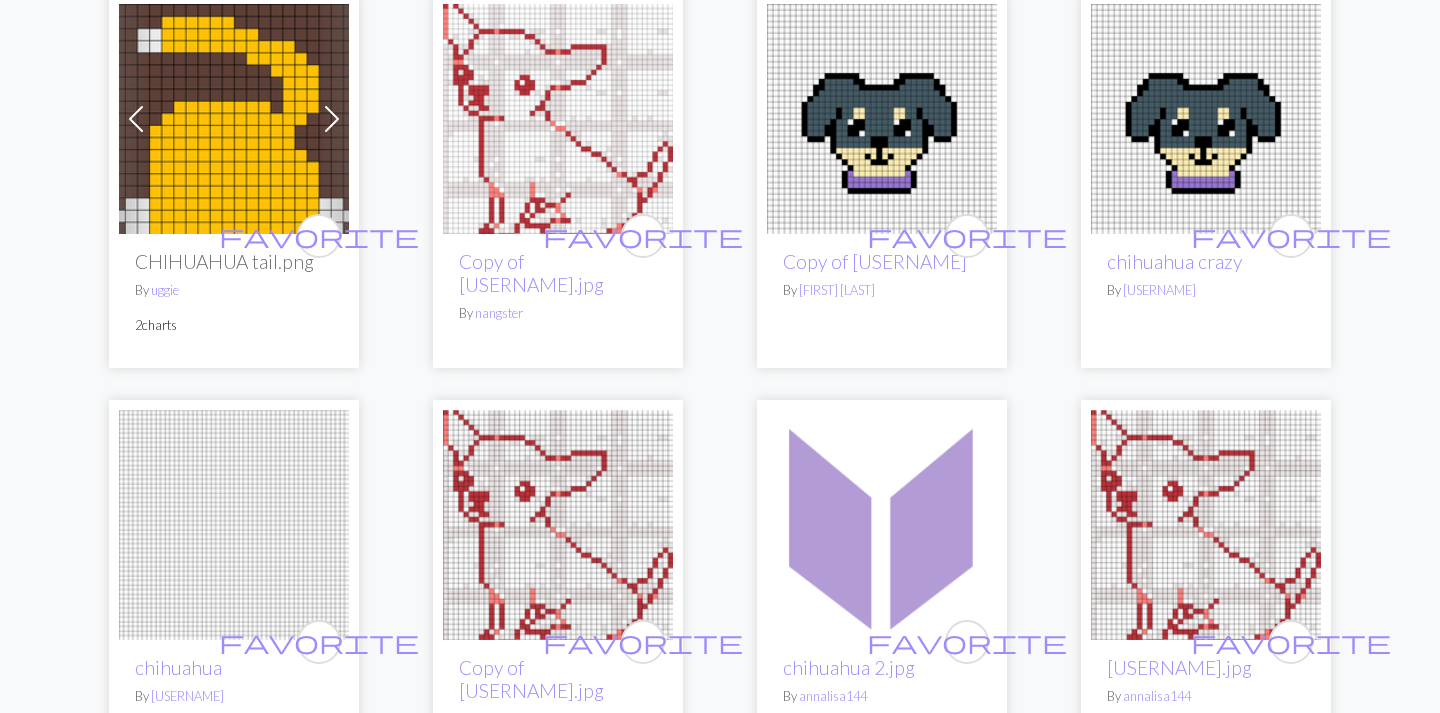 scroll, scrollTop: 0, scrollLeft: 0, axis: both 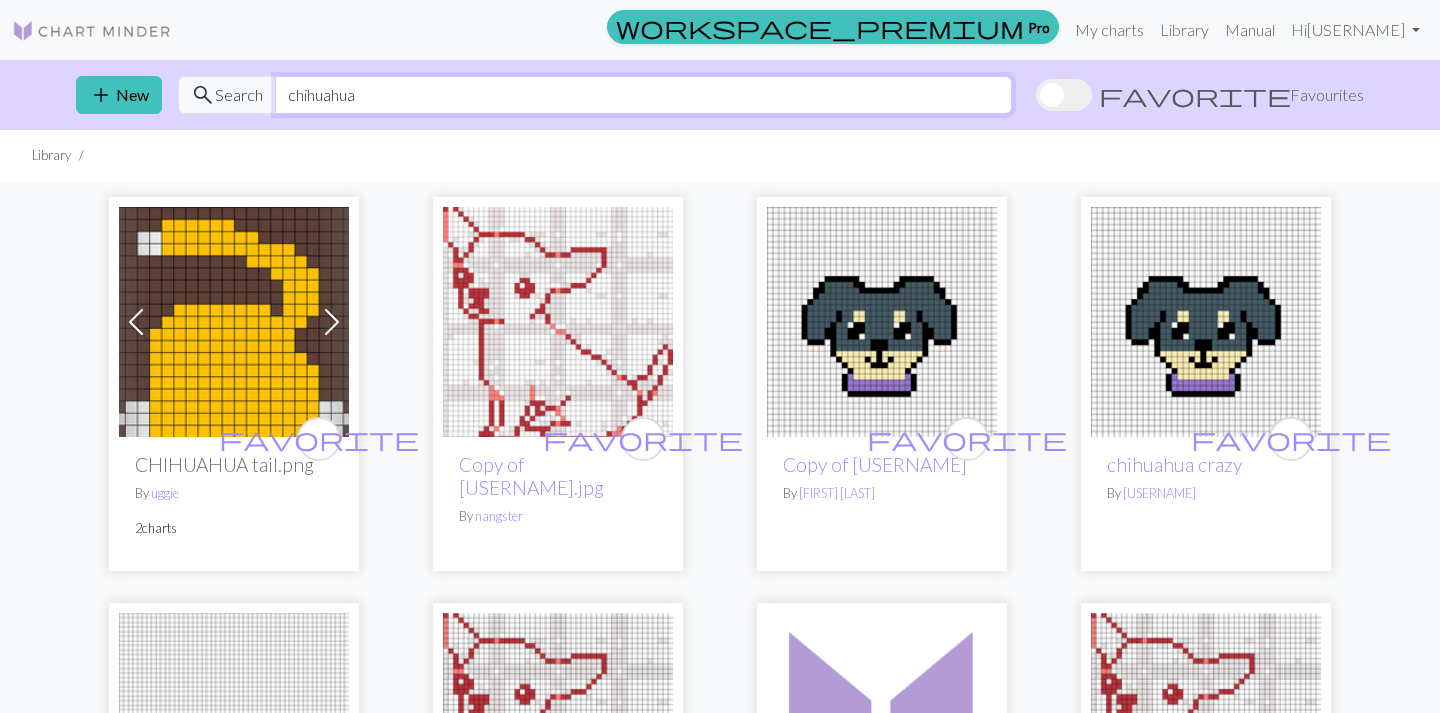 click on "chihuahua" at bounding box center [643, 95] 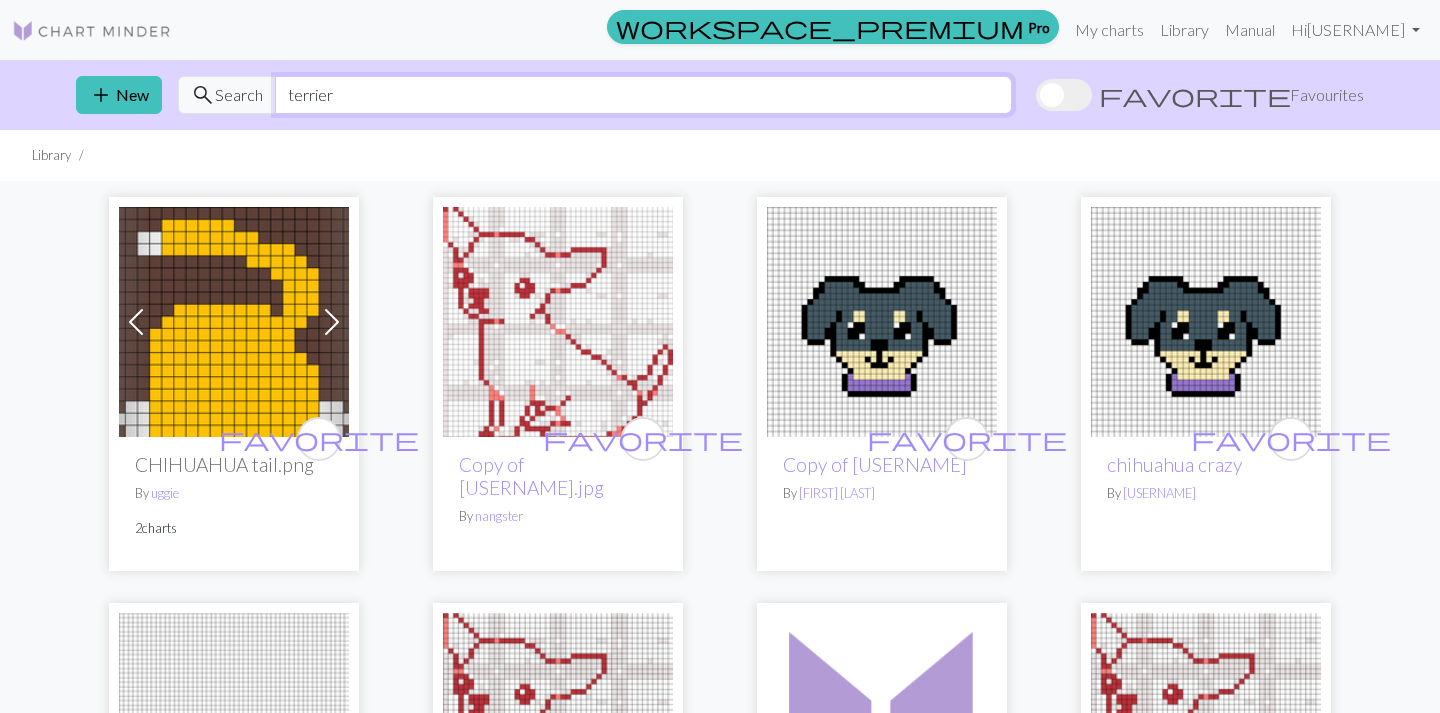 type on "terrier" 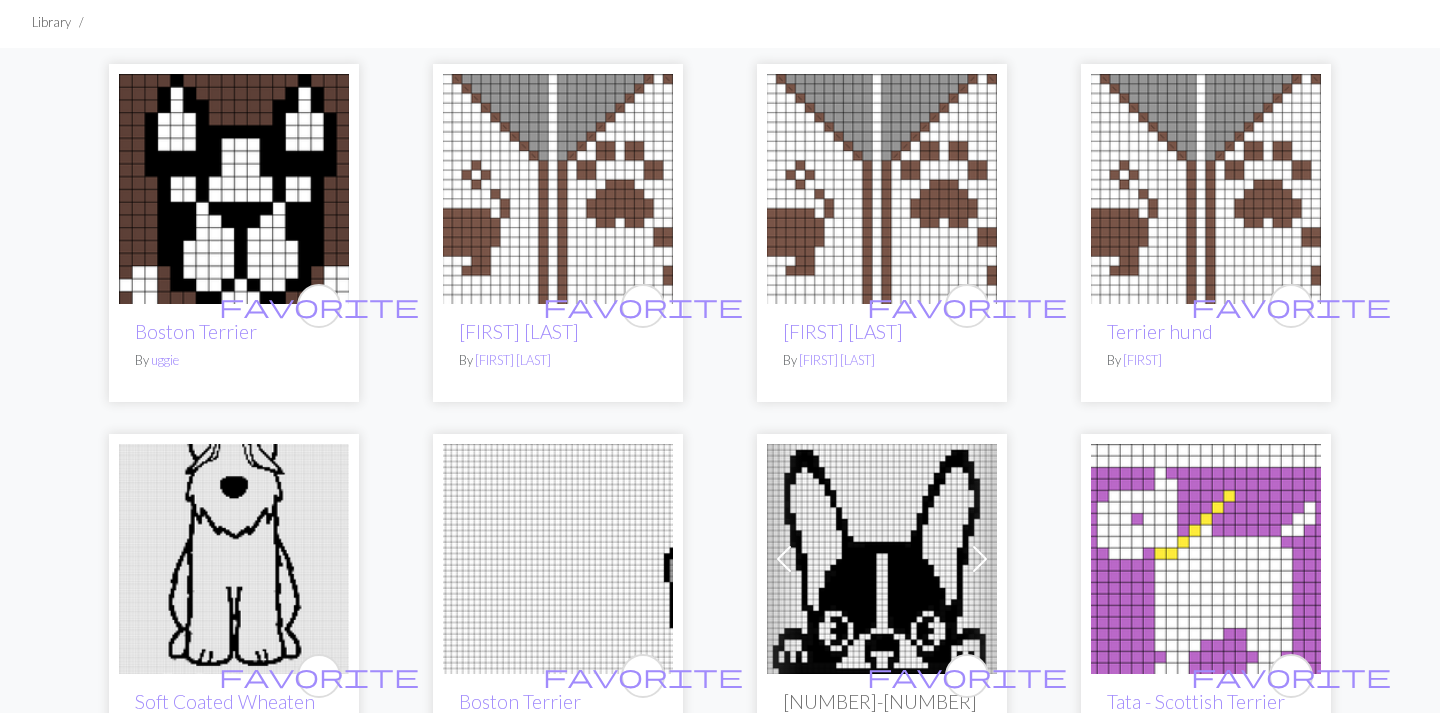 scroll, scrollTop: 308, scrollLeft: 0, axis: vertical 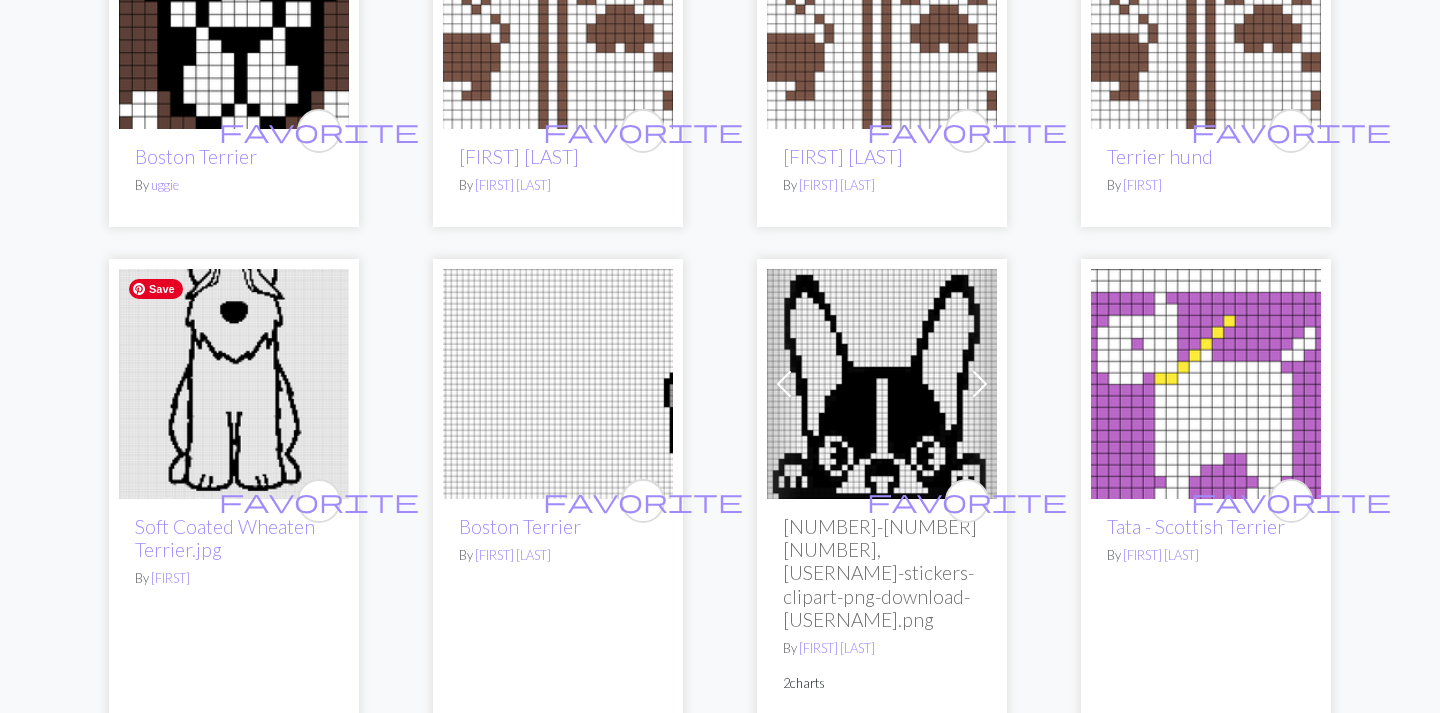 click at bounding box center [234, 384] 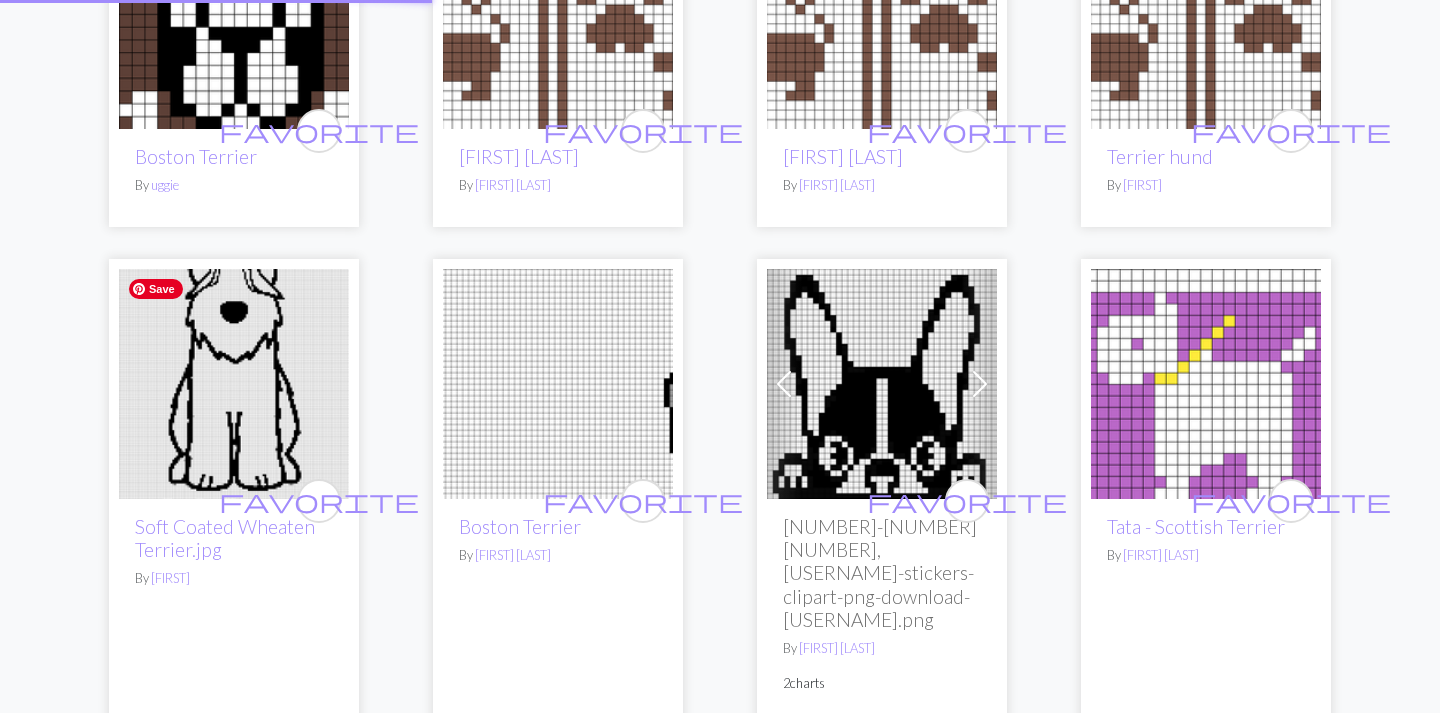 scroll, scrollTop: 0, scrollLeft: 0, axis: both 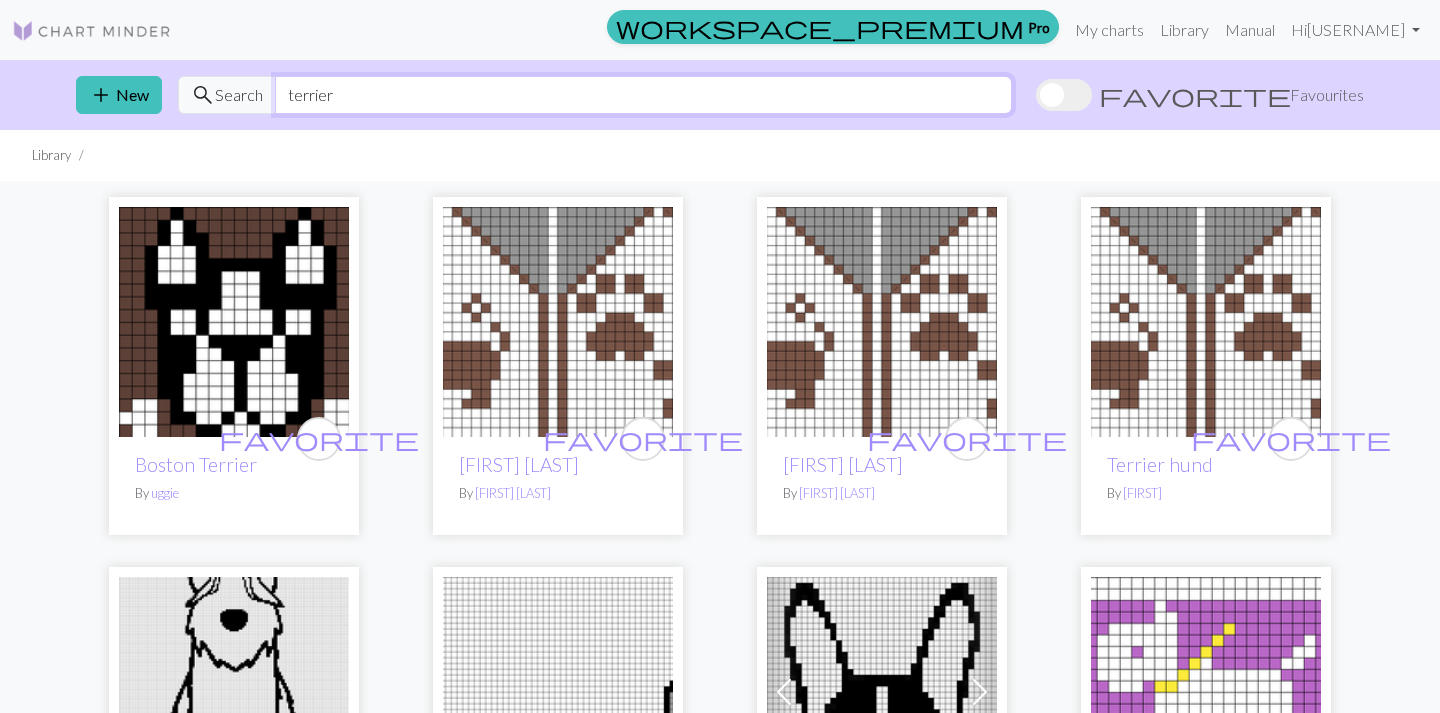 click on "terrier" at bounding box center (643, 95) 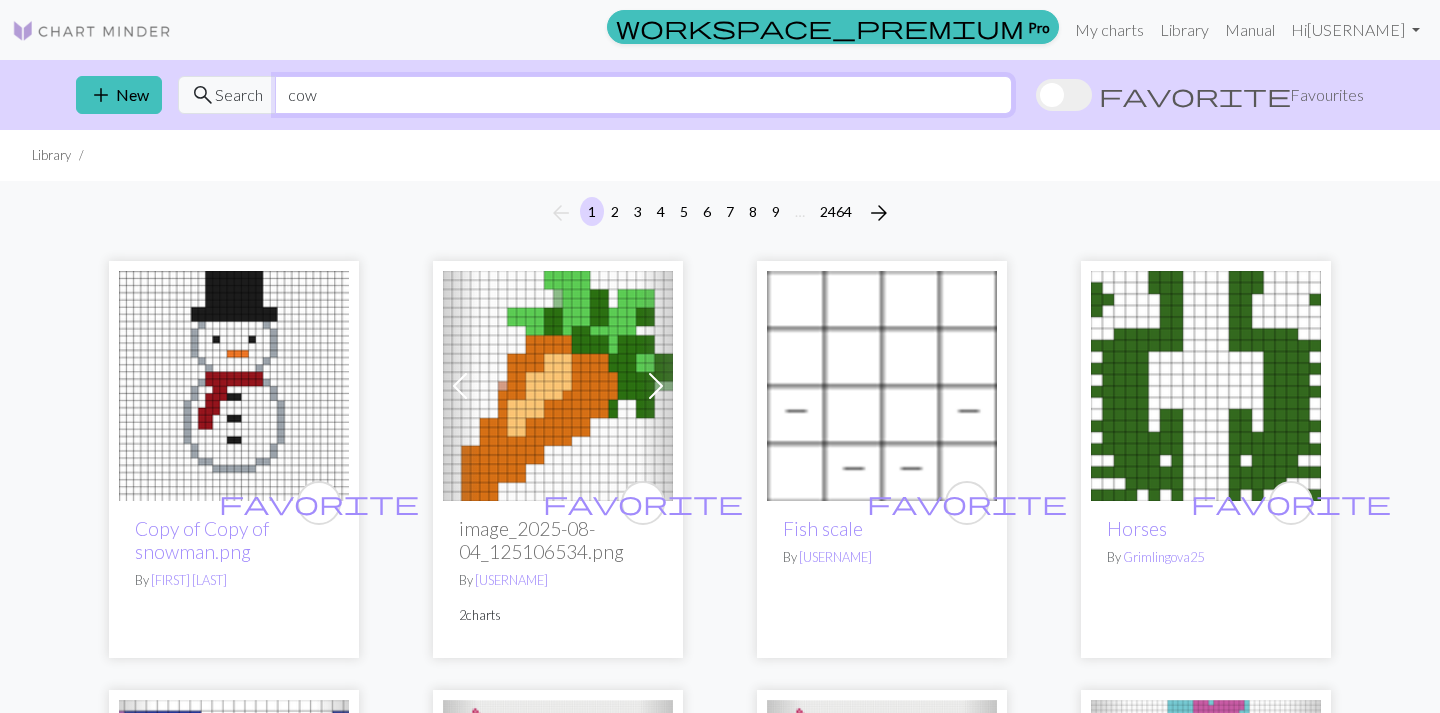 type on "cow" 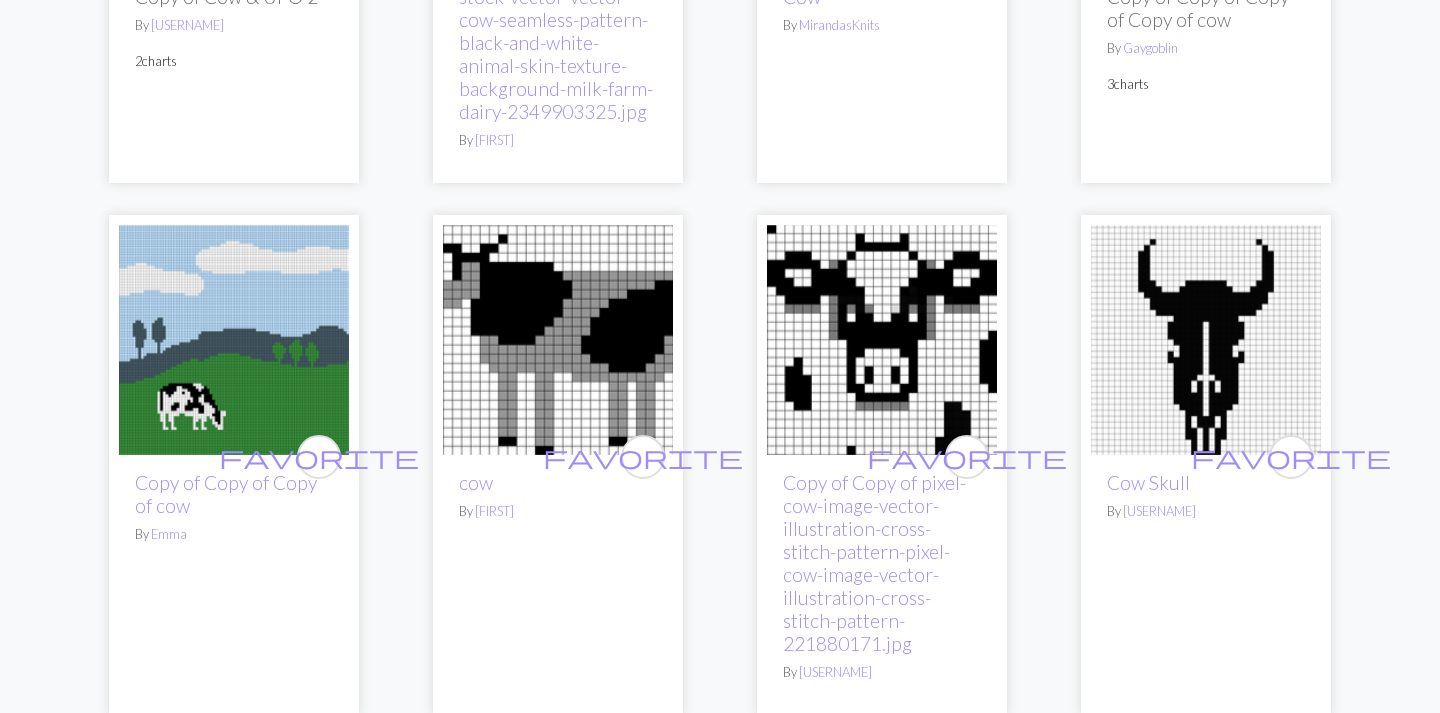 scroll, scrollTop: 5760, scrollLeft: 0, axis: vertical 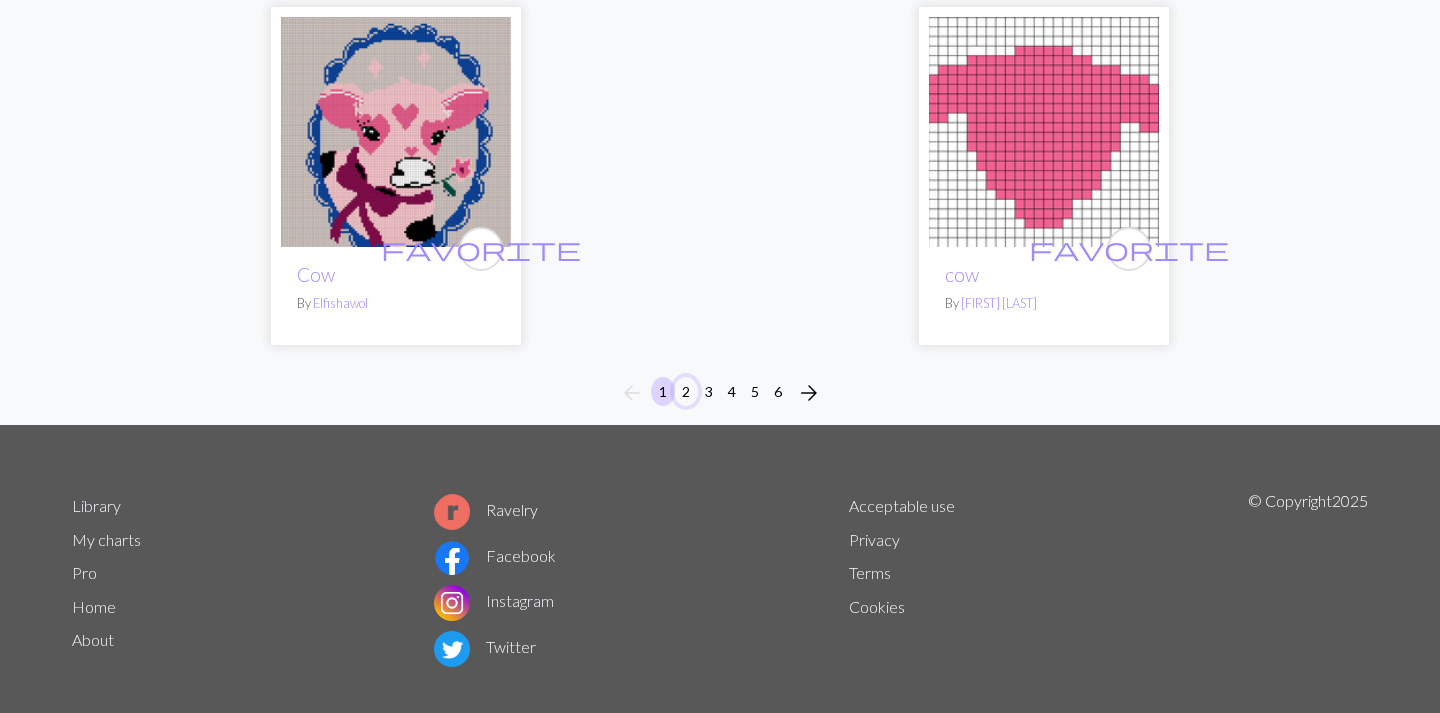 click on "2" at bounding box center (686, 391) 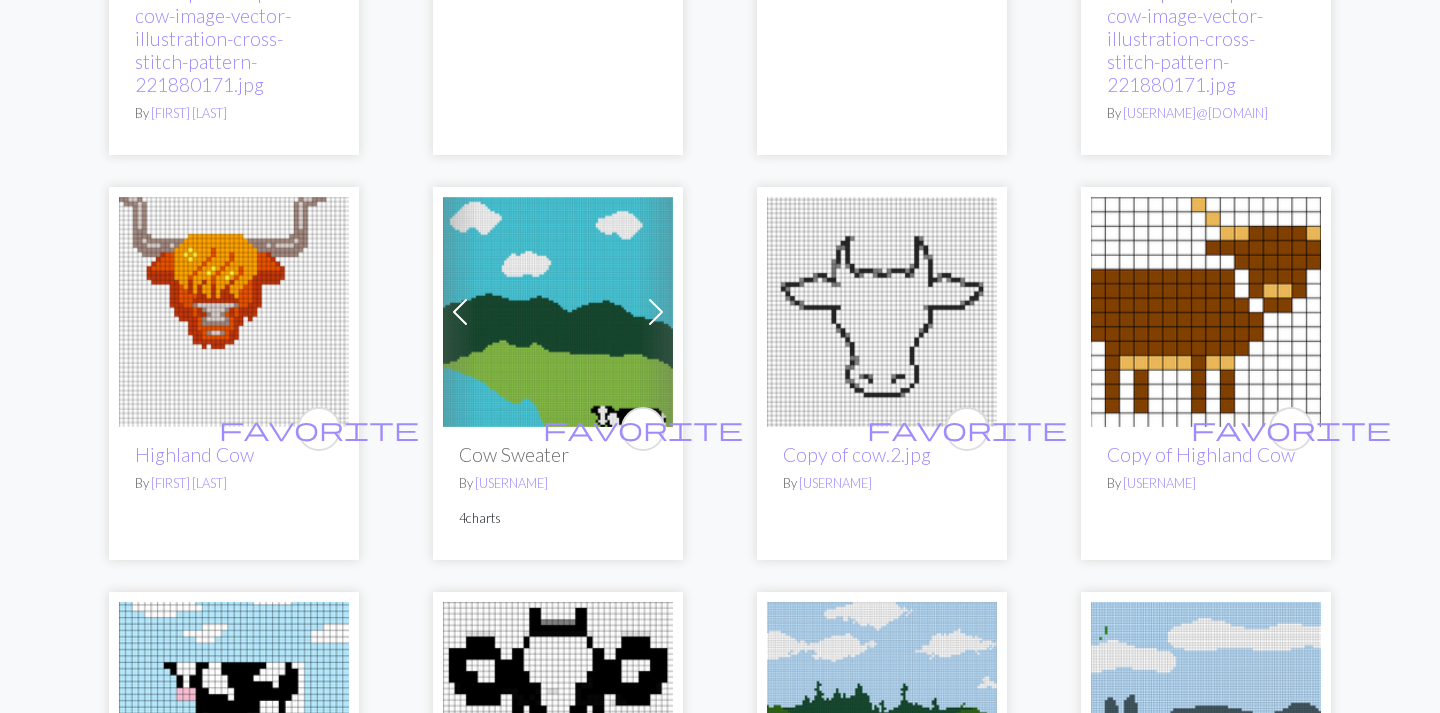 scroll, scrollTop: 0, scrollLeft: 0, axis: both 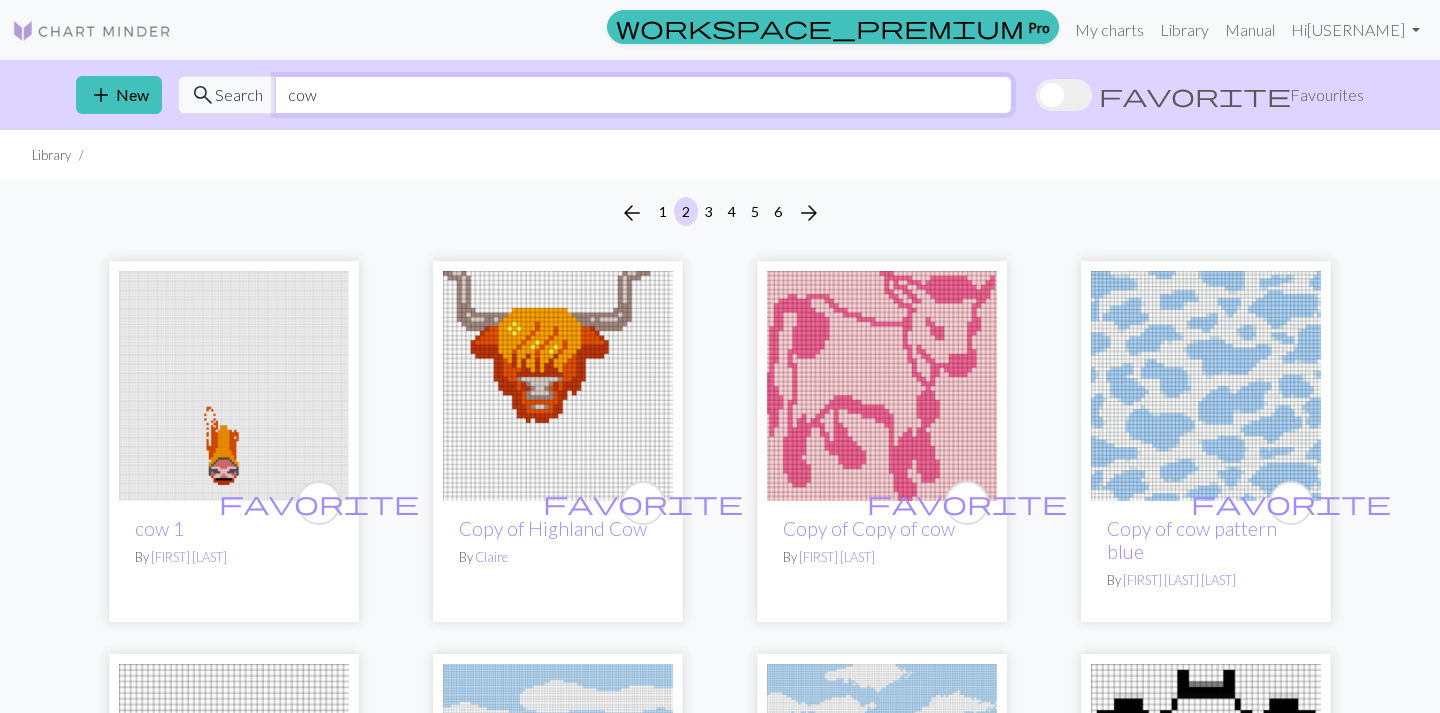 click on "cow" at bounding box center [643, 95] 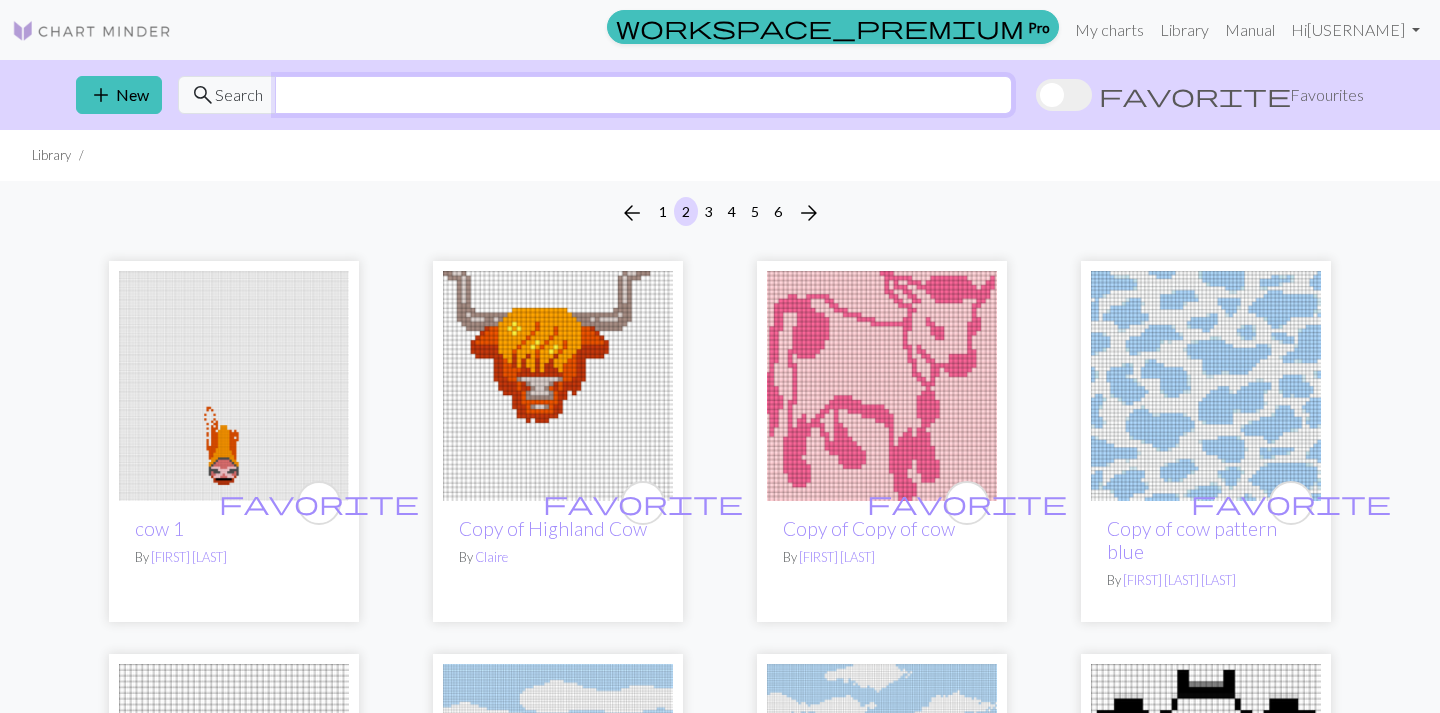 type 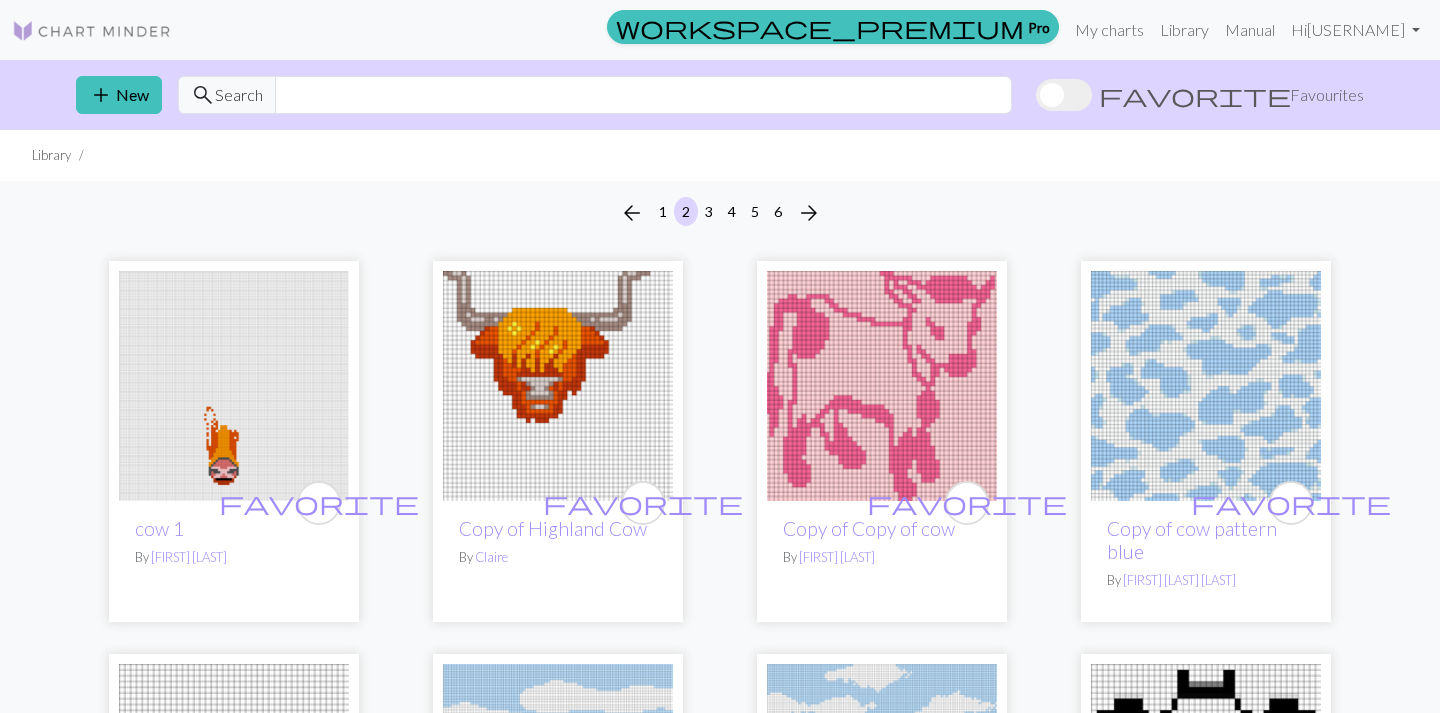 click on "arrow_back 1 2 3 4 5 6 arrow_forward" at bounding box center (720, 213) 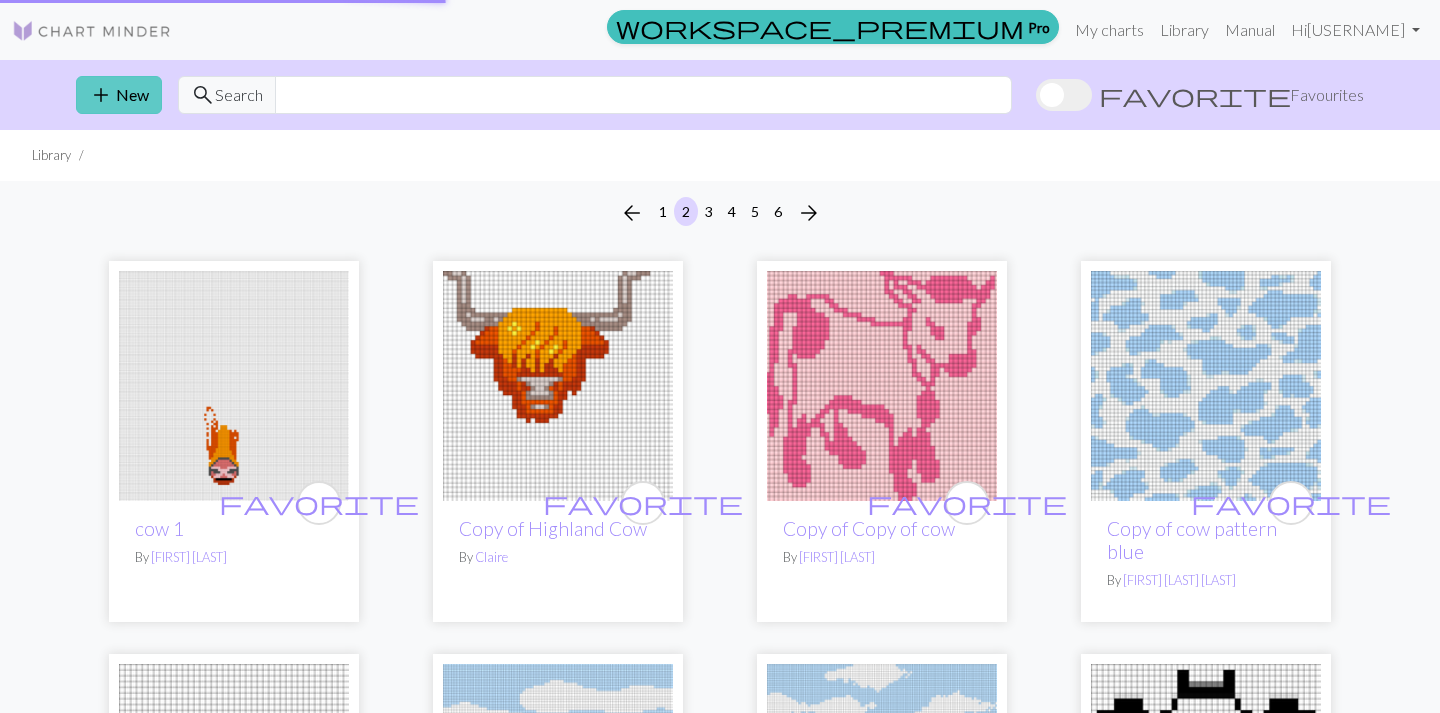 click on "add   New" at bounding box center [119, 95] 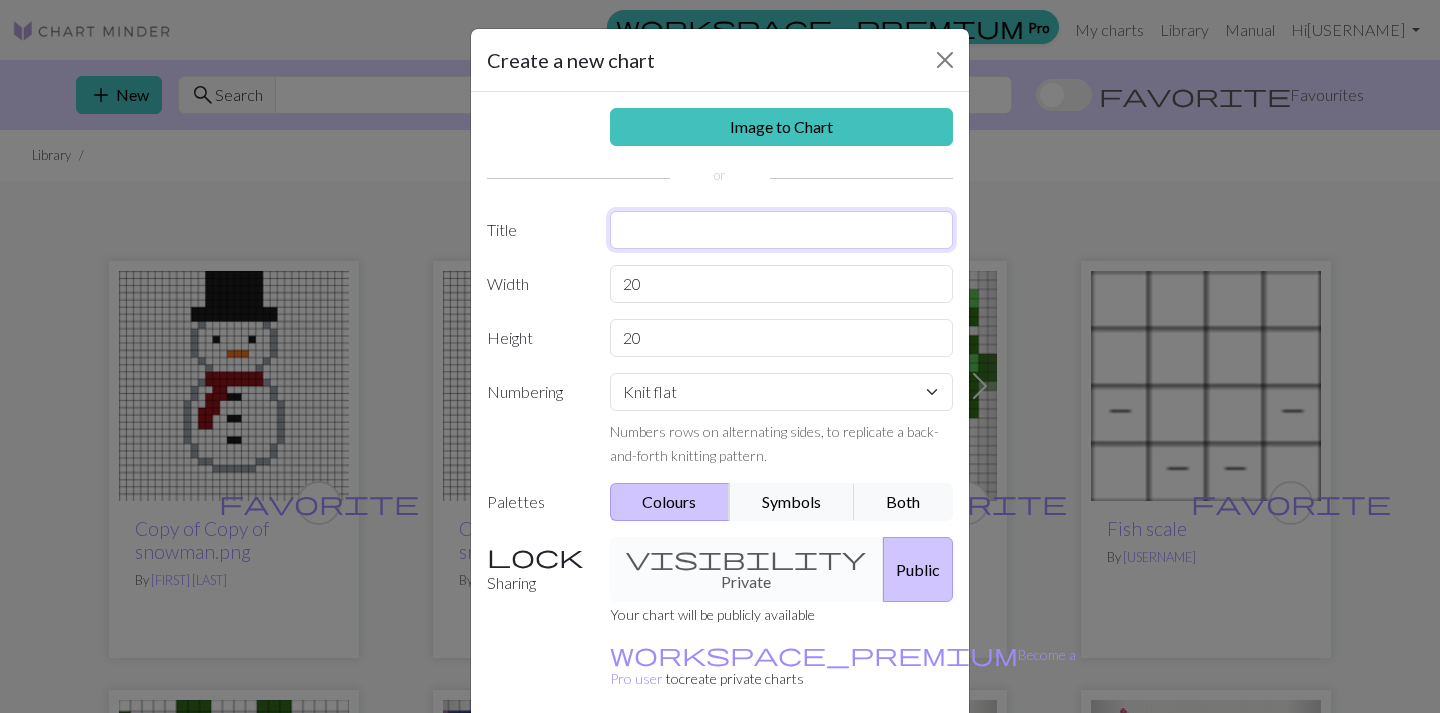 click at bounding box center (782, 230) 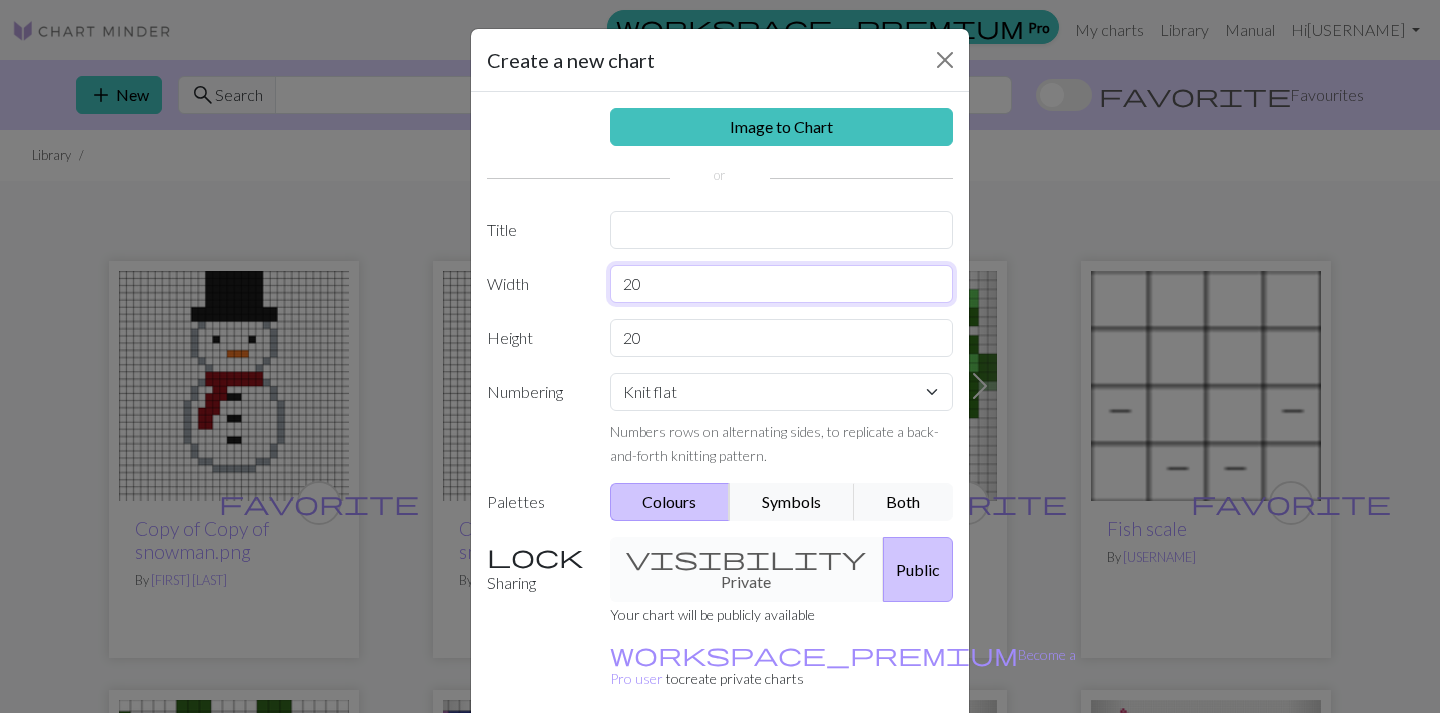 click on "Image to Chart Title Width 20 Height 20 Numbering Knit flat Knit in the round Lace knitting Cross stitch Numbers rows on alternating sides, to replicate a back-and-forth knitting pattern. Palettes Colours Symbols Both Sharing visibility  Private Public Your chart will be publicly available workspace_premium Become a Pro user   to  create private charts" at bounding box center [720, 415] 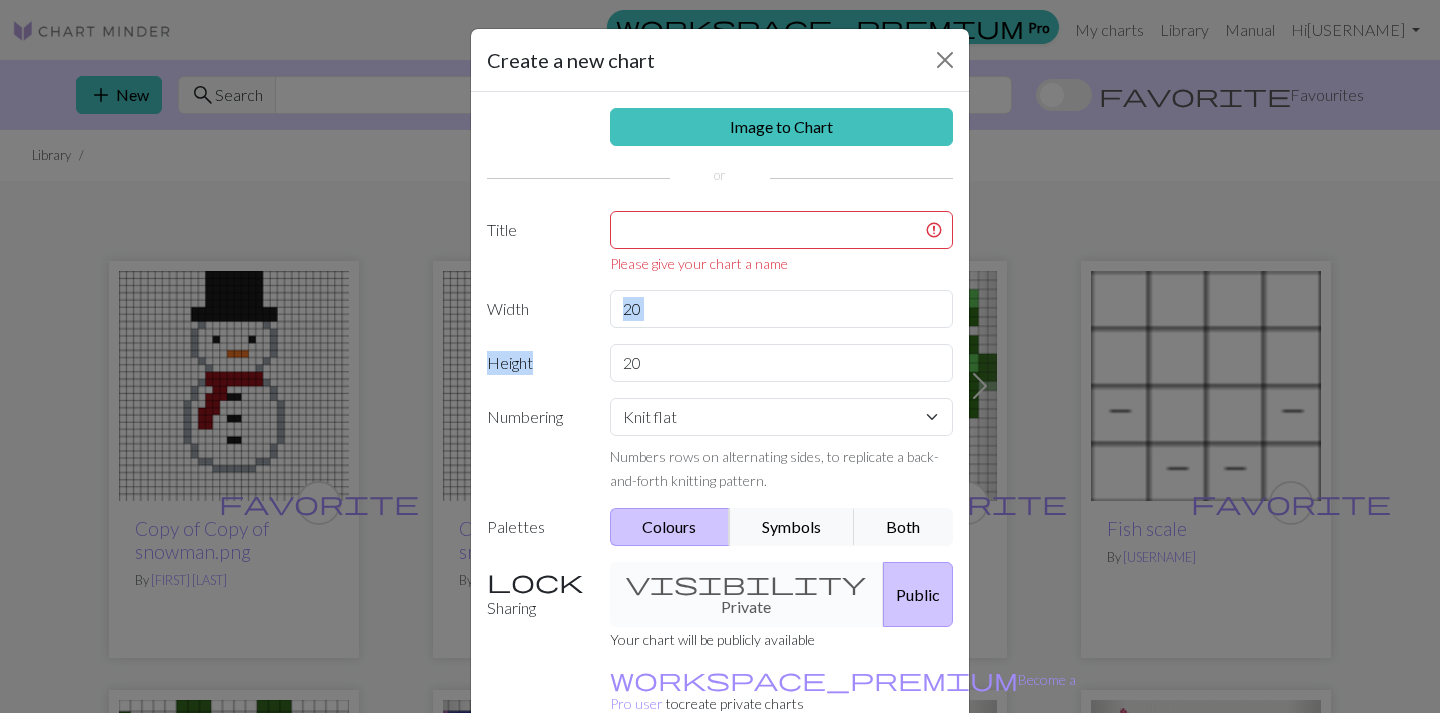 click on "Image to Chart Title Please give your chart a name Width 20 Height 20 Numbering Knit flat Knit in the round Lace knitting Cross stitch Numbers rows on alternating sides, to replicate a back-and-forth knitting pattern. Palettes Colours Symbols Both Sharing visibility  Private Public Your chart will be publicly available workspace_premium Become a Pro user   to  create private charts" at bounding box center (720, 427) 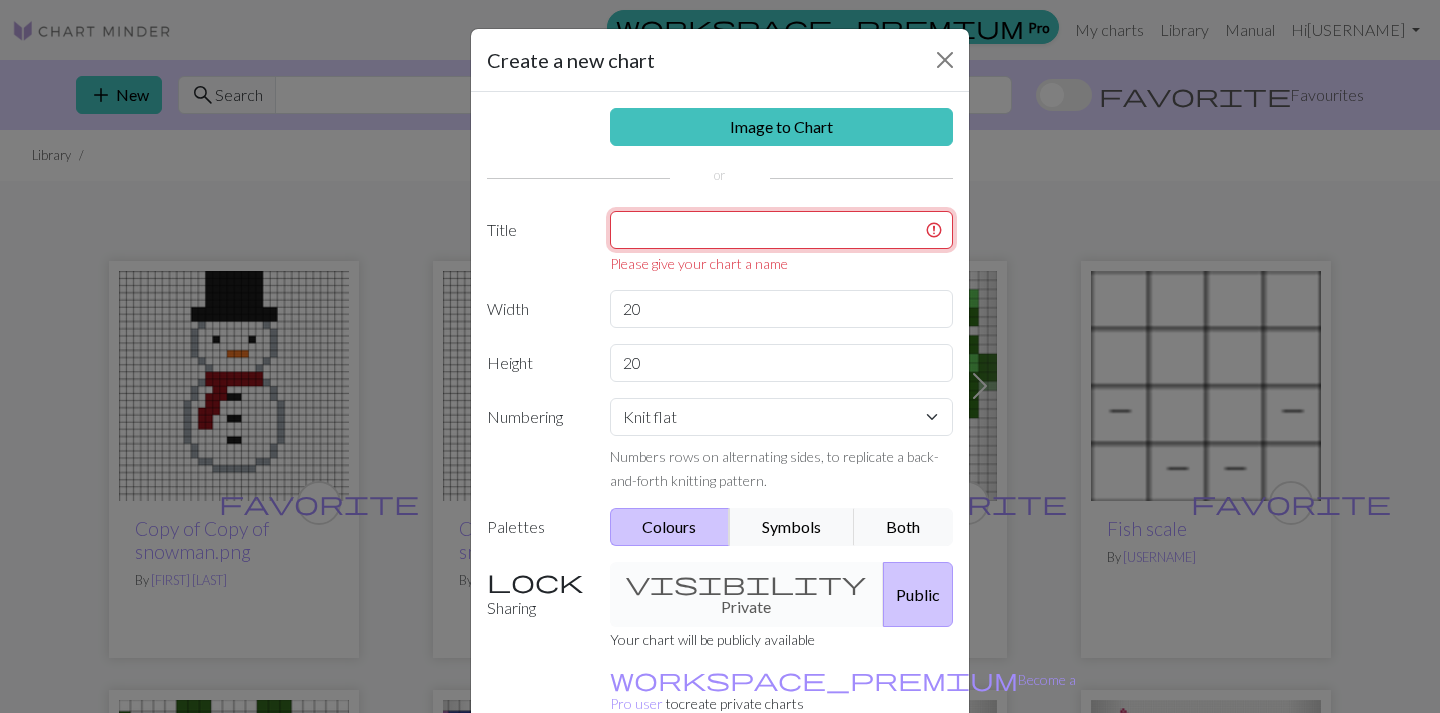 click at bounding box center (782, 230) 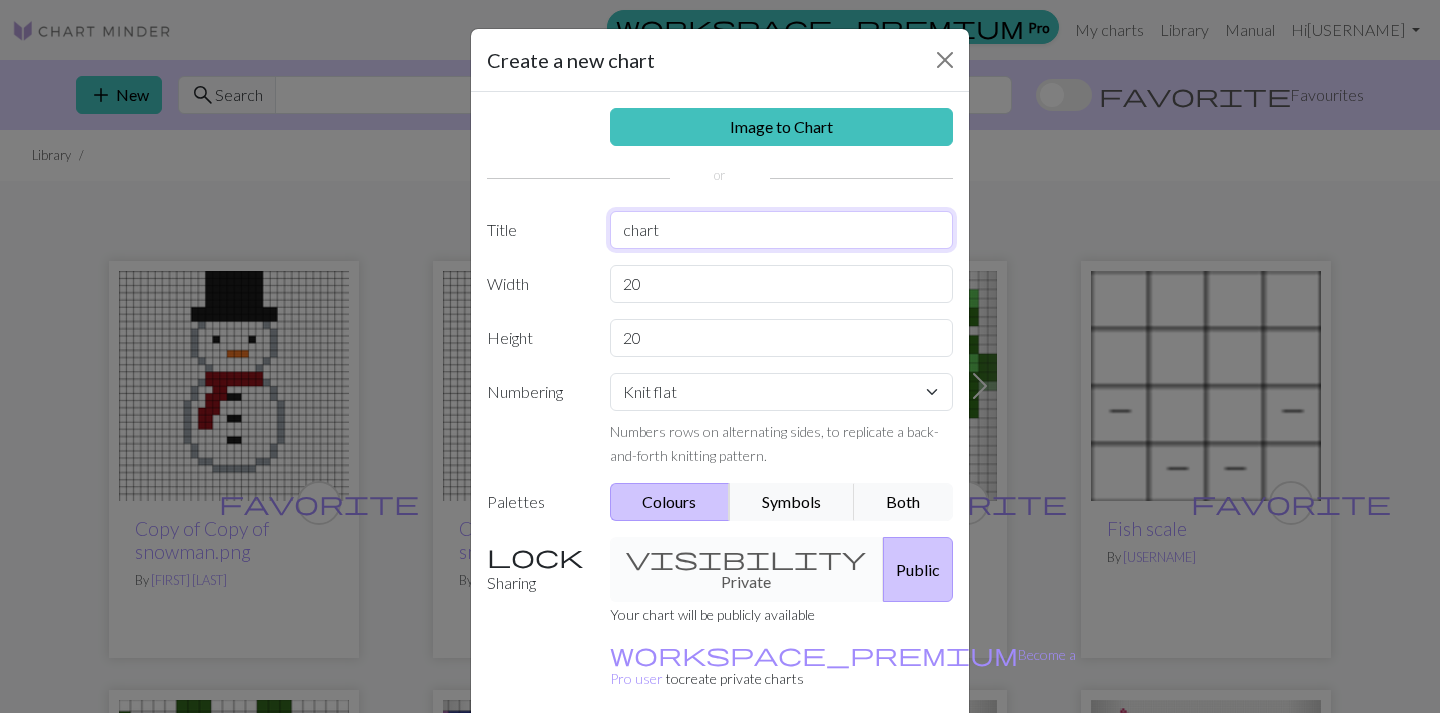type on "chart" 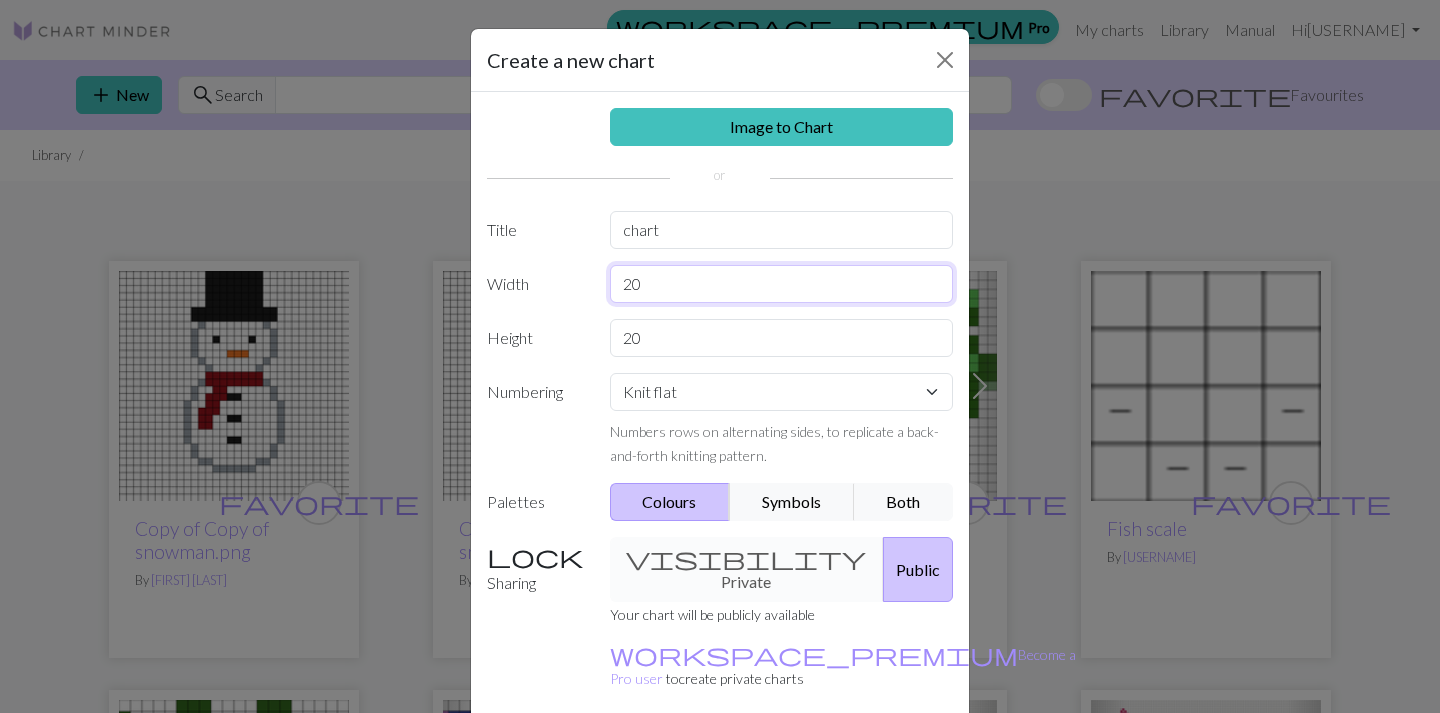 click on "20" at bounding box center [782, 284] 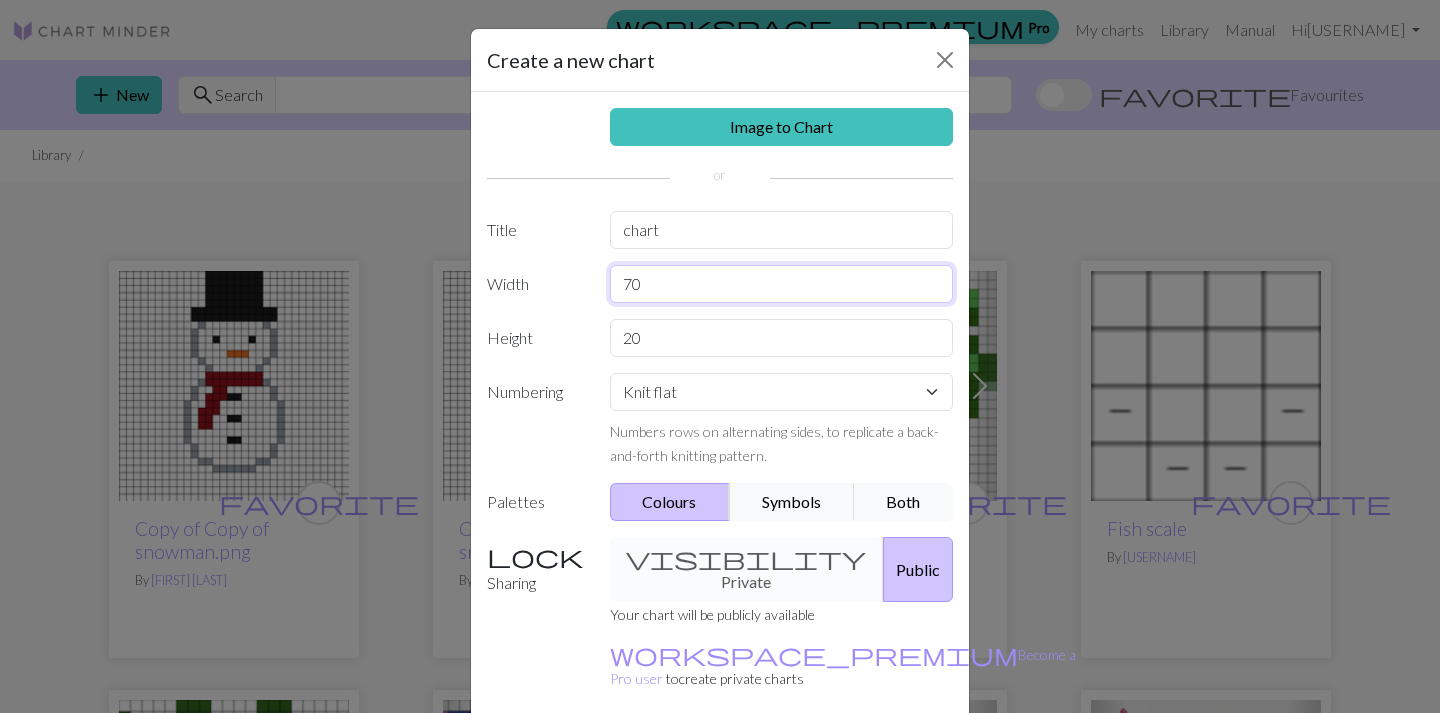 type on "70" 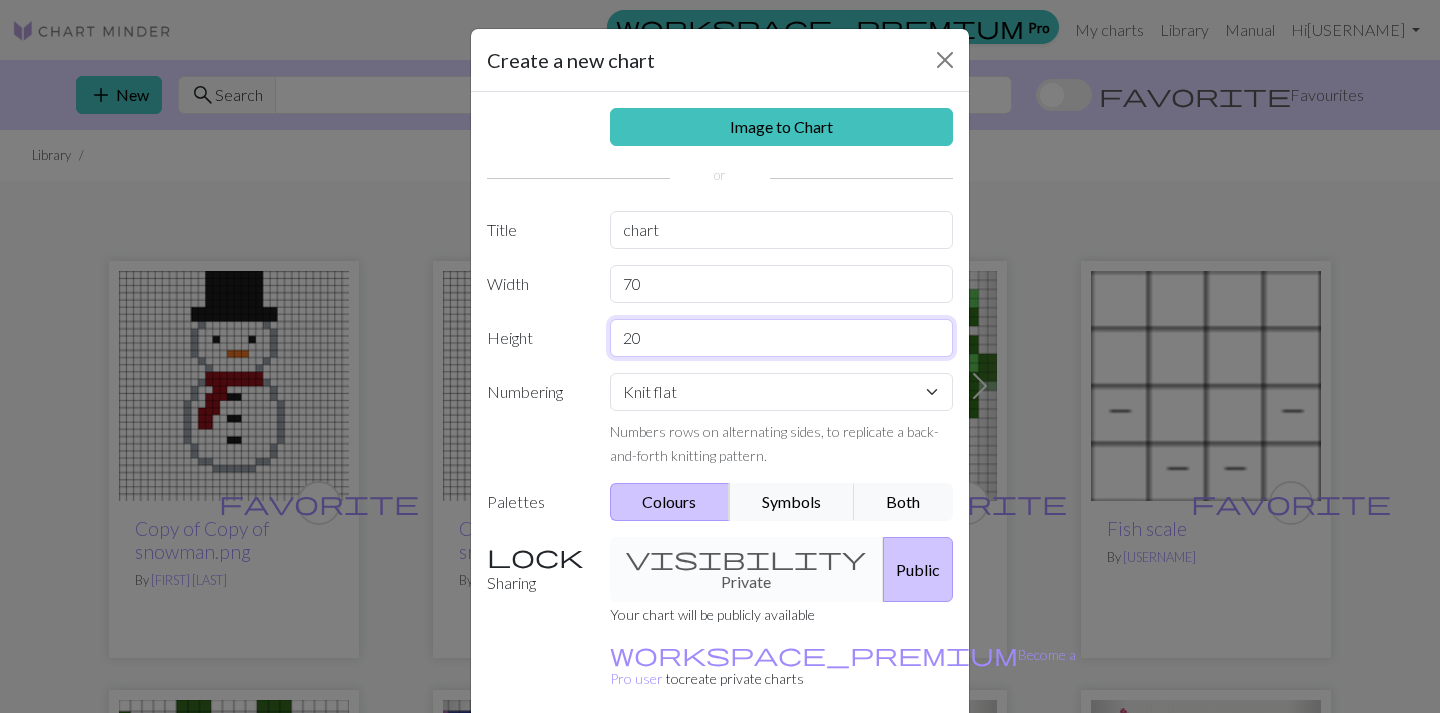 click on "20" at bounding box center [782, 338] 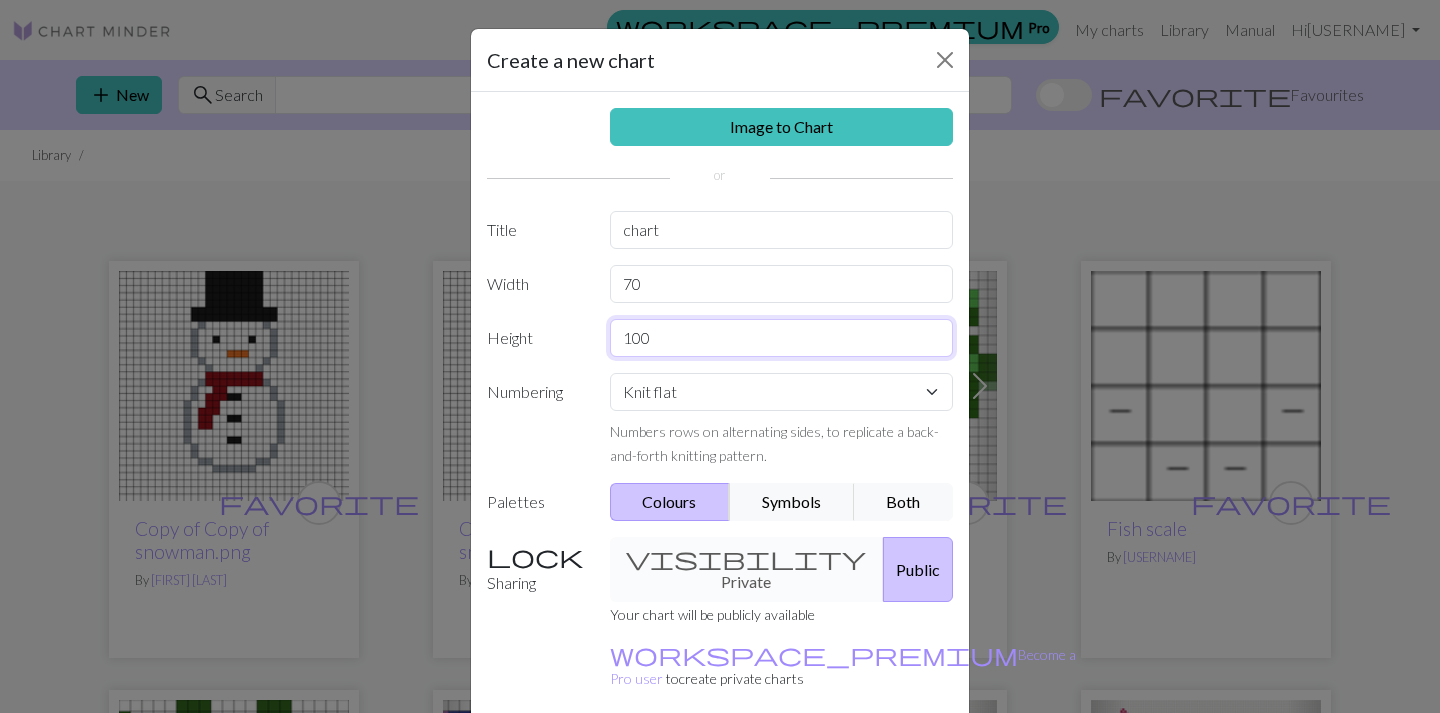 scroll, scrollTop: 76, scrollLeft: 0, axis: vertical 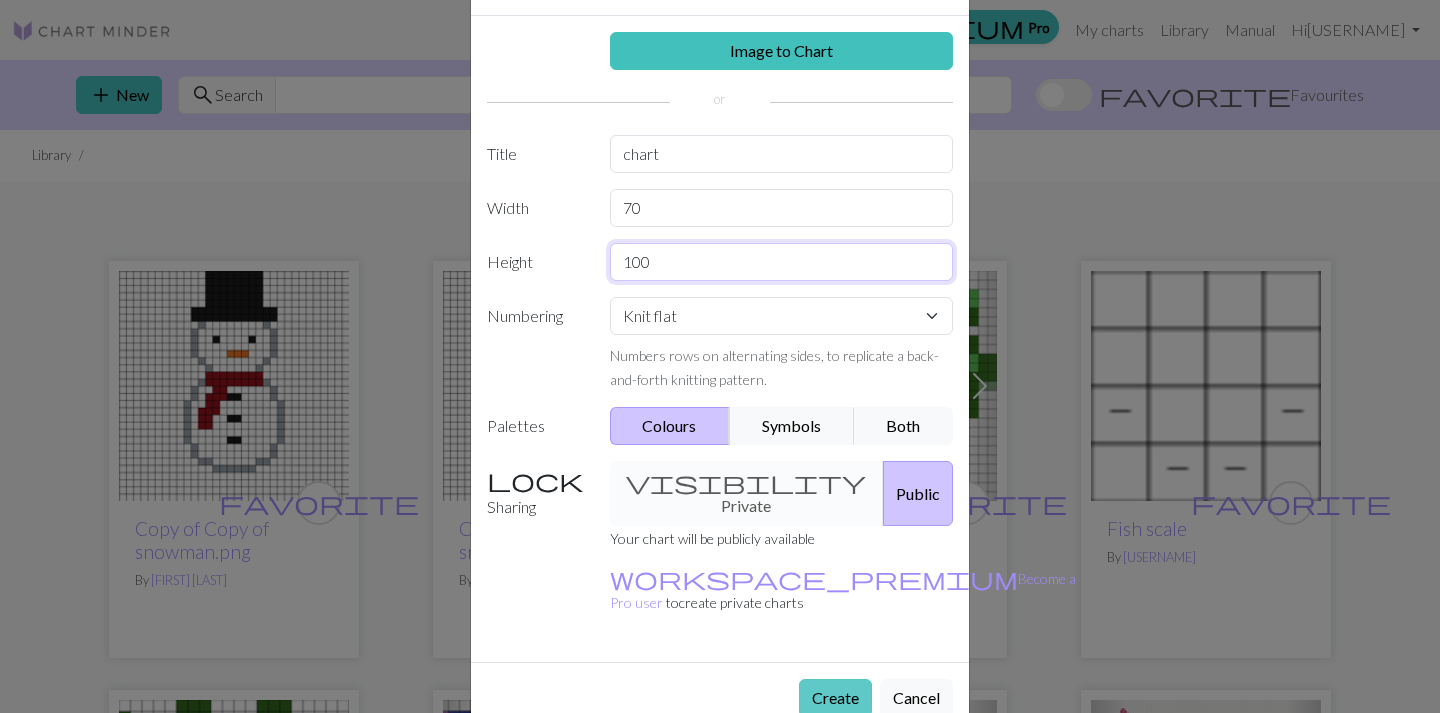 type on "100" 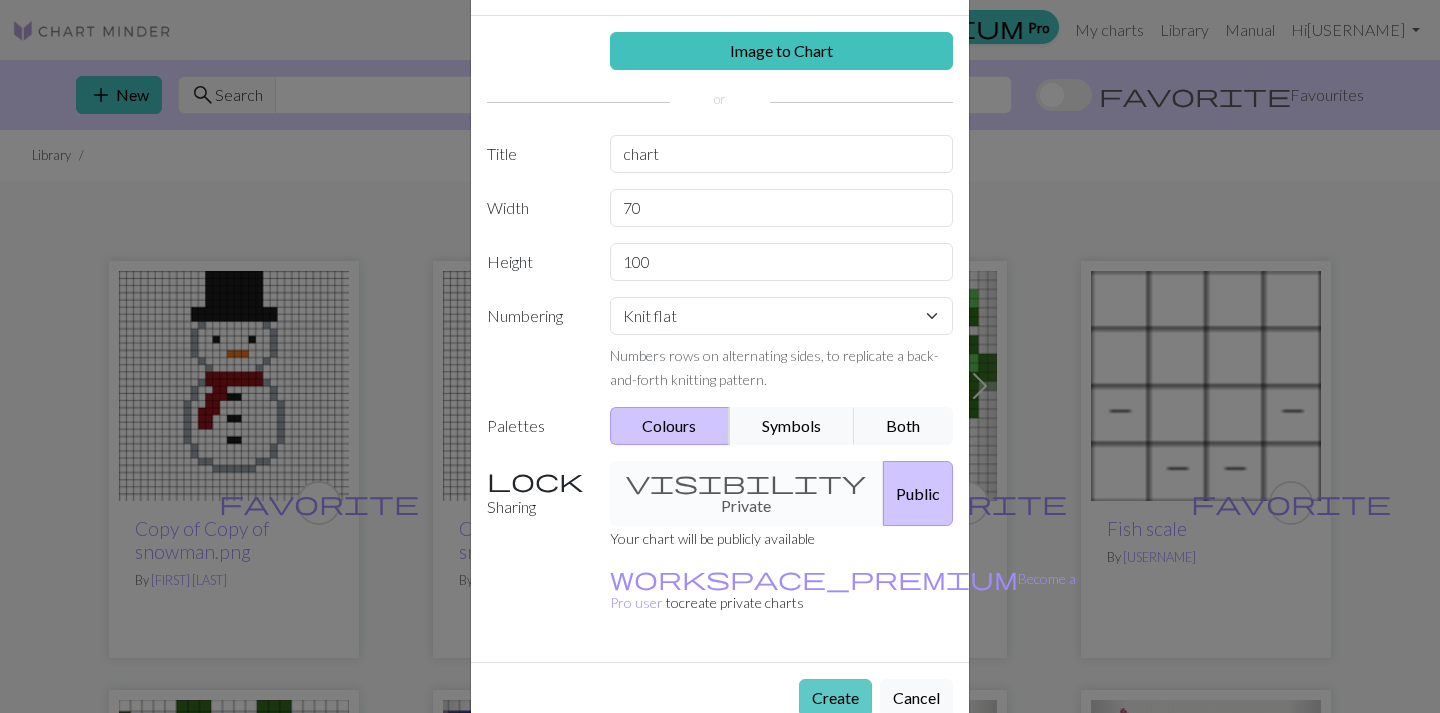 click on "Create" at bounding box center (835, 698) 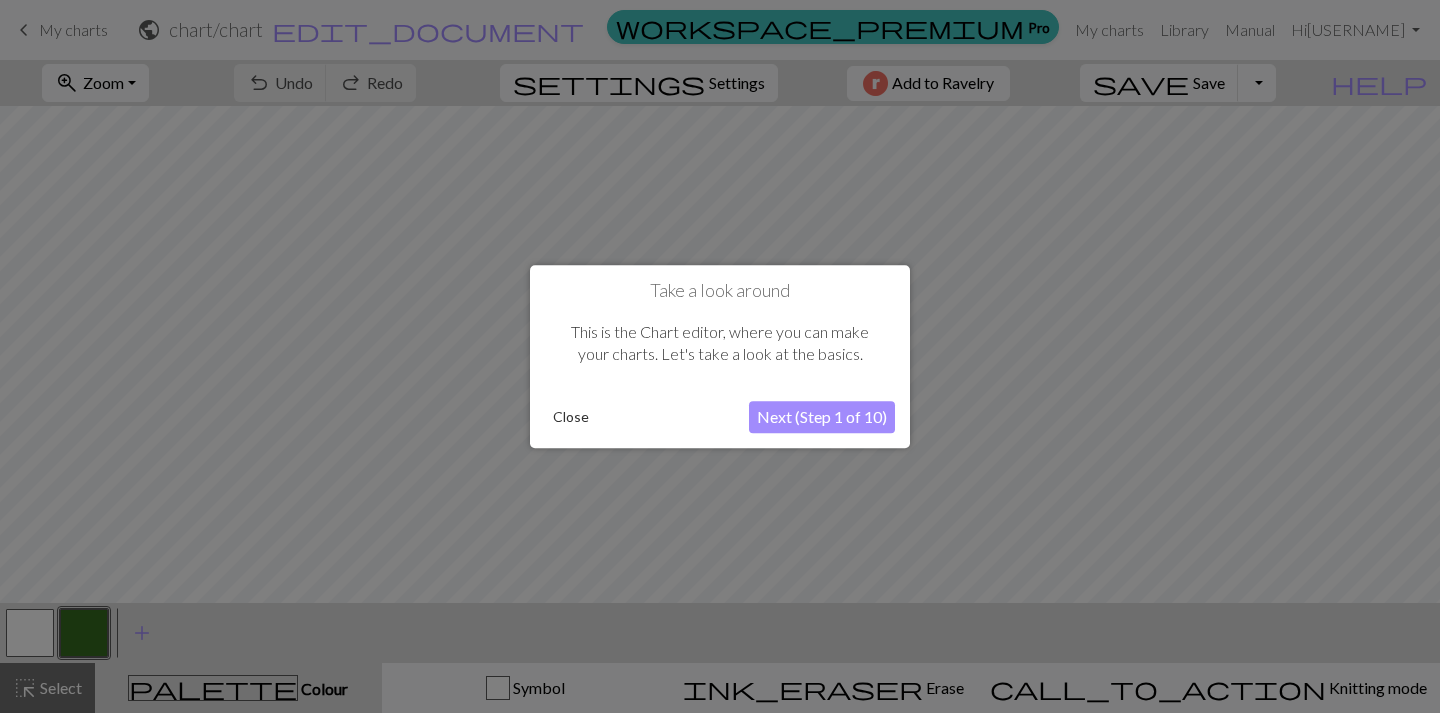 click on "Close" at bounding box center [571, 417] 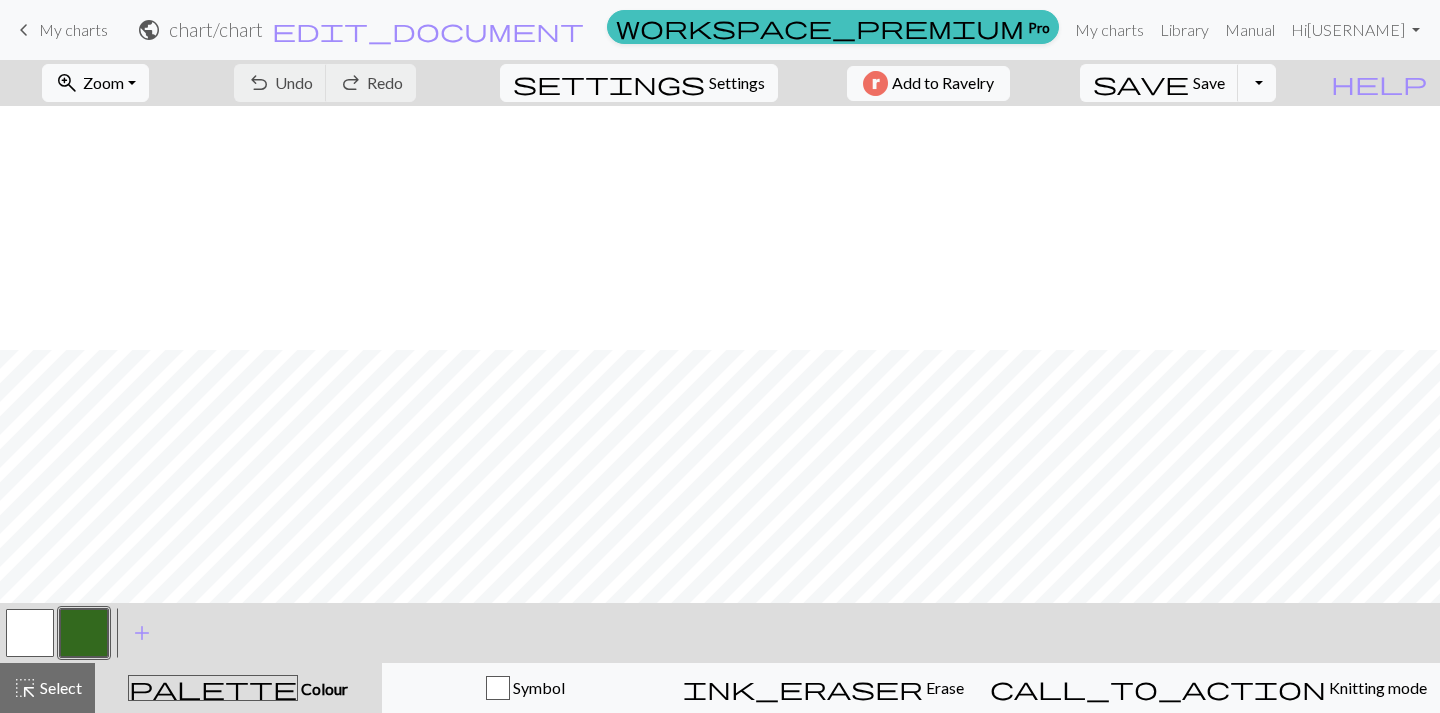 scroll, scrollTop: 614, scrollLeft: 0, axis: vertical 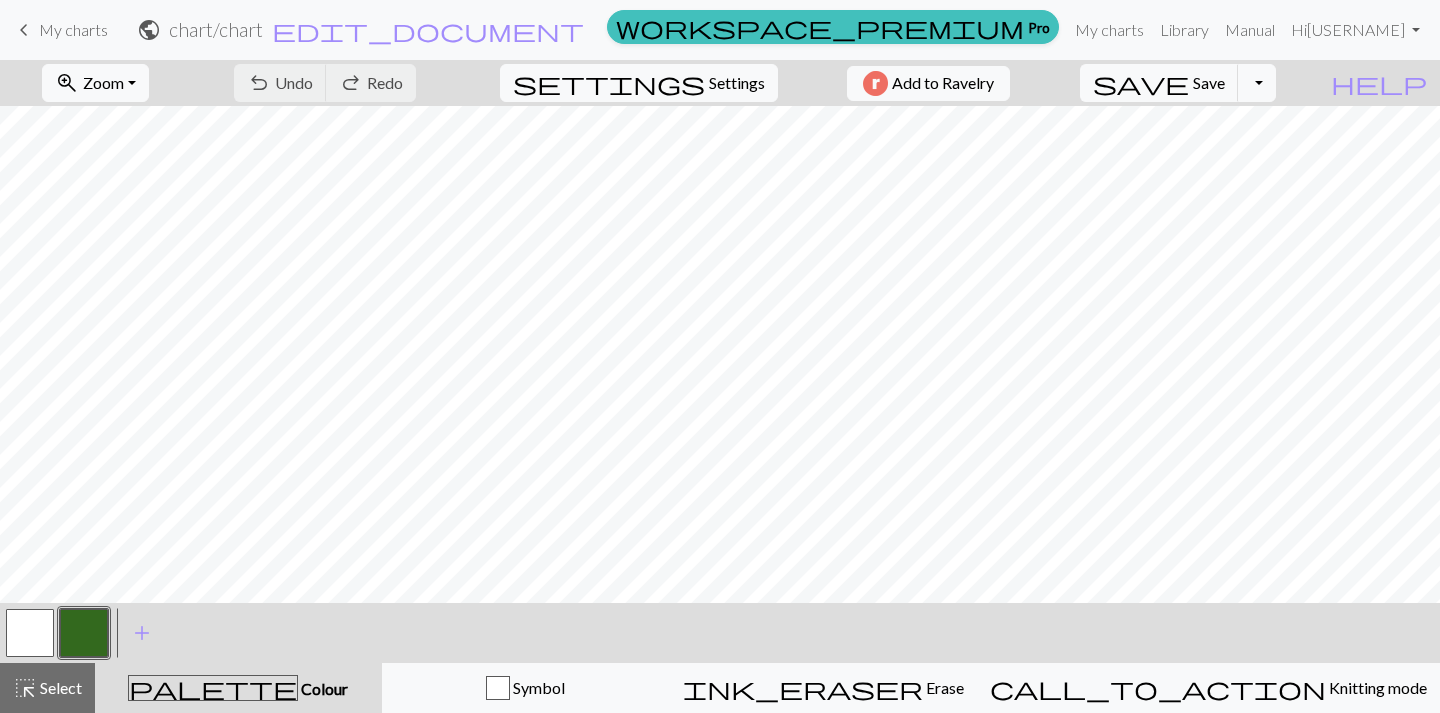 click at bounding box center (84, 633) 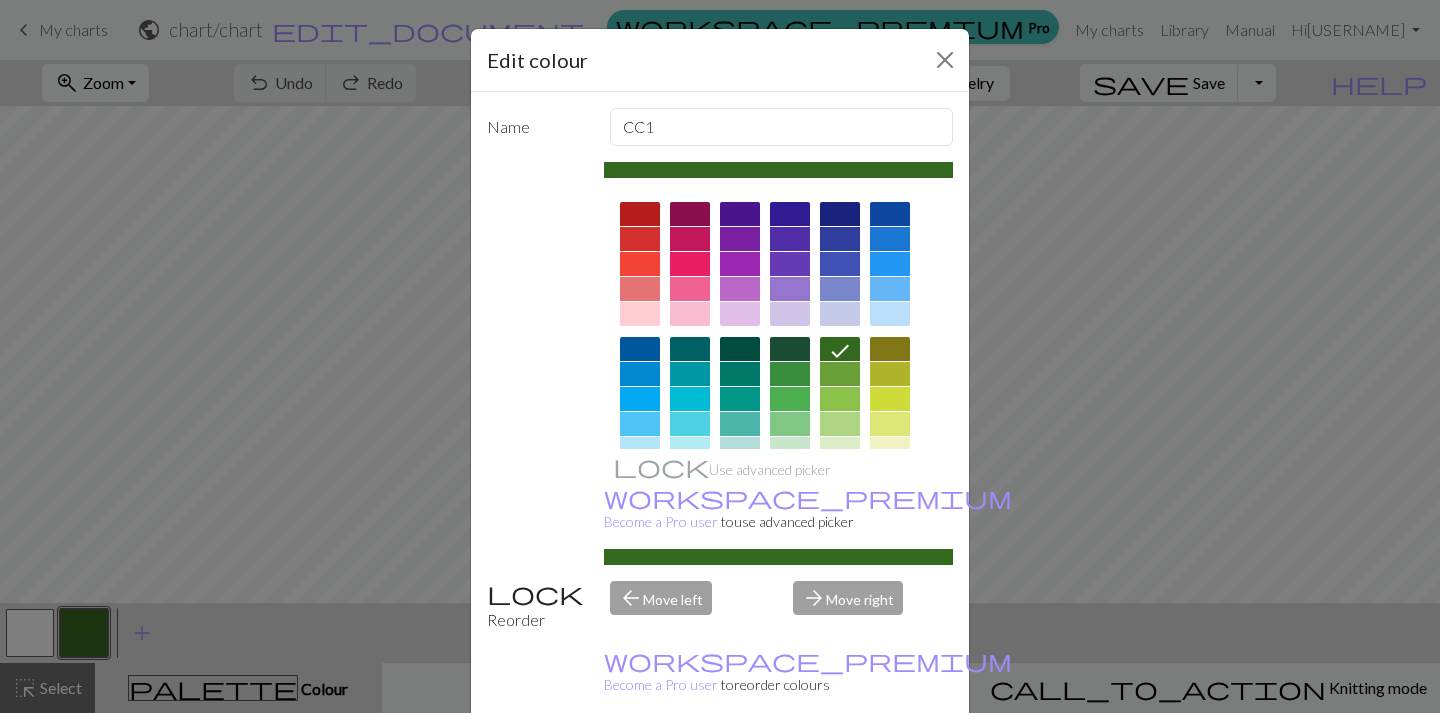 click at bounding box center (690, 374) 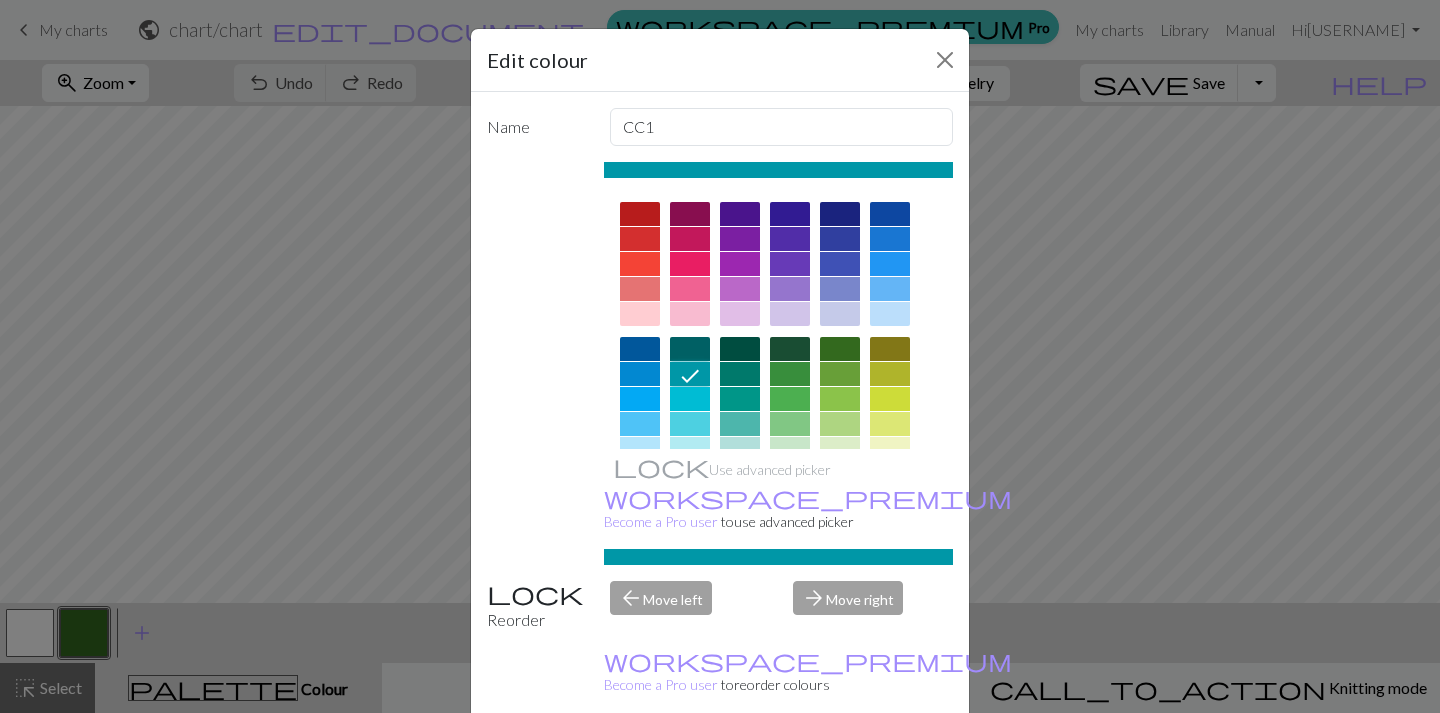 click on "Done" at bounding box center [840, 764] 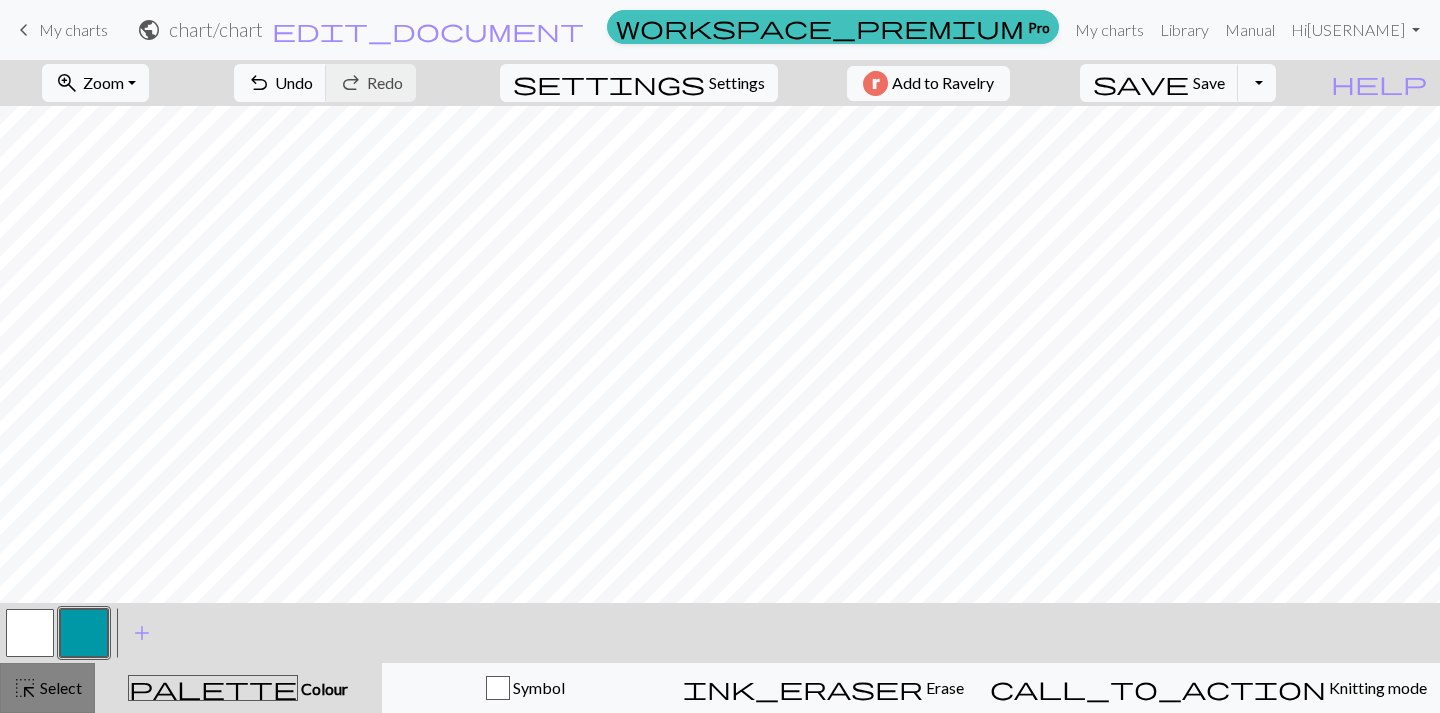 click on "Select" at bounding box center [59, 687] 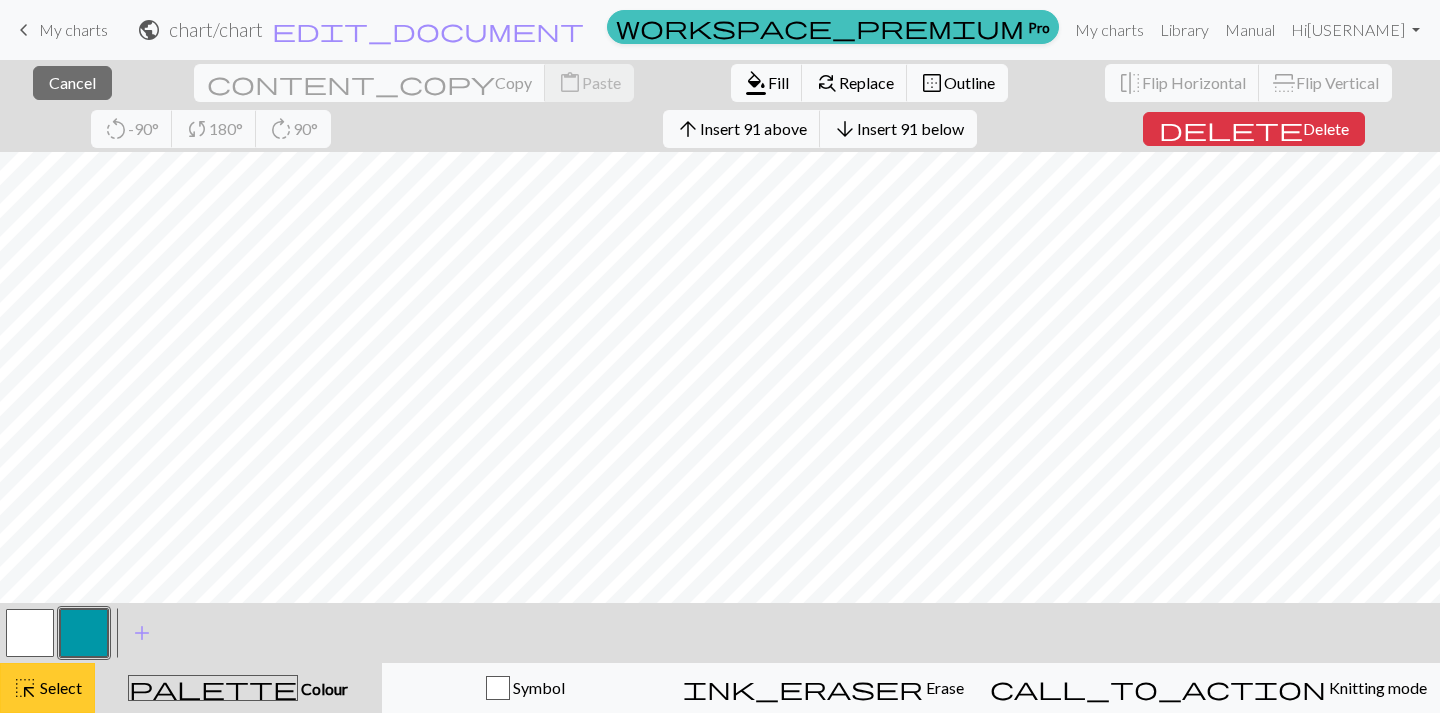 click on "Select" at bounding box center (59, 687) 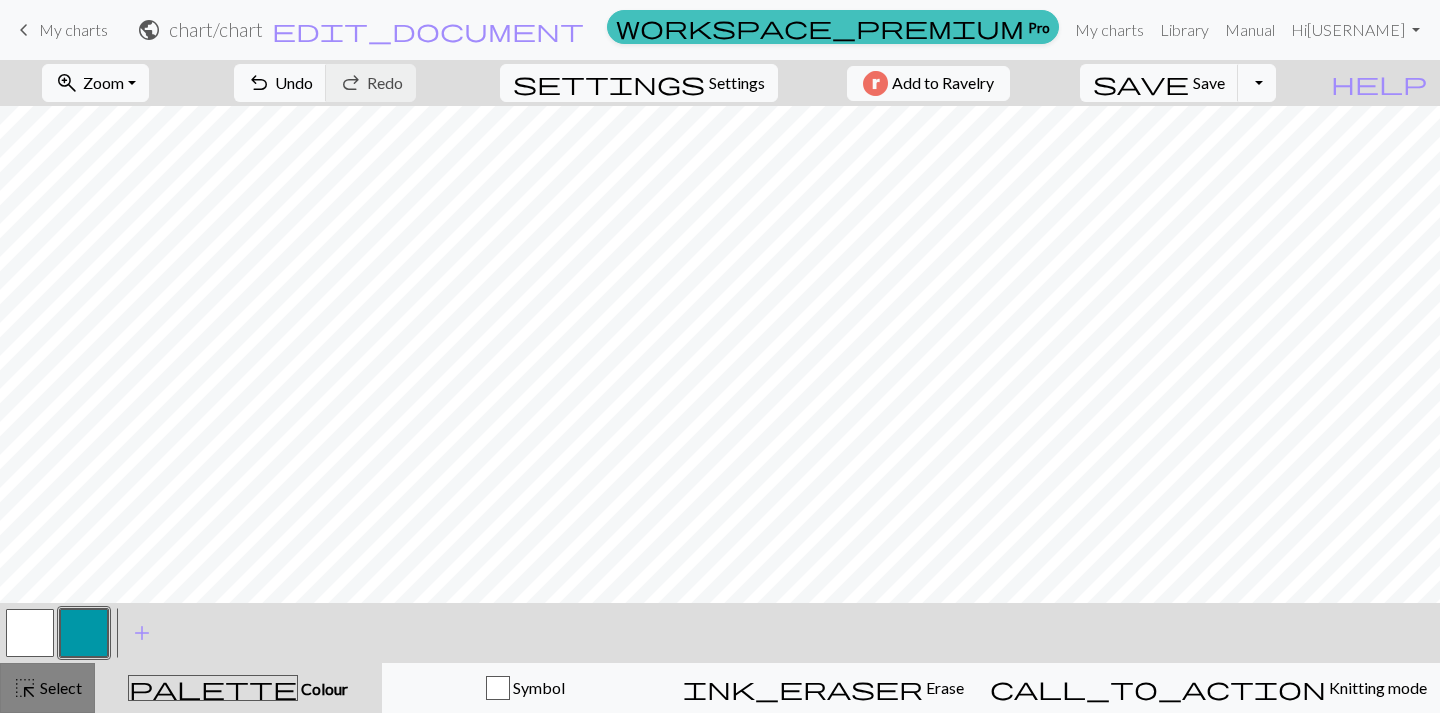 click on "Select" at bounding box center (59, 687) 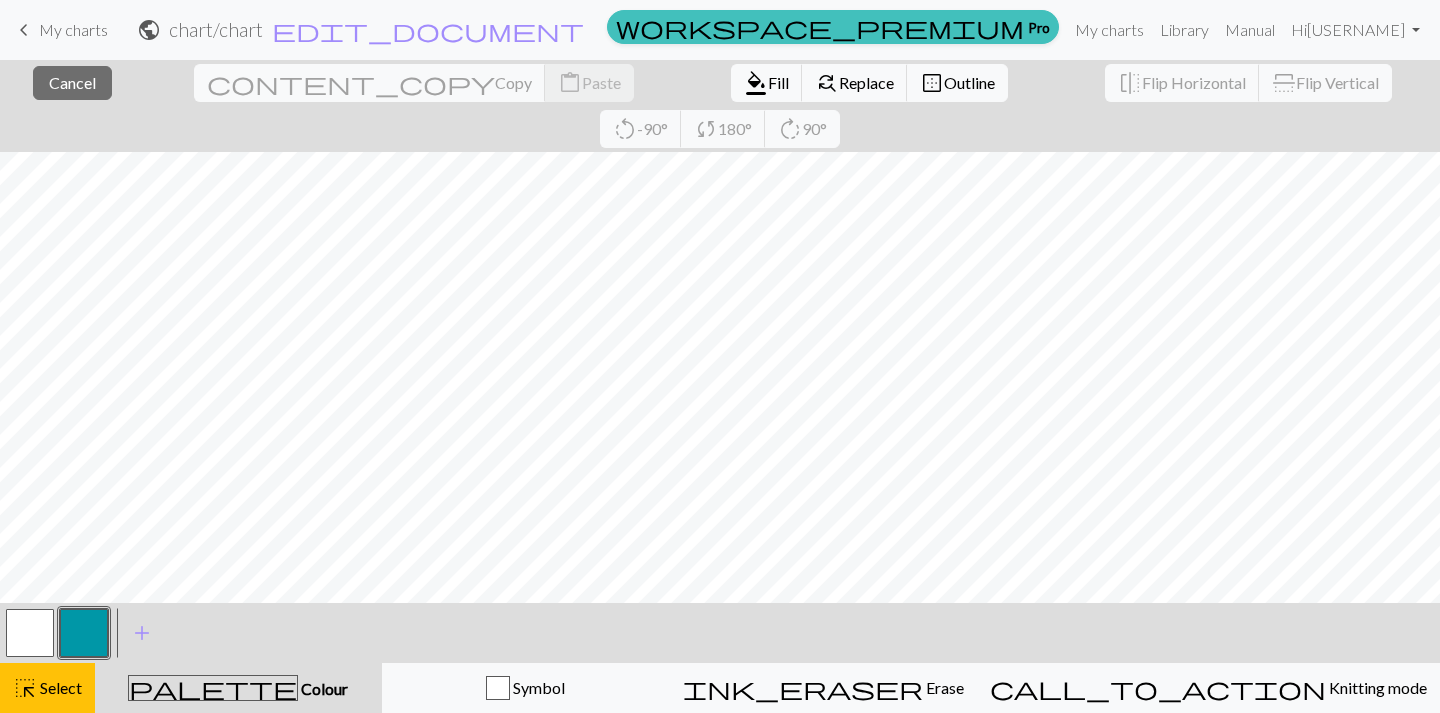 click at bounding box center [84, 633] 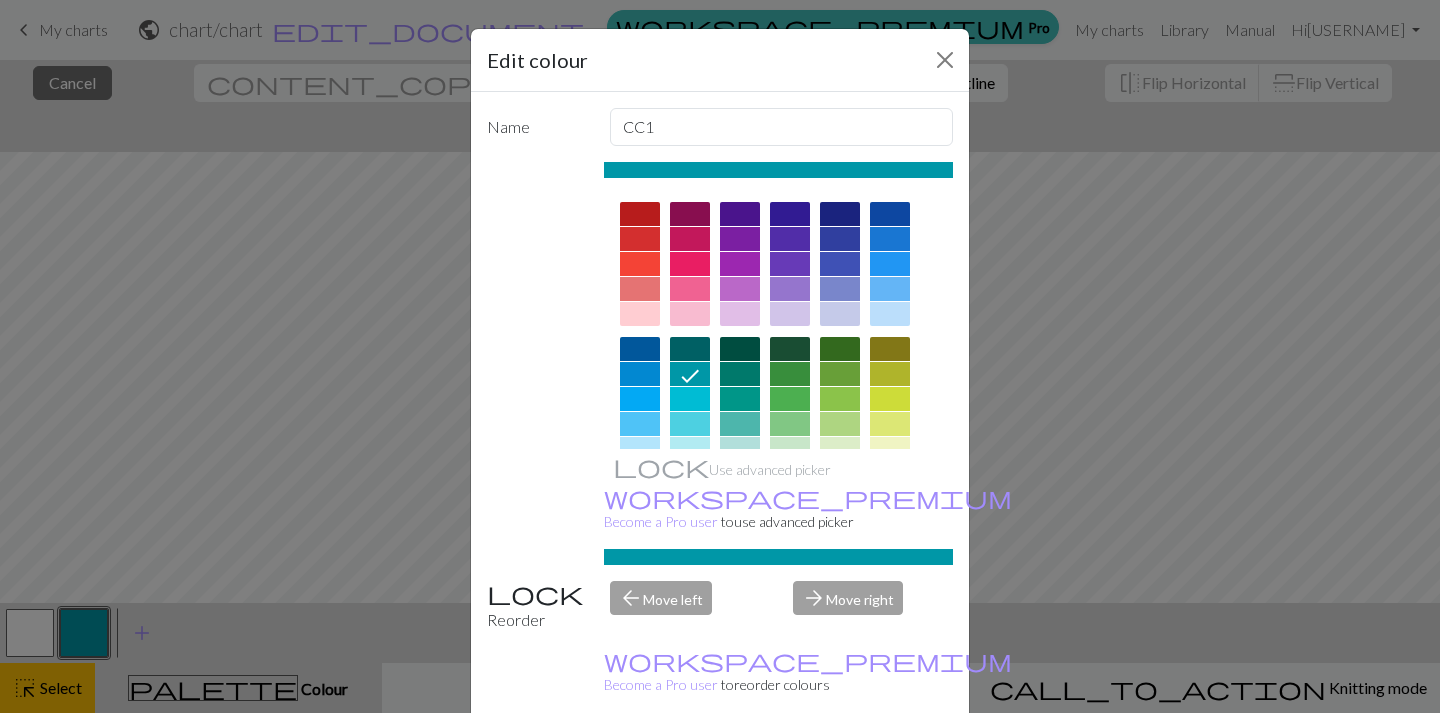 click on "Done" at bounding box center (840, 764) 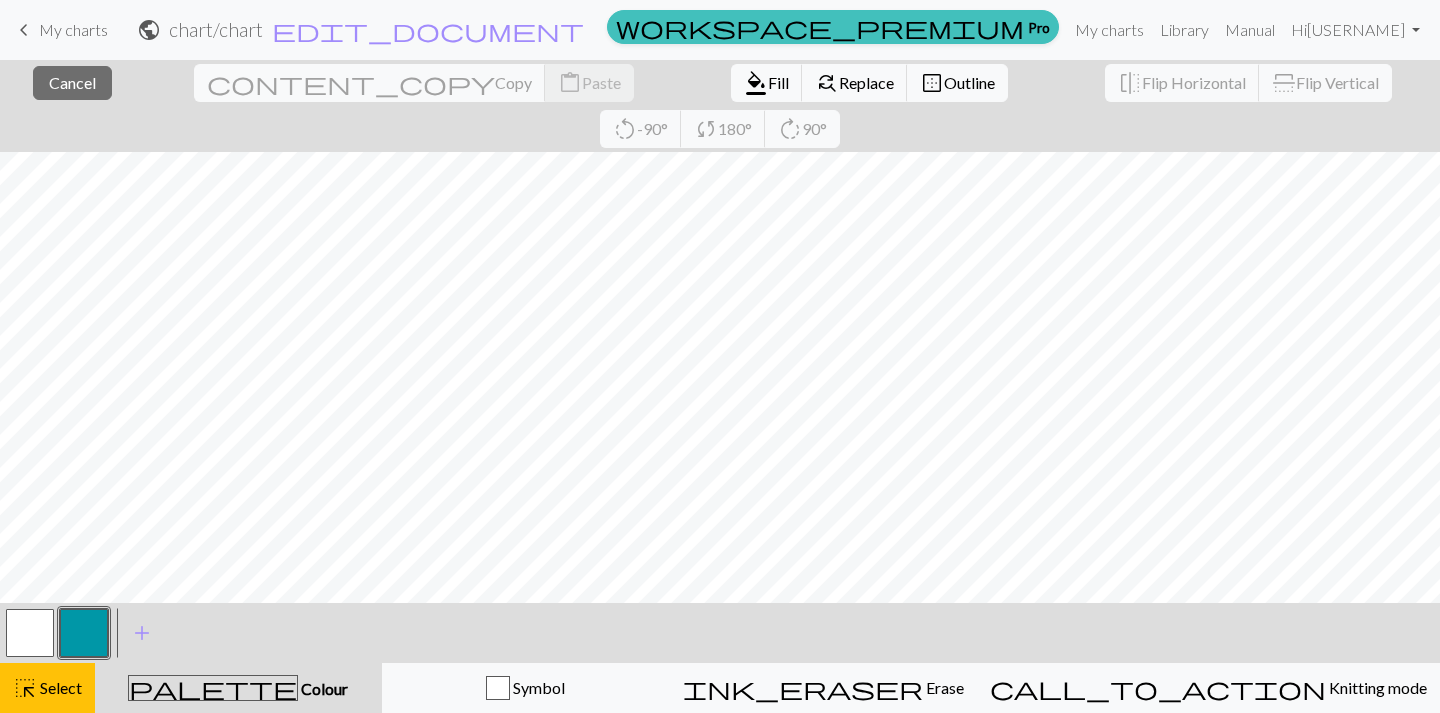 click on "palette" at bounding box center (213, 688) 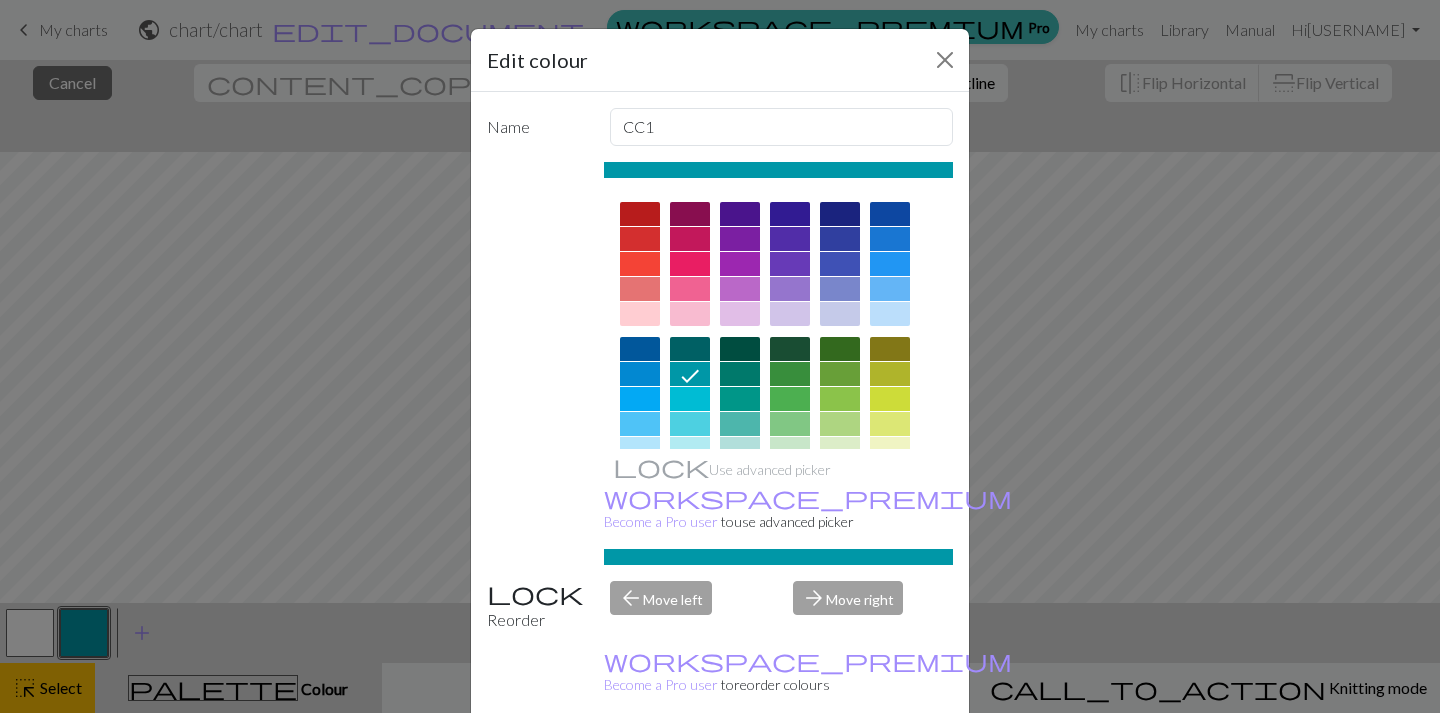 click 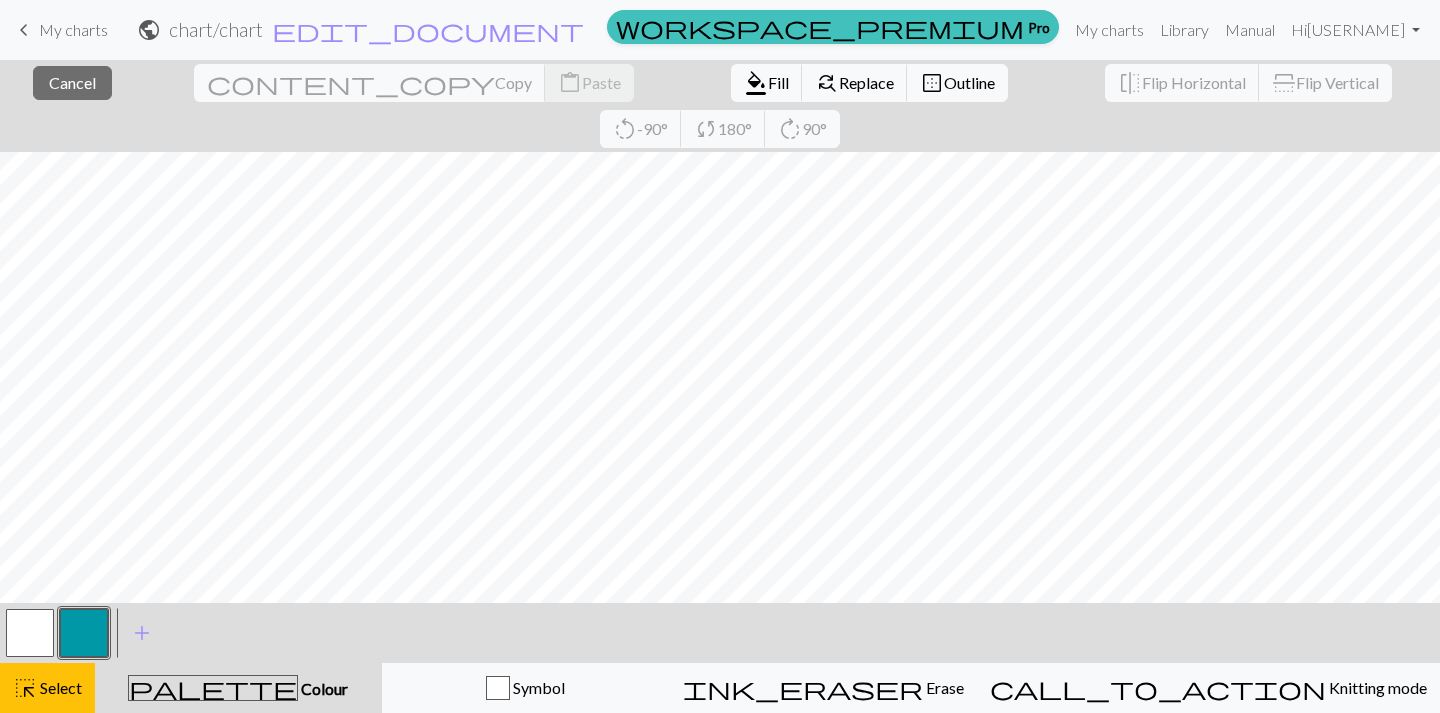 click at bounding box center [84, 633] 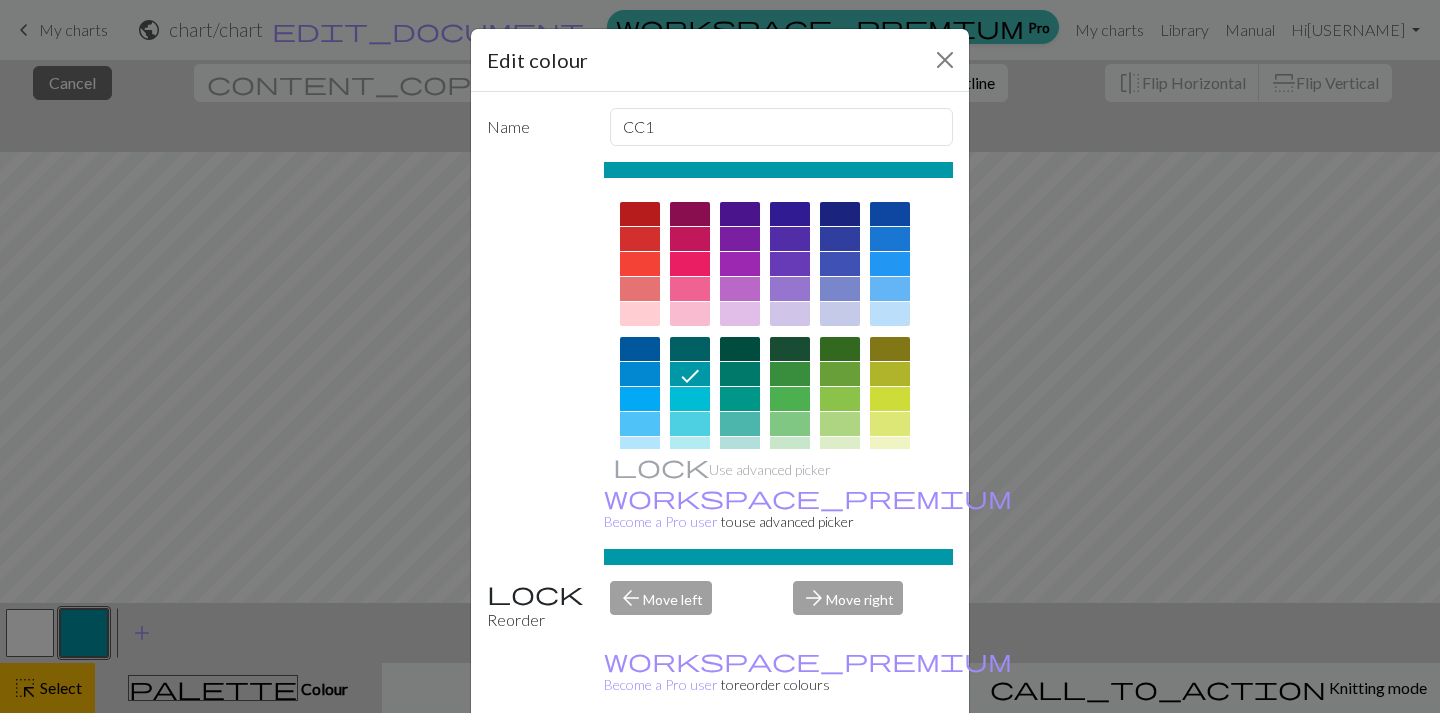 click on "Done" at bounding box center (840, 764) 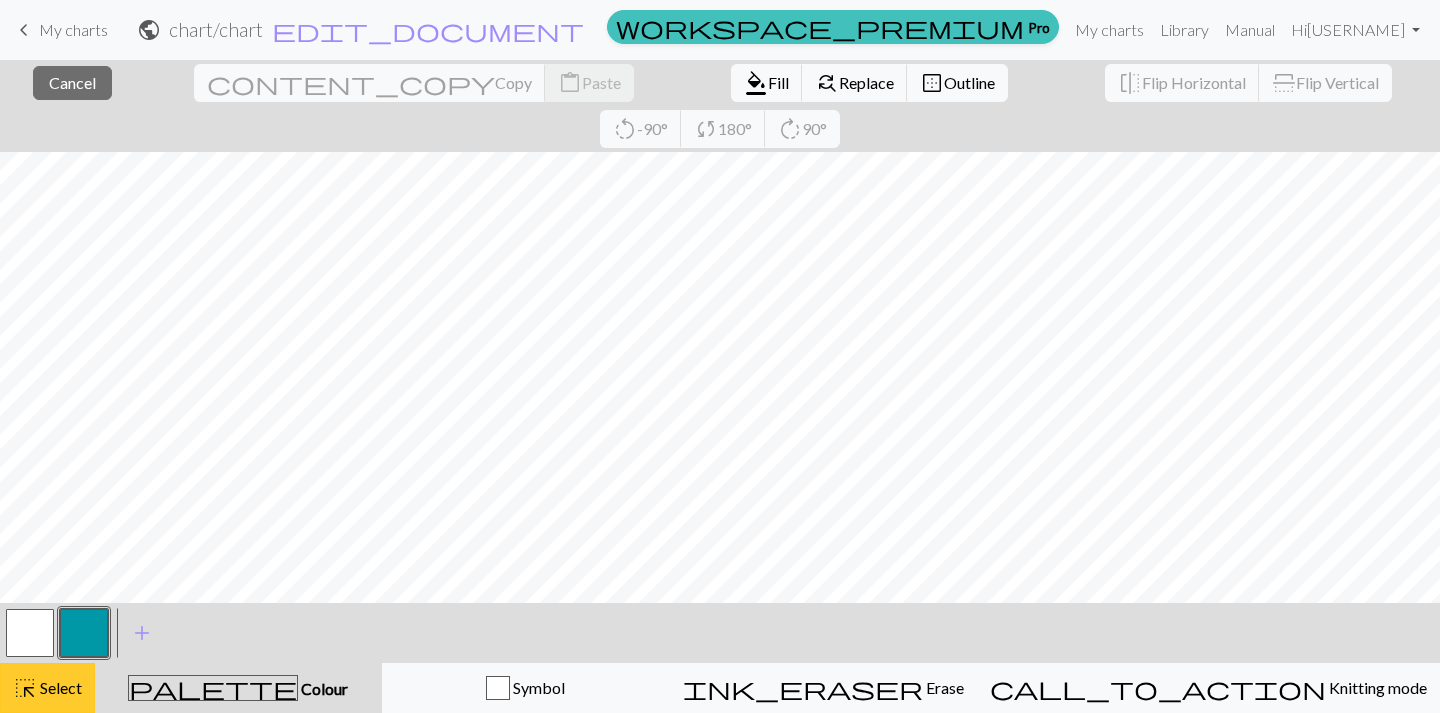 click on "highlight_alt   Select   Select" at bounding box center [47, 688] 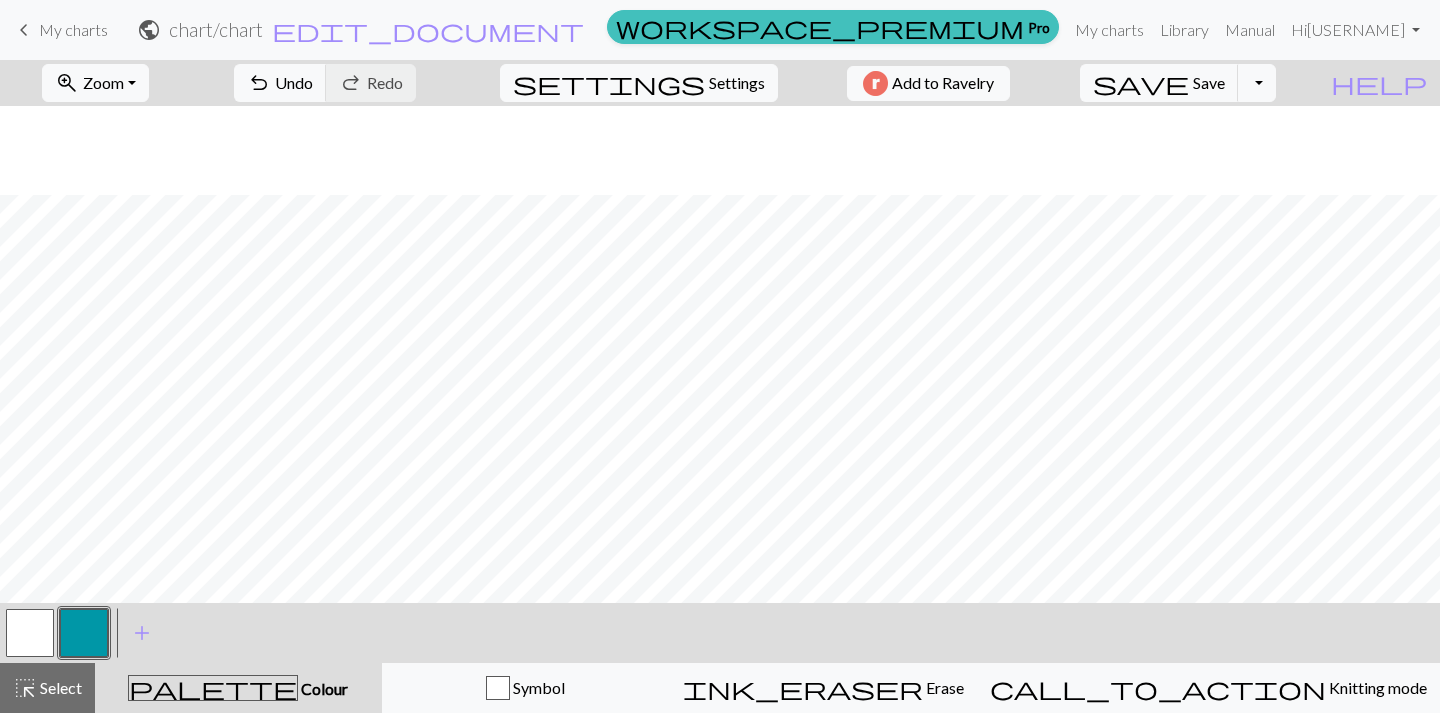 scroll, scrollTop: 614, scrollLeft: 0, axis: vertical 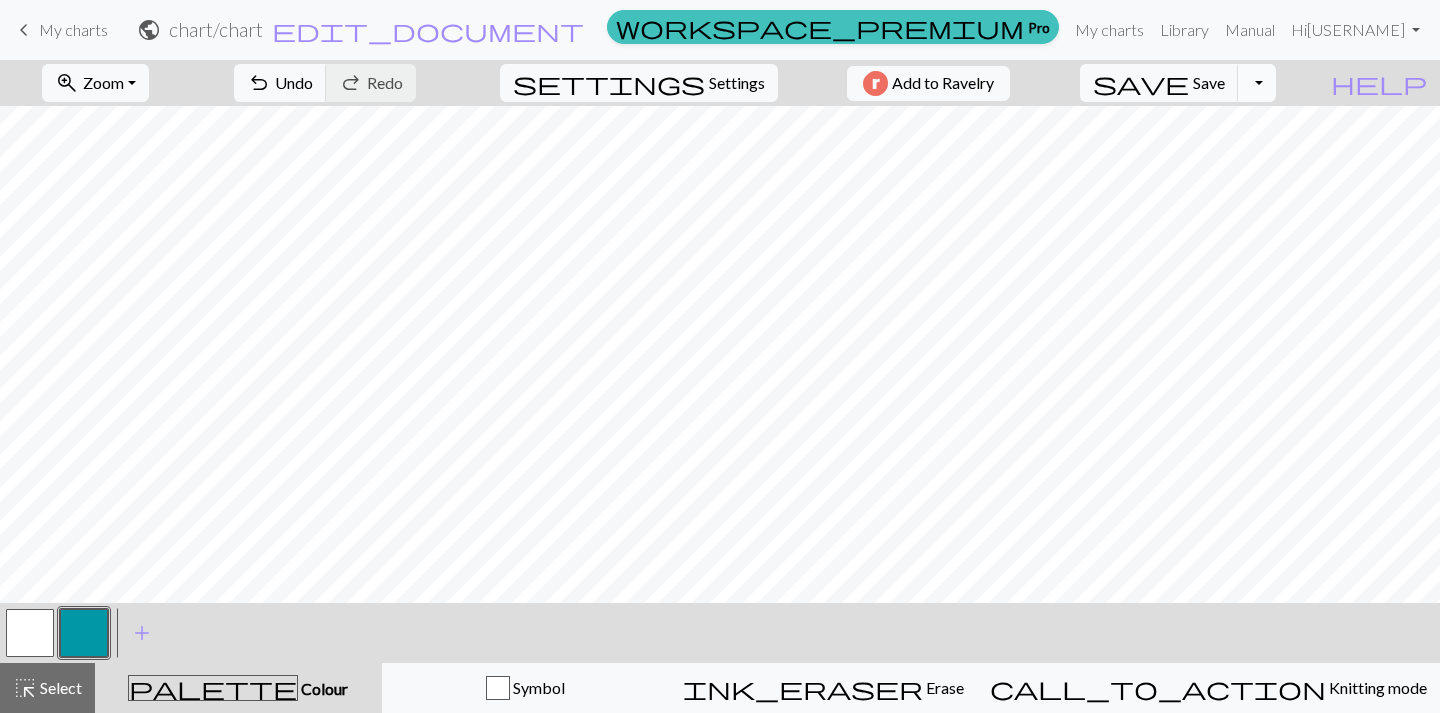 click on "Toggle Dropdown" at bounding box center [1257, 83] 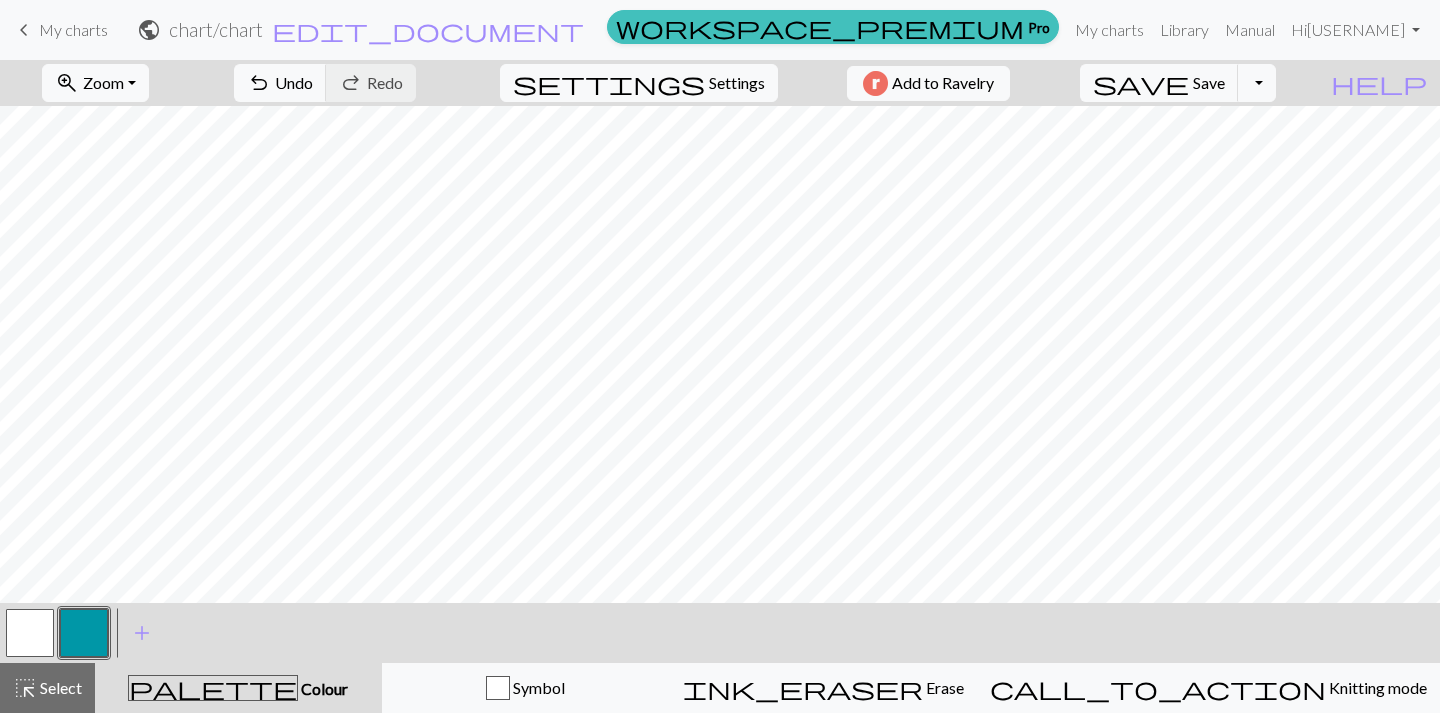 click on "My charts" at bounding box center (73, 29) 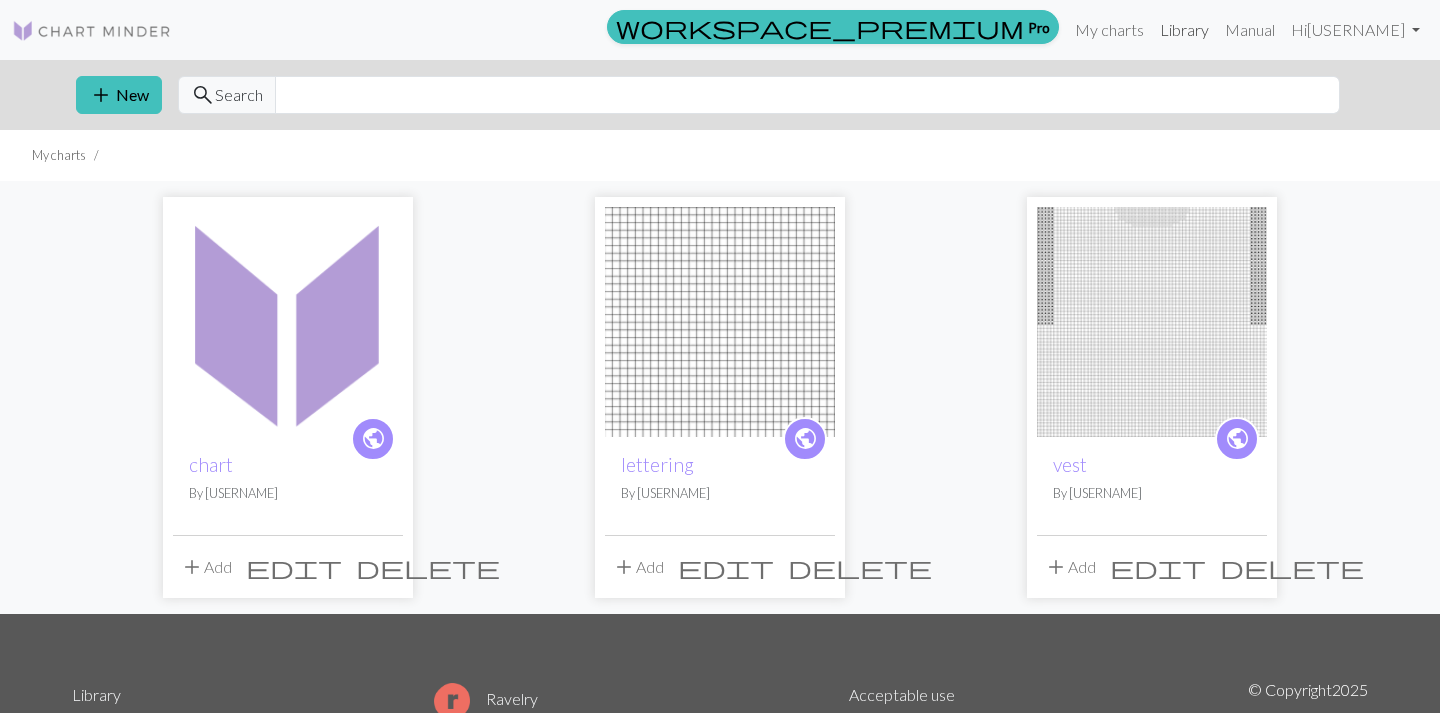 click on "Library" at bounding box center [1184, 30] 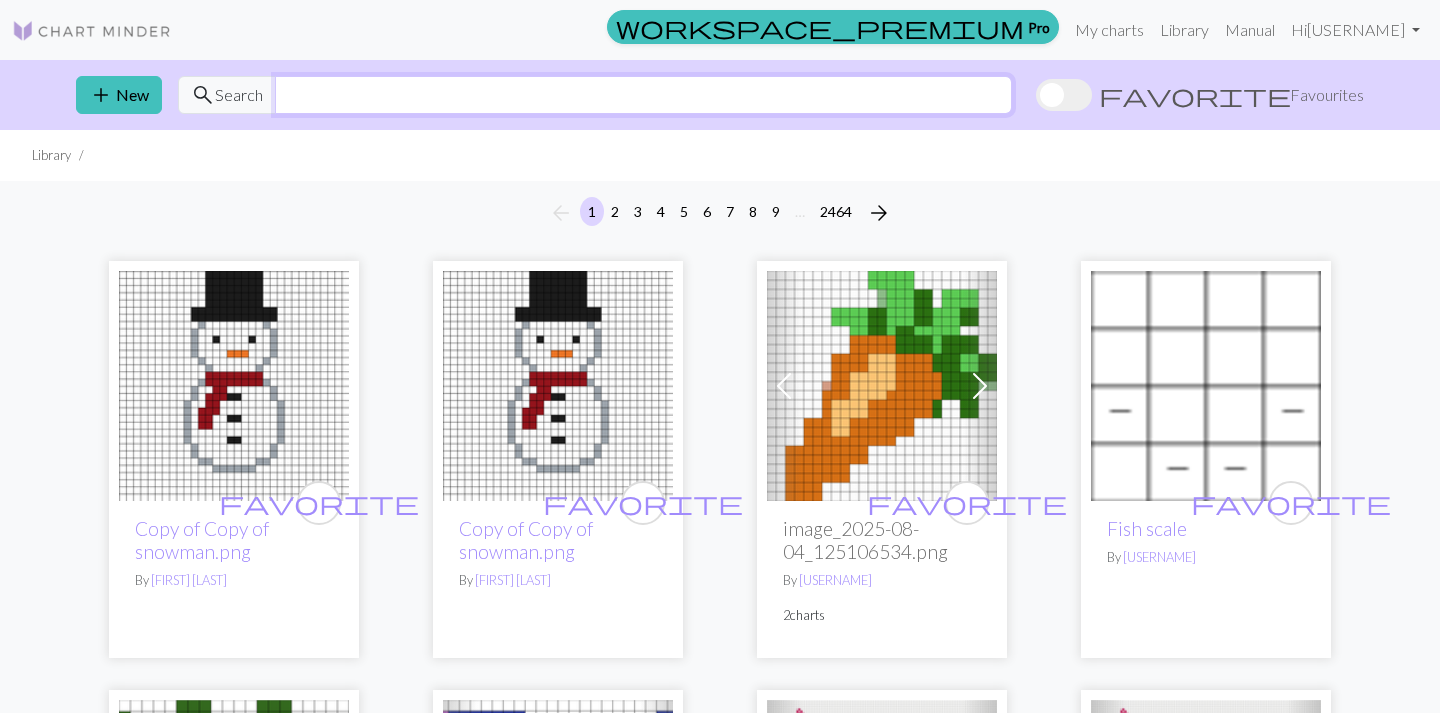 click at bounding box center (643, 95) 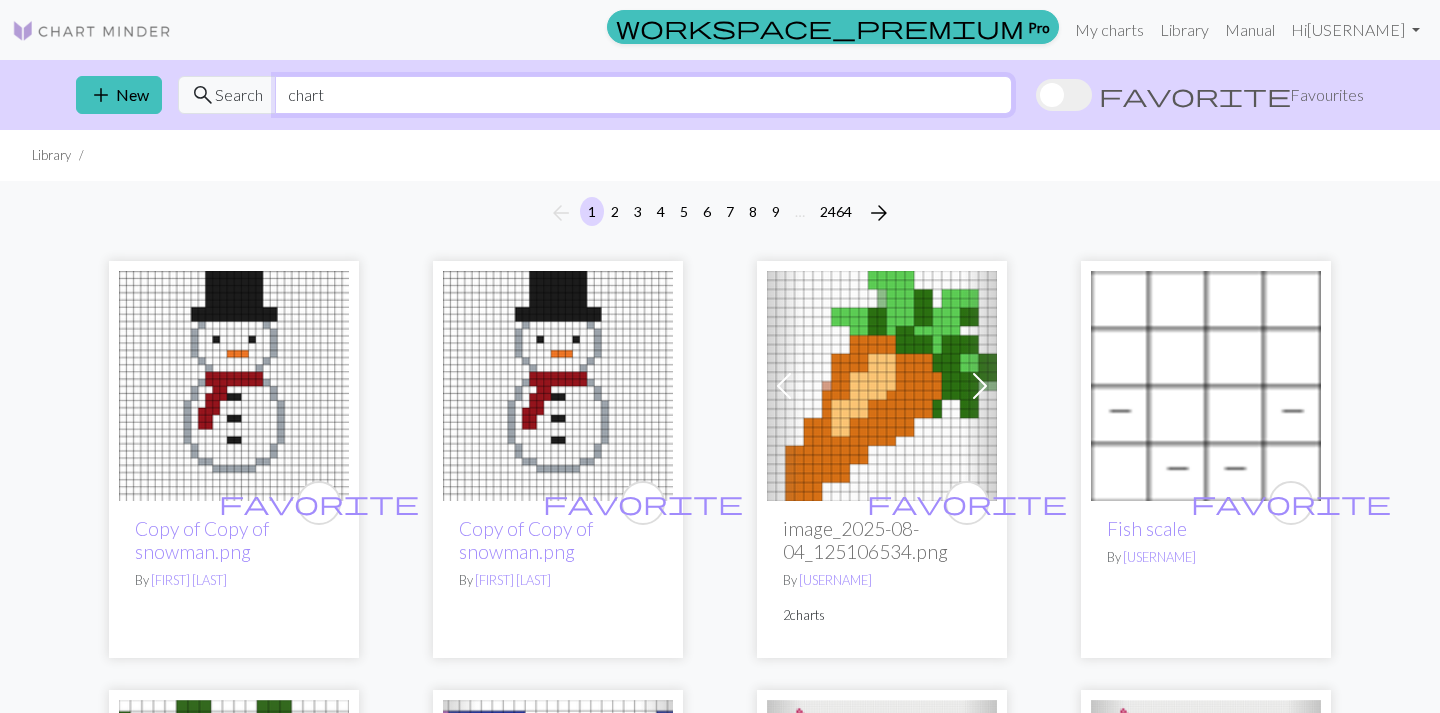 type on "chart" 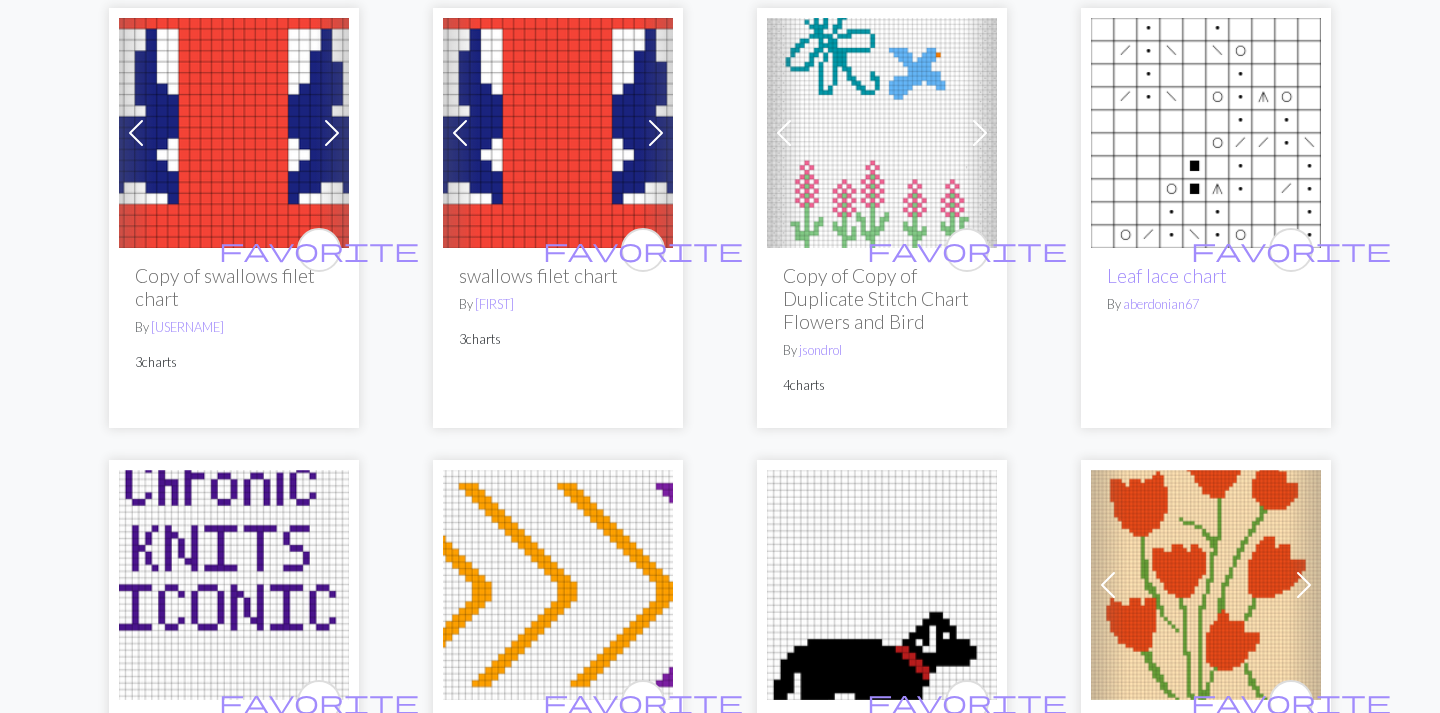 scroll, scrollTop: 0, scrollLeft: 0, axis: both 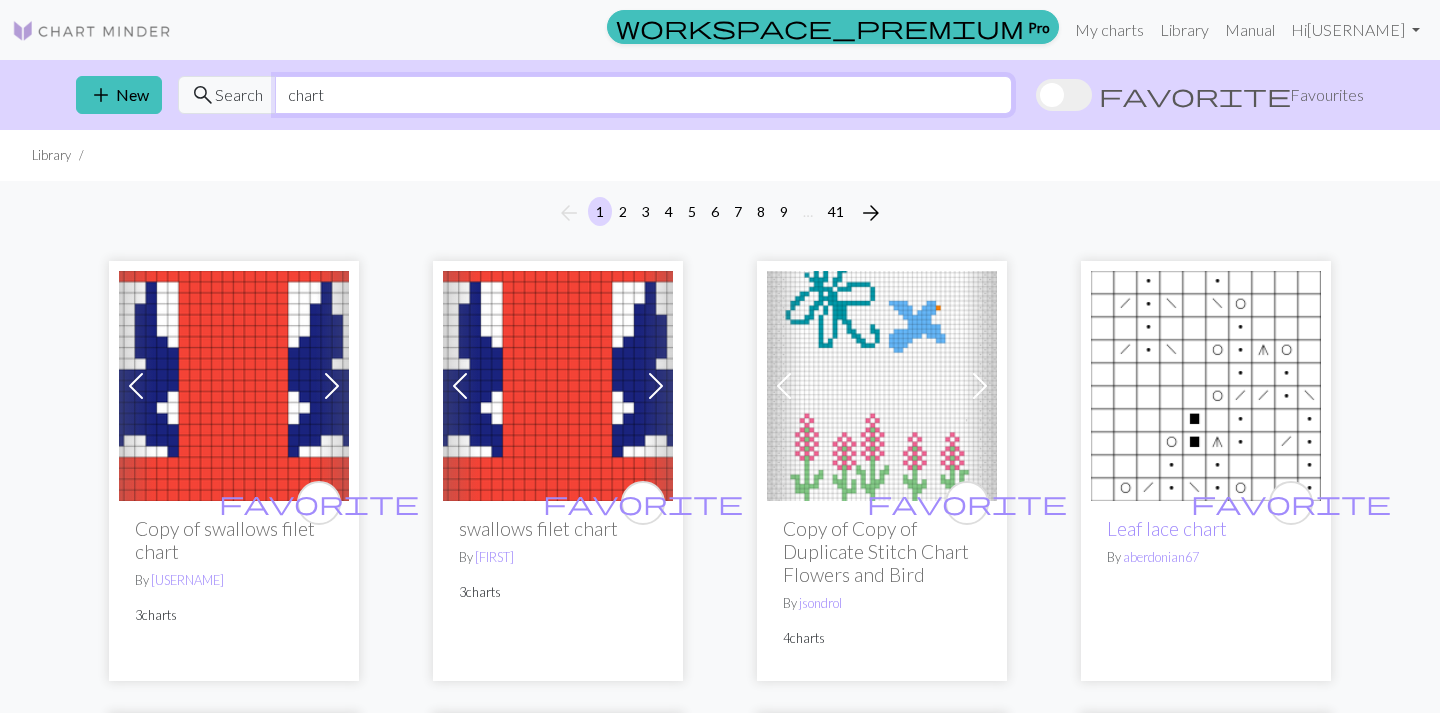 click on "chart" at bounding box center (643, 95) 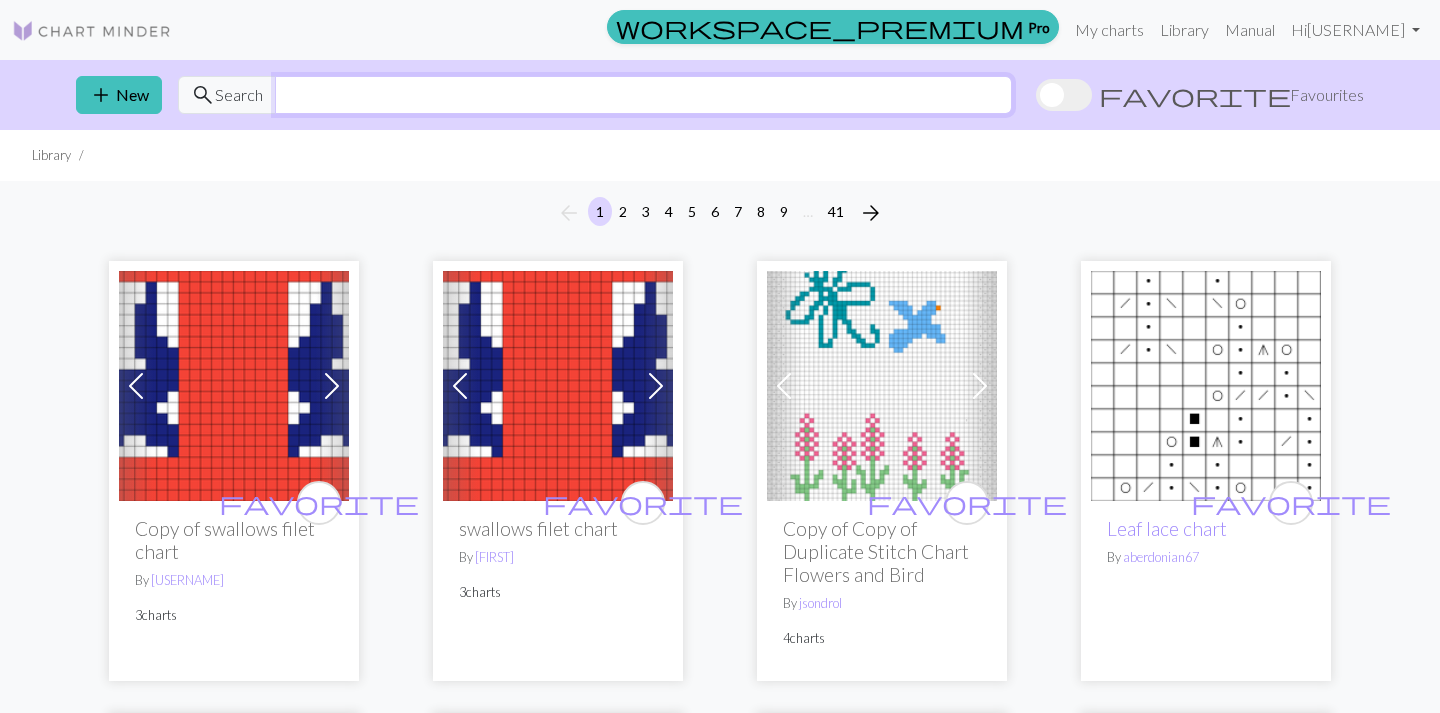 type 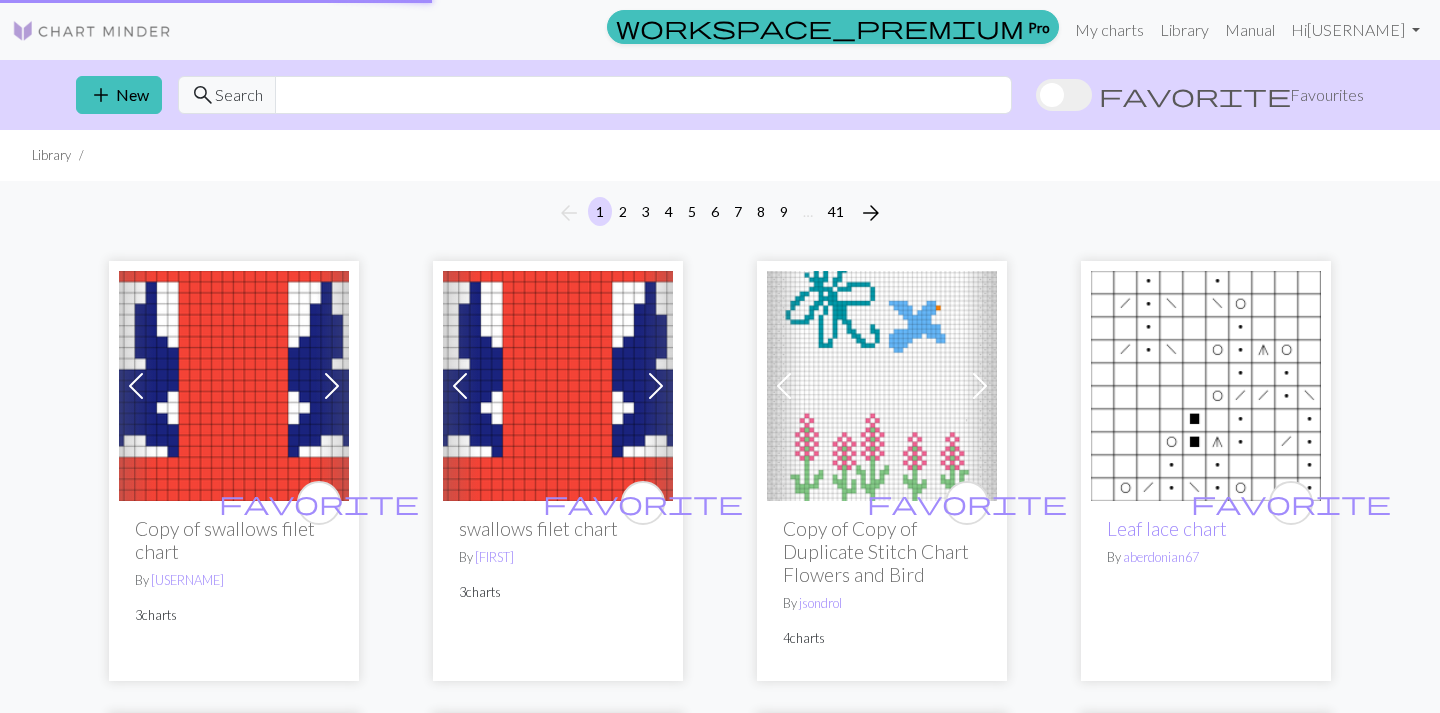 click on "arrow_back [NUMBER] [NUMBER] [NUMBER] [NUMBER] [NUMBER] [NUMBER] [NUMBER] [NUMBER] [NUMBER] … [NUMBER] arrow_forward" at bounding box center (720, 213) 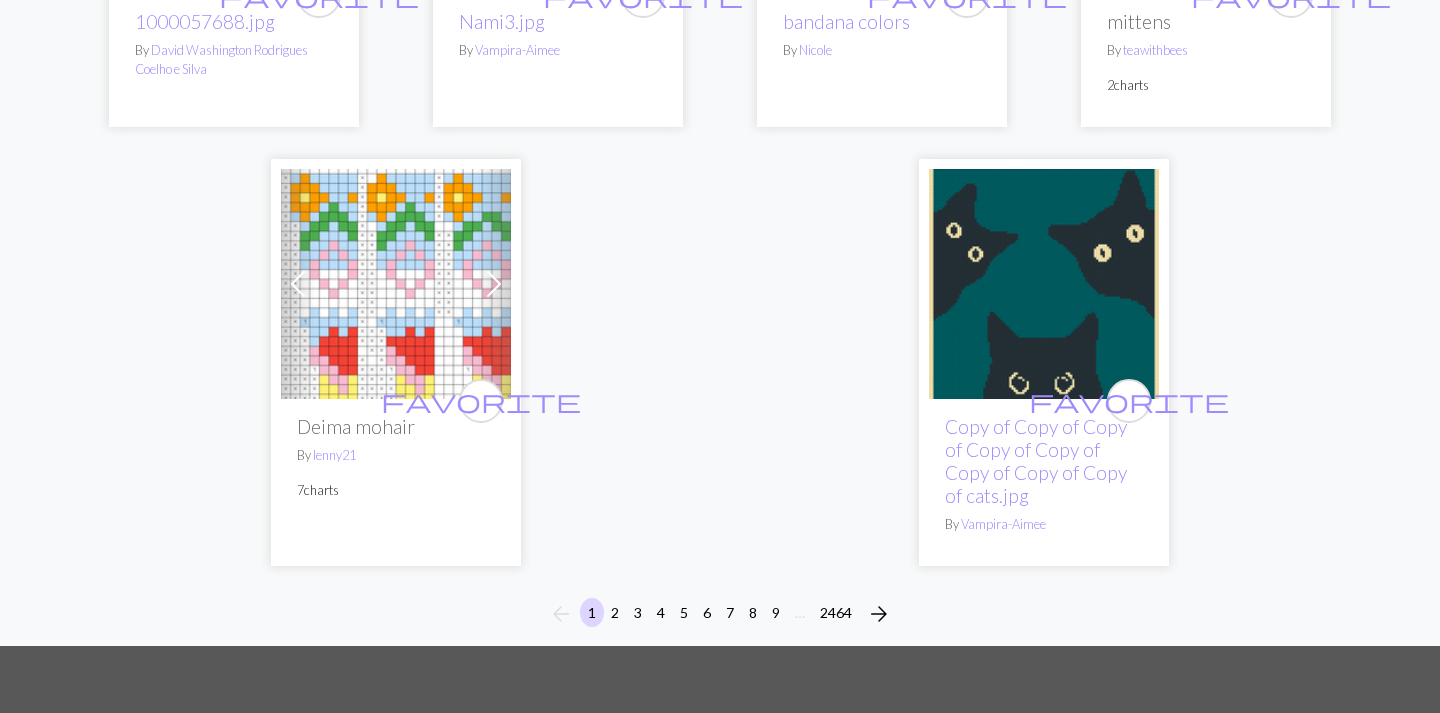scroll, scrollTop: 5349, scrollLeft: 0, axis: vertical 